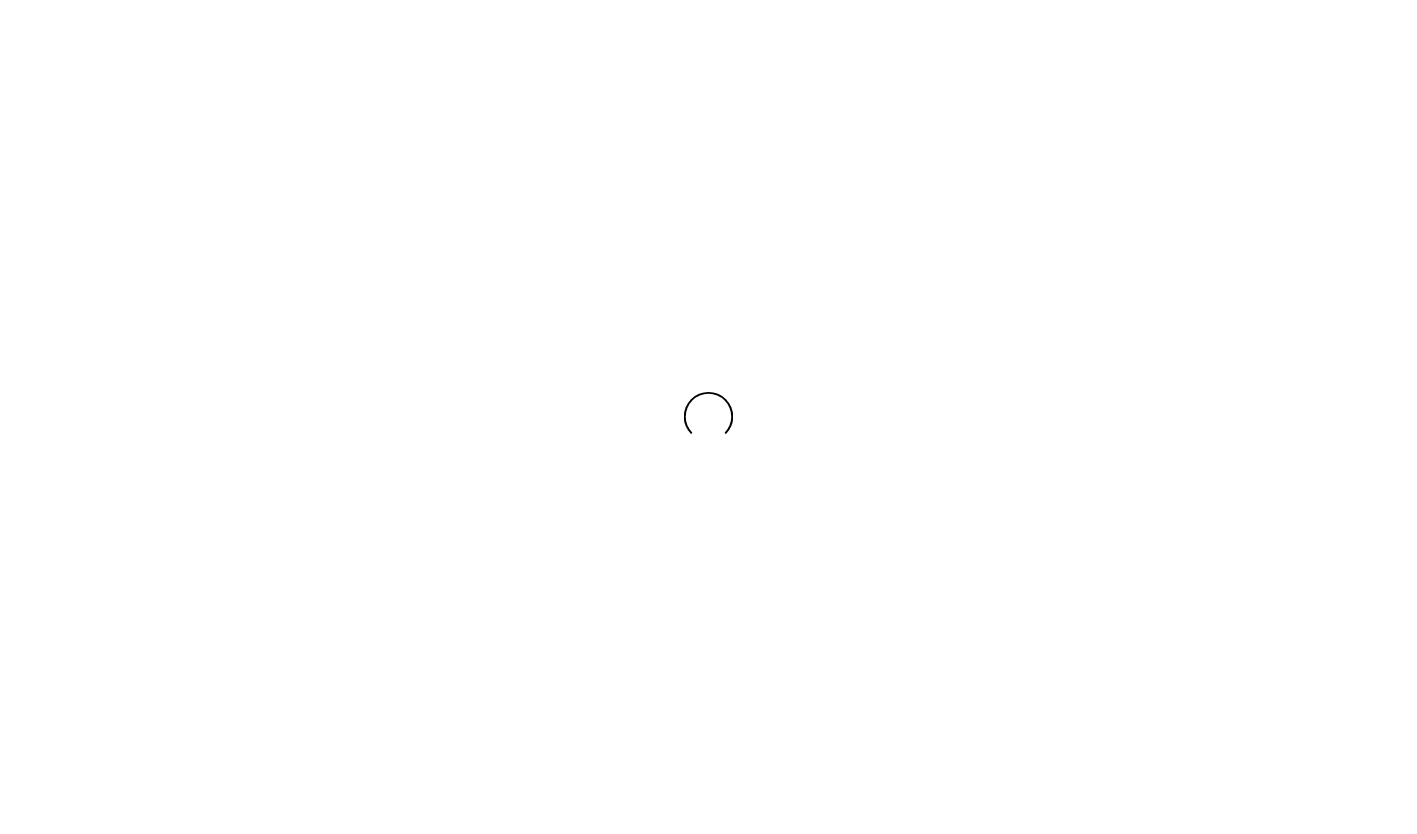 scroll, scrollTop: 0, scrollLeft: 0, axis: both 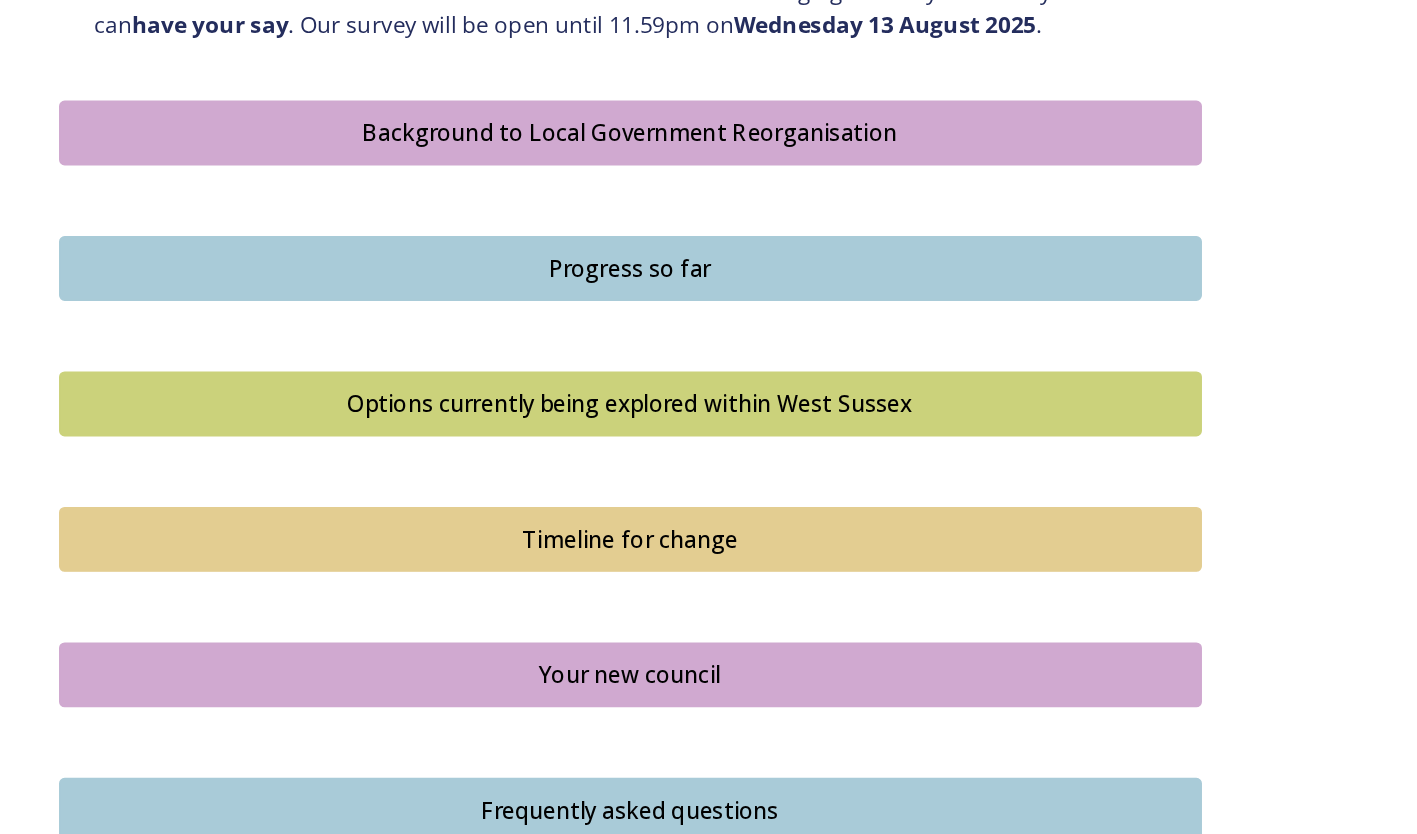 click on "Background to Local Government Reorganisation" at bounding box center [534, 337] 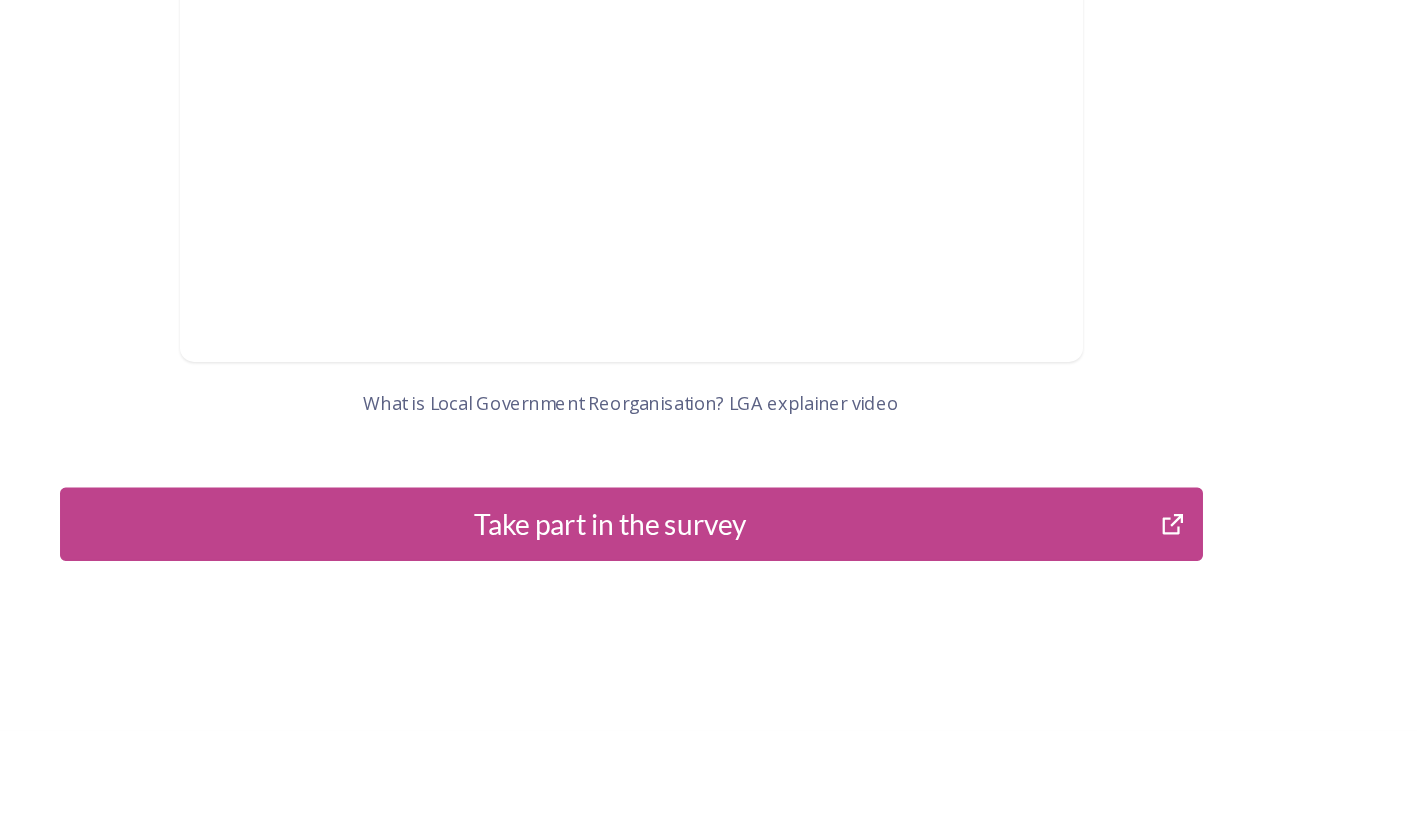 scroll, scrollTop: 2000, scrollLeft: 0, axis: vertical 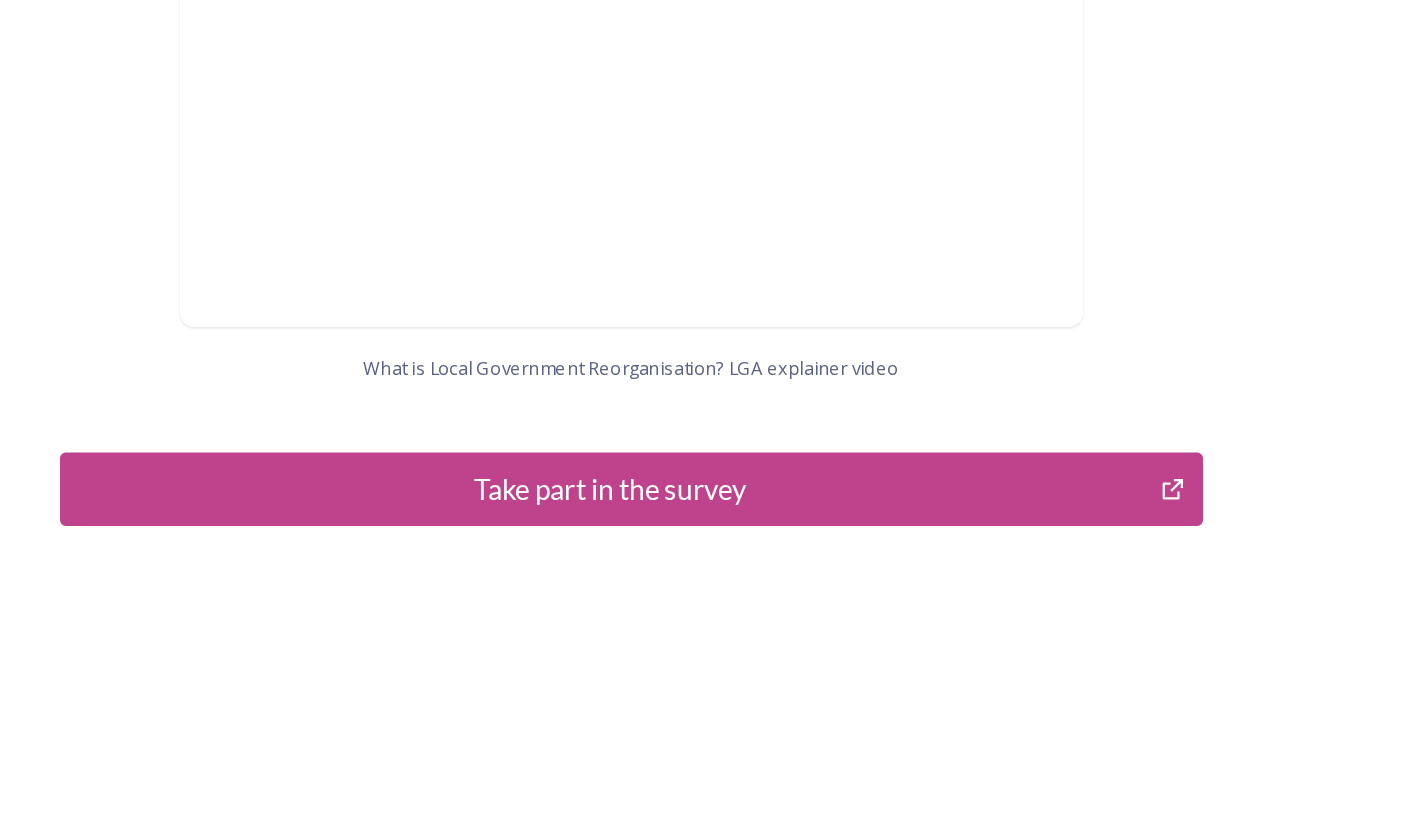 click on "Take part in the survey" at bounding box center [519, 589] 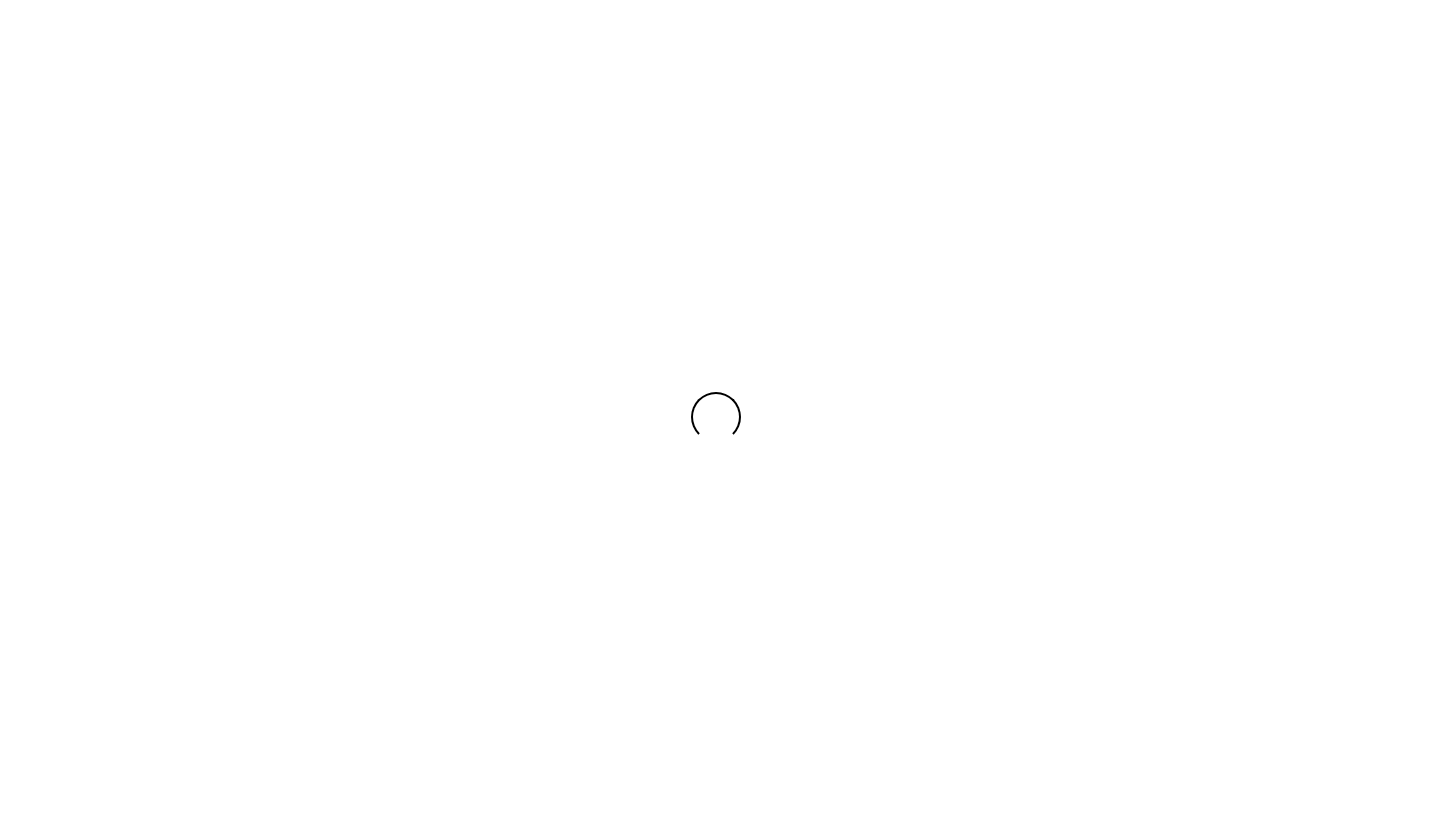 scroll, scrollTop: 0, scrollLeft: 0, axis: both 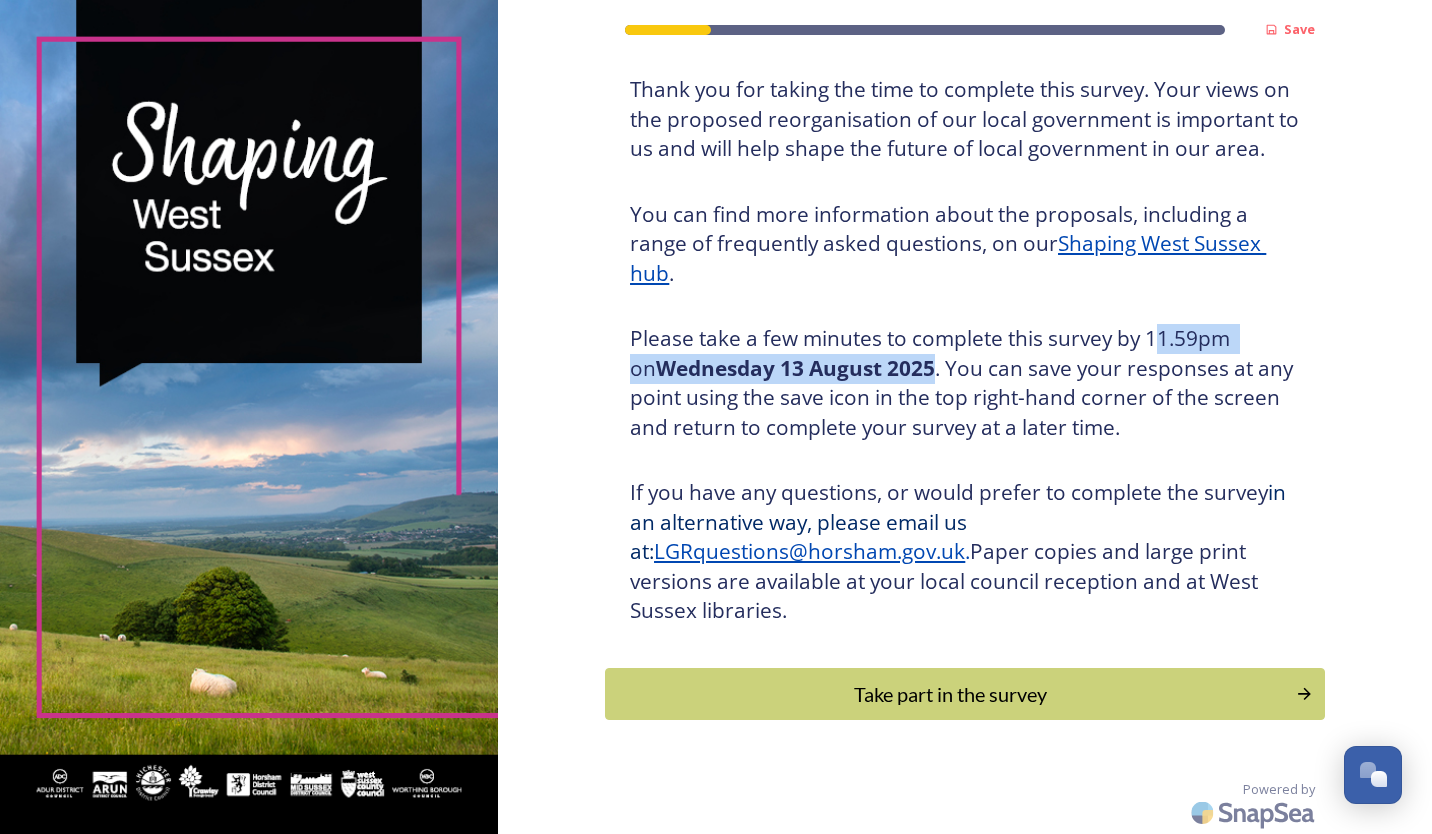 drag, startPoint x: 1145, startPoint y: 338, endPoint x: 899, endPoint y: 370, distance: 248.07257 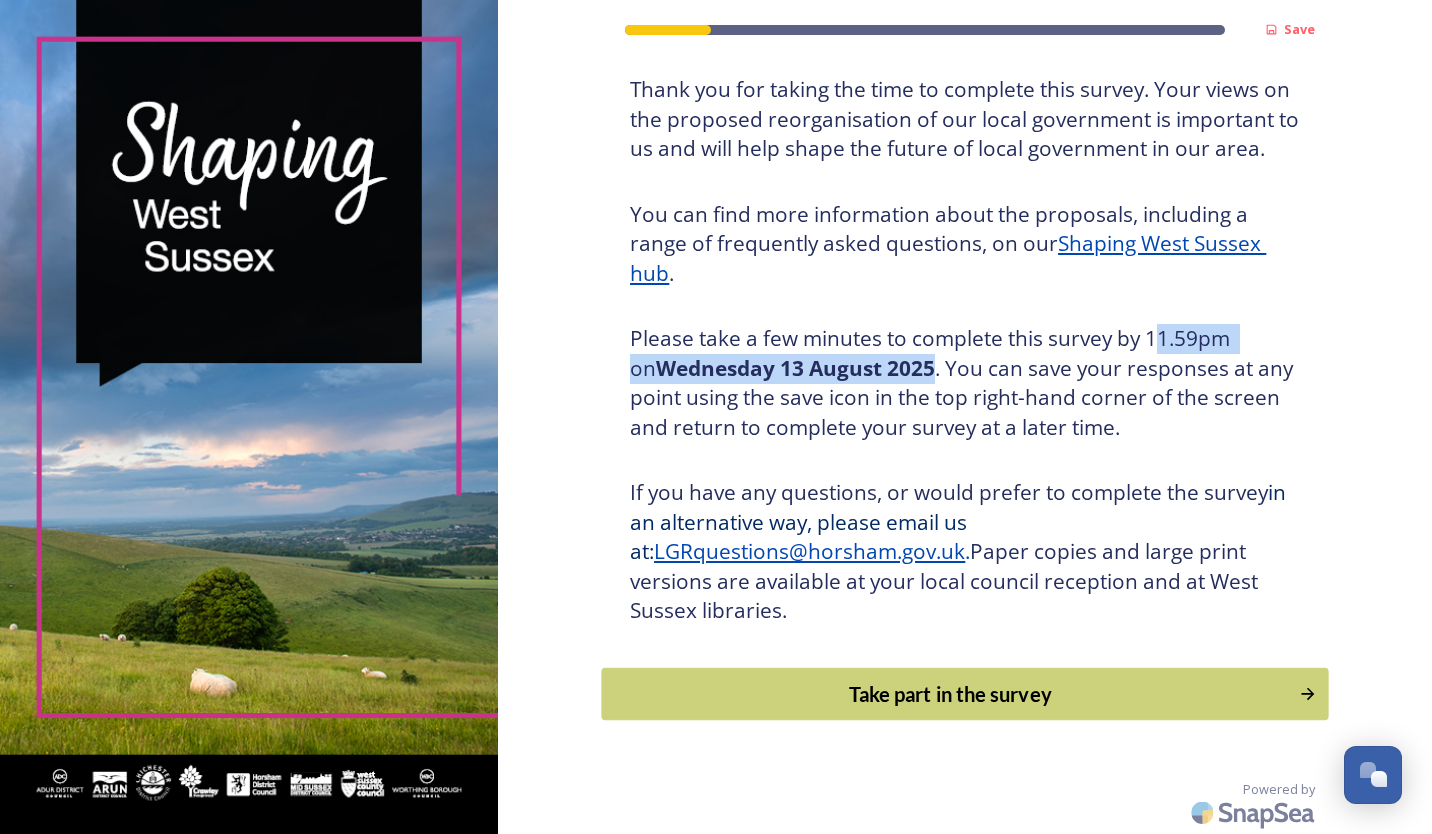 click on "Take part in the survey" at bounding box center (951, 694) 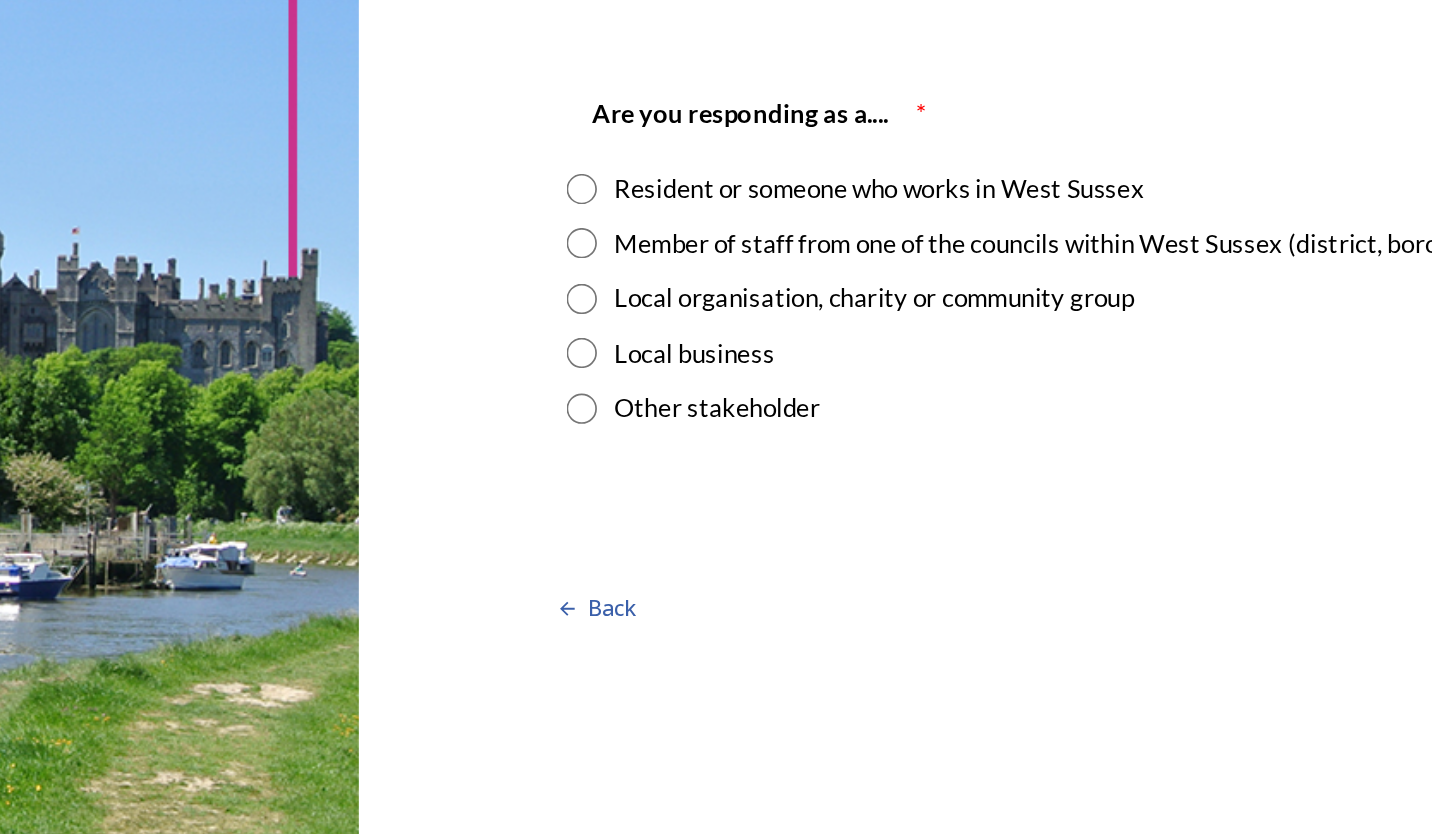 click at bounding box center [630, 252] 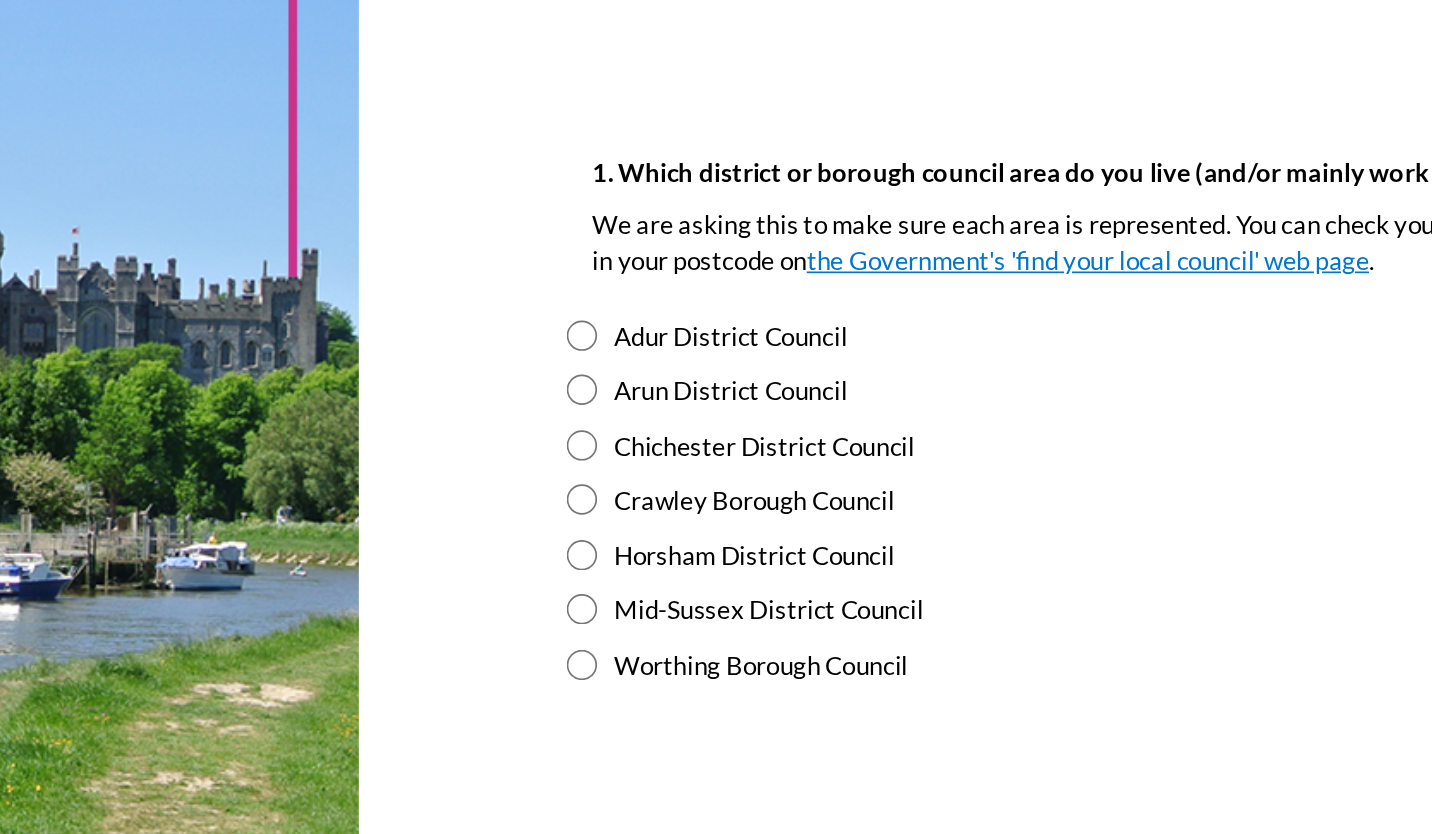 scroll, scrollTop: 266, scrollLeft: 0, axis: vertical 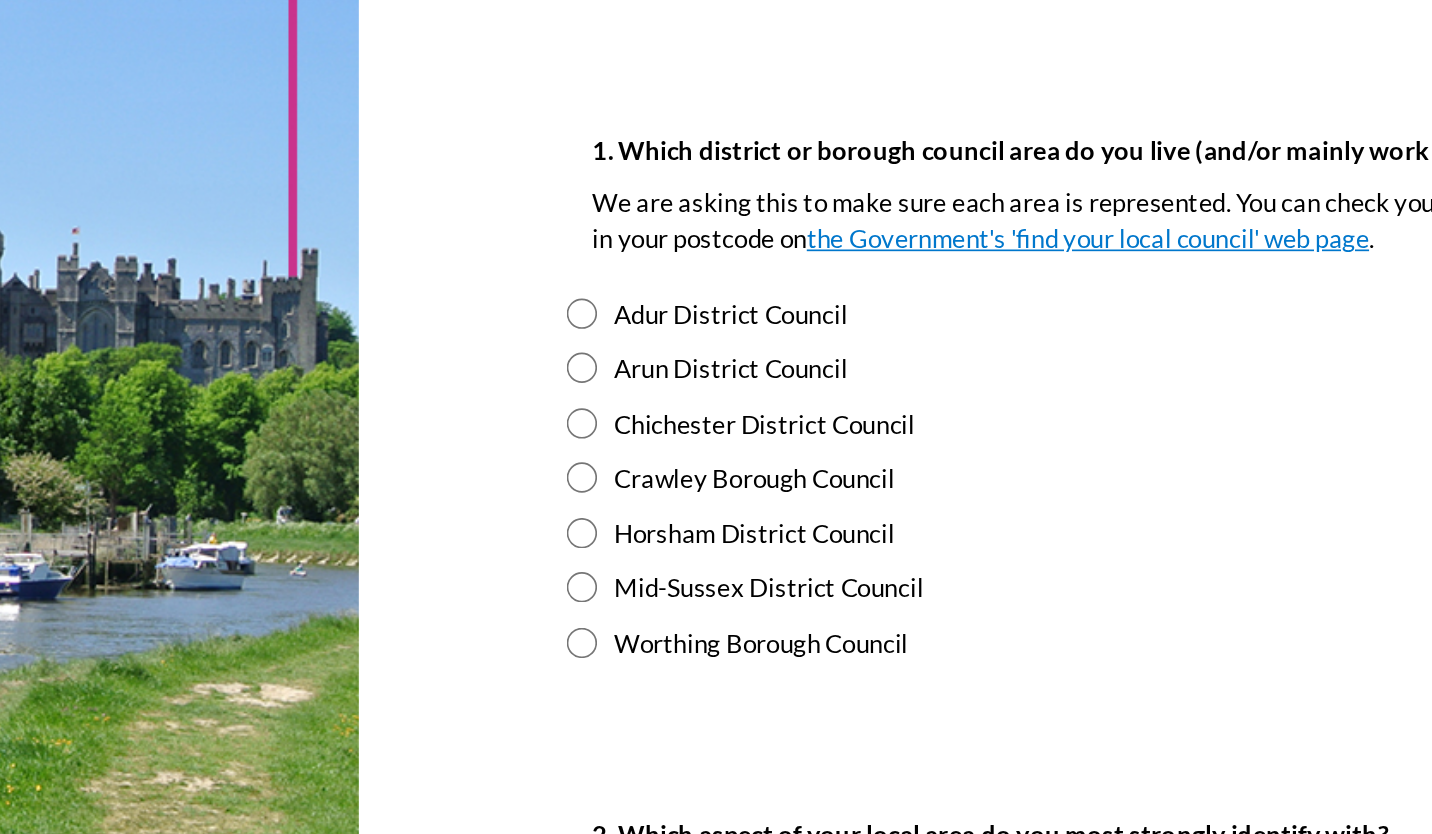 click at bounding box center [630, 326] 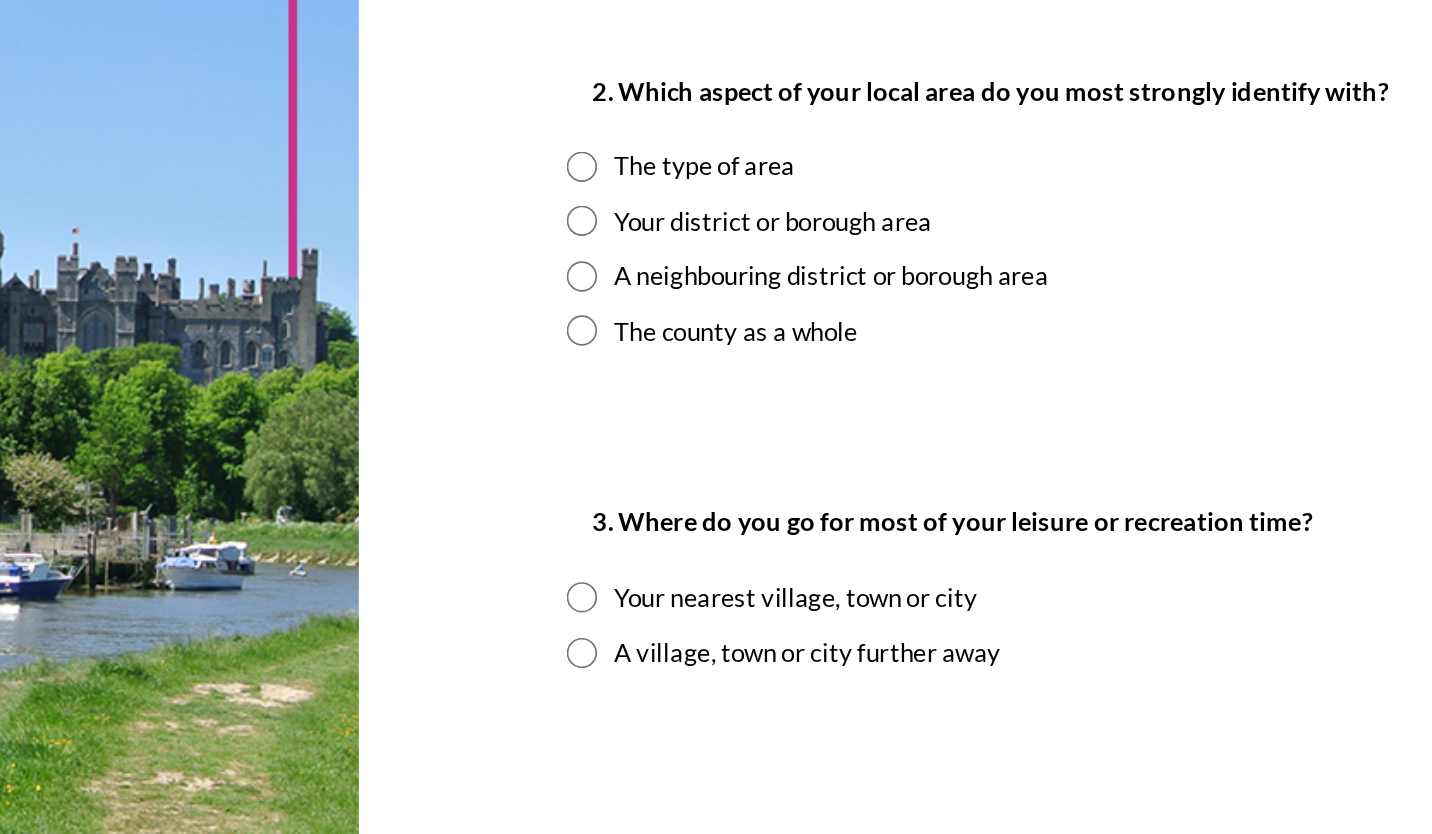 scroll, scrollTop: 708, scrollLeft: 0, axis: vertical 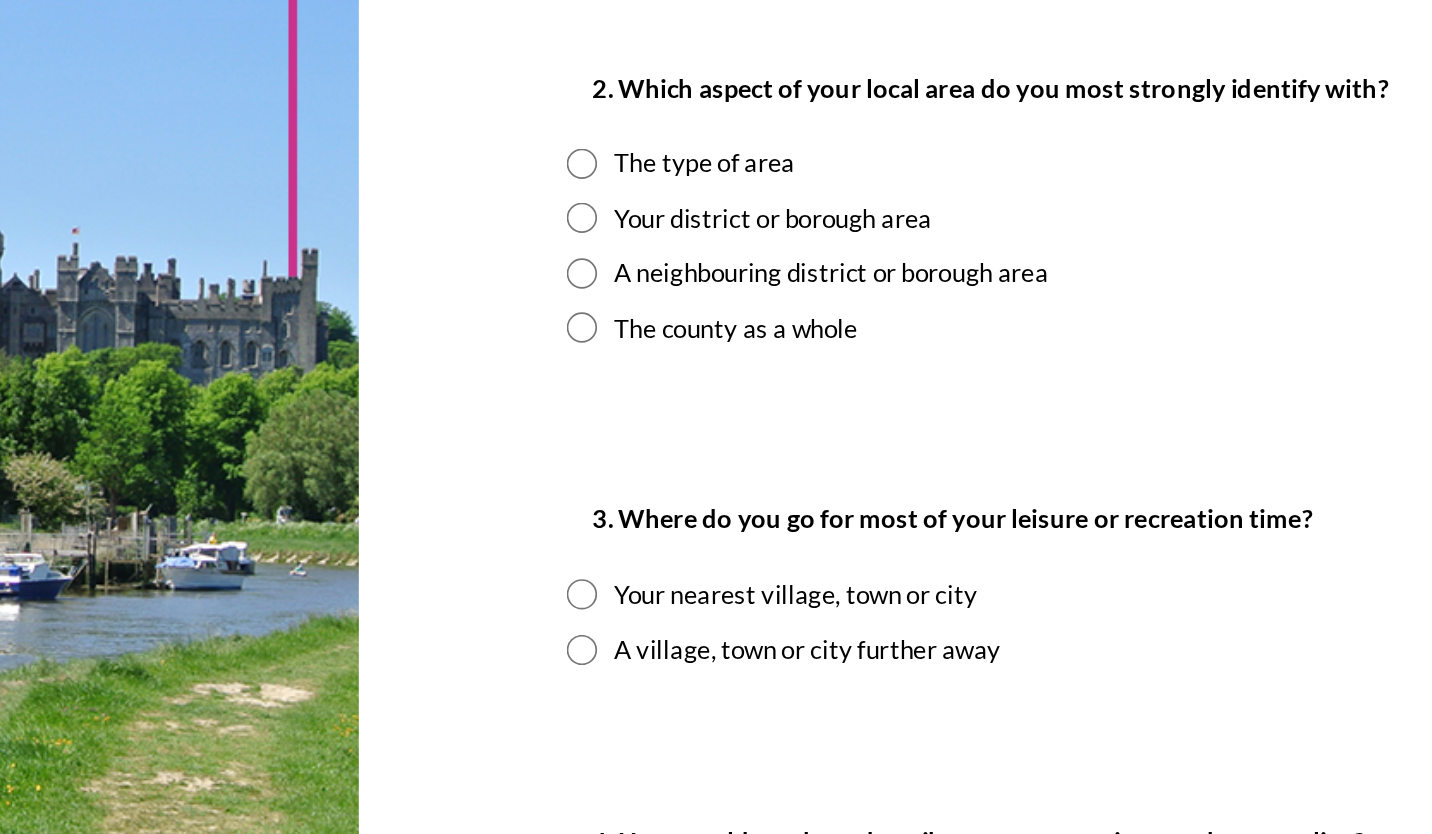 click at bounding box center [630, 237] 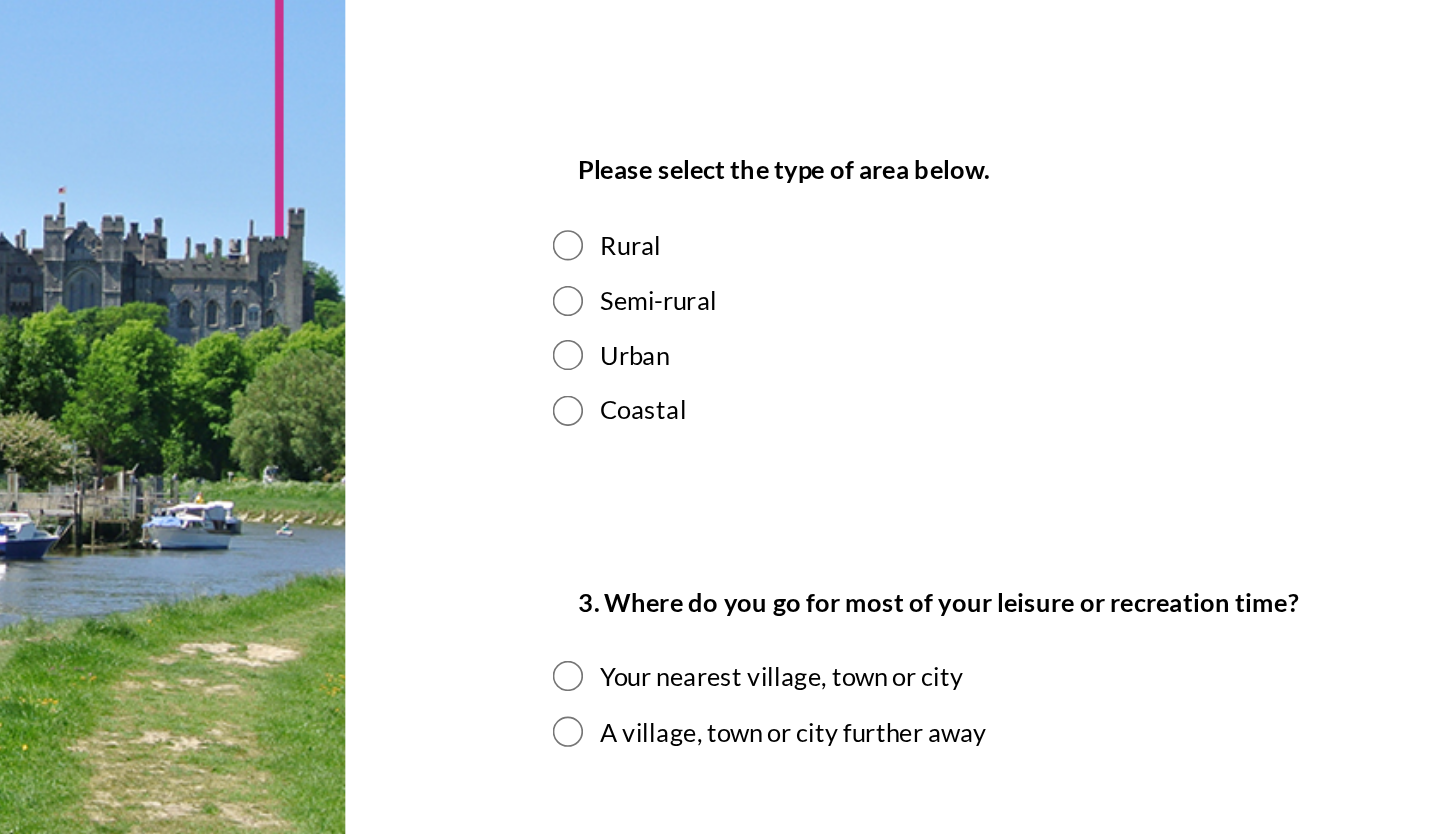 scroll, scrollTop: 893, scrollLeft: 0, axis: vertical 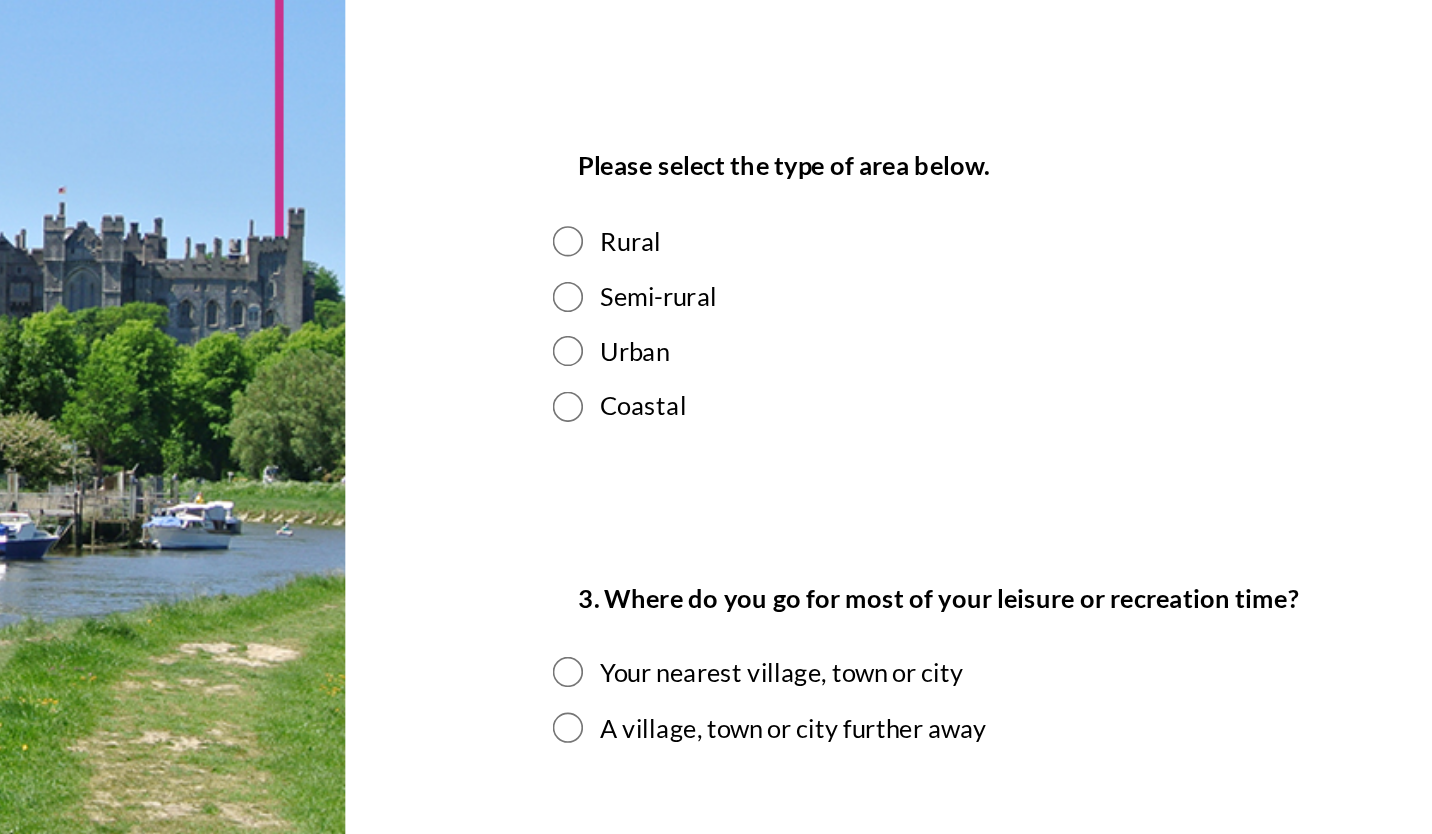 click at bounding box center [630, 340] 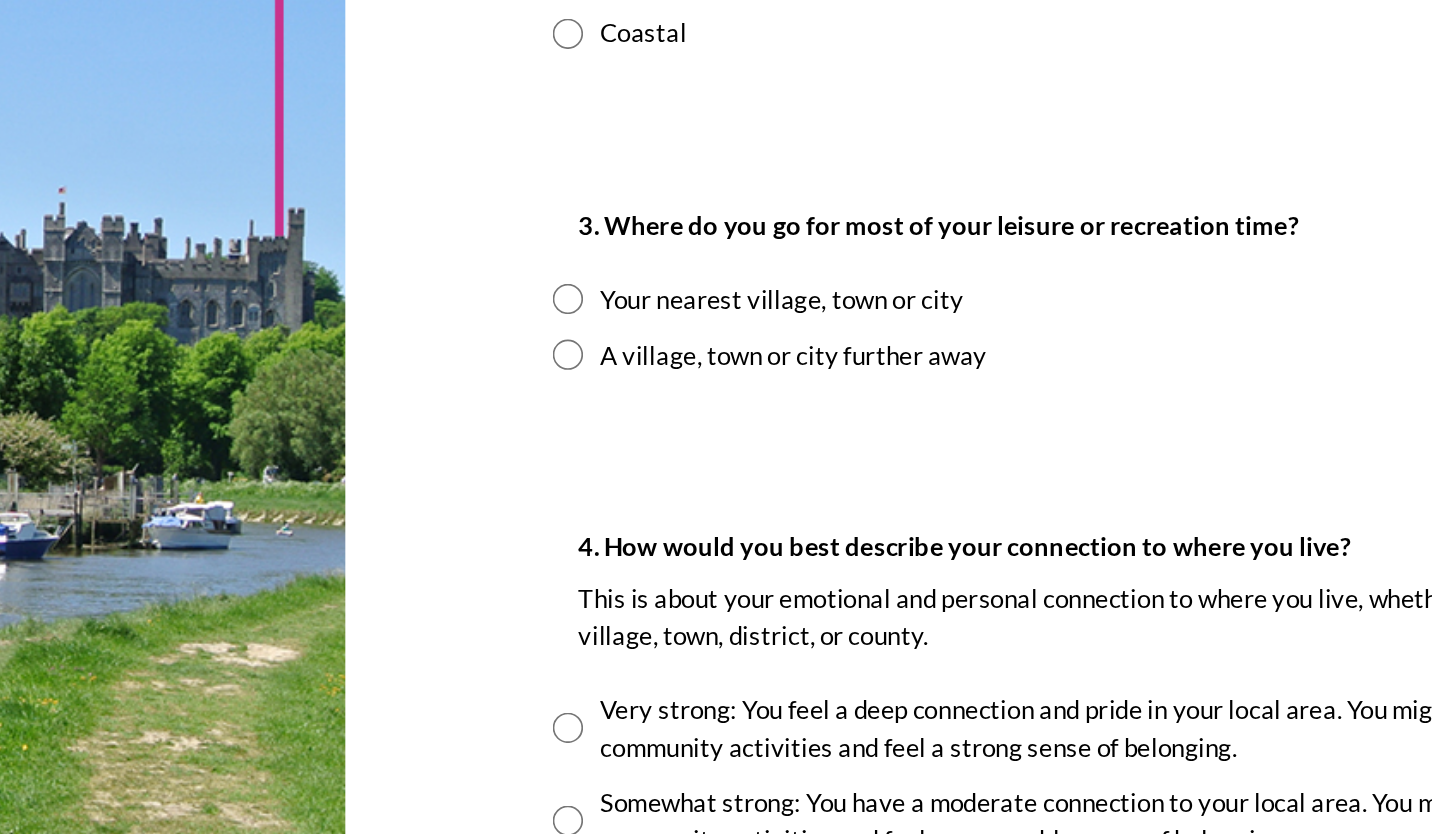 scroll, scrollTop: 1114, scrollLeft: 0, axis: vertical 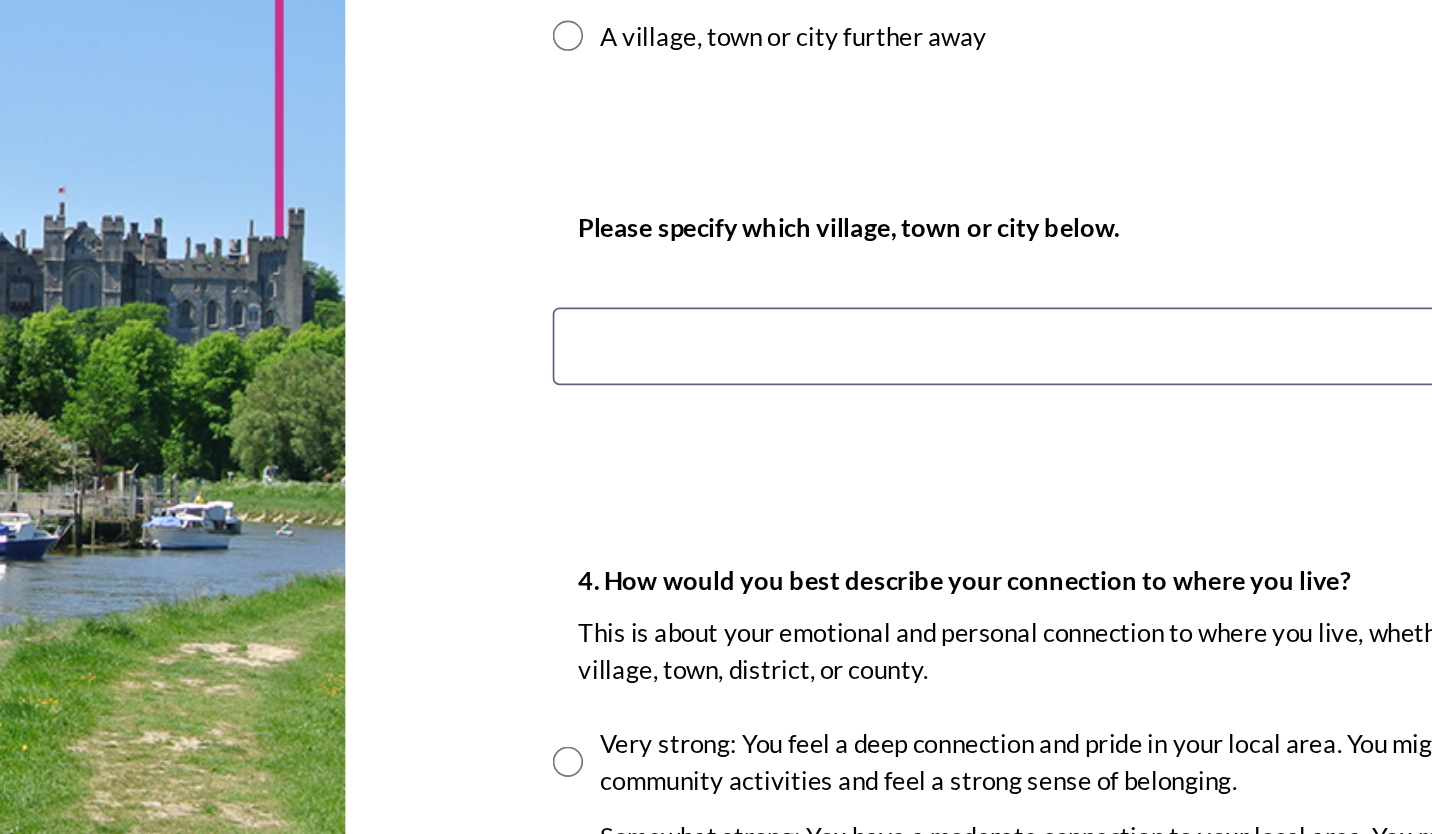 click at bounding box center (965, 369) 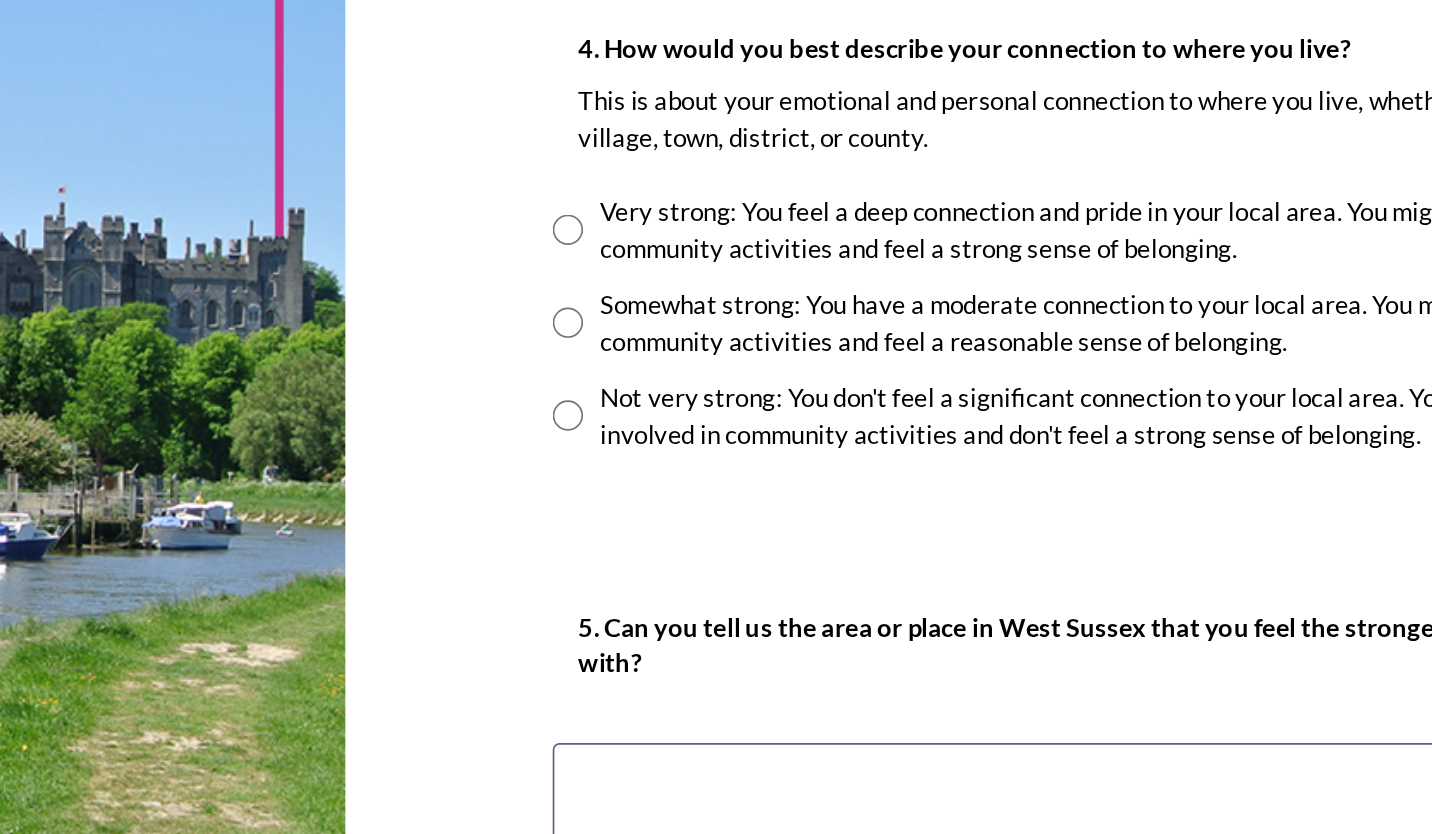 scroll, scrollTop: 1619, scrollLeft: 0, axis: vertical 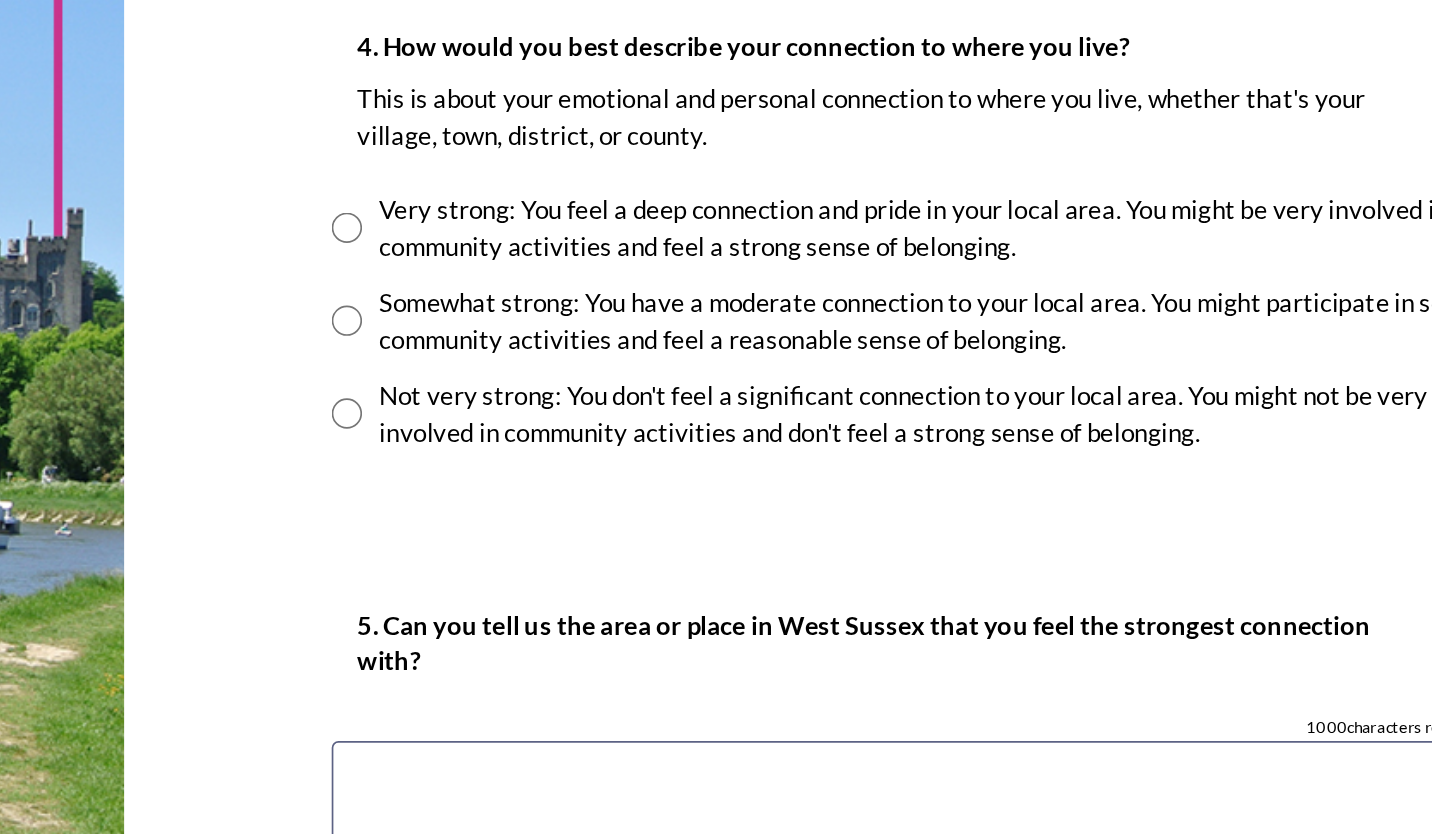 type on "Old [TOWN]" 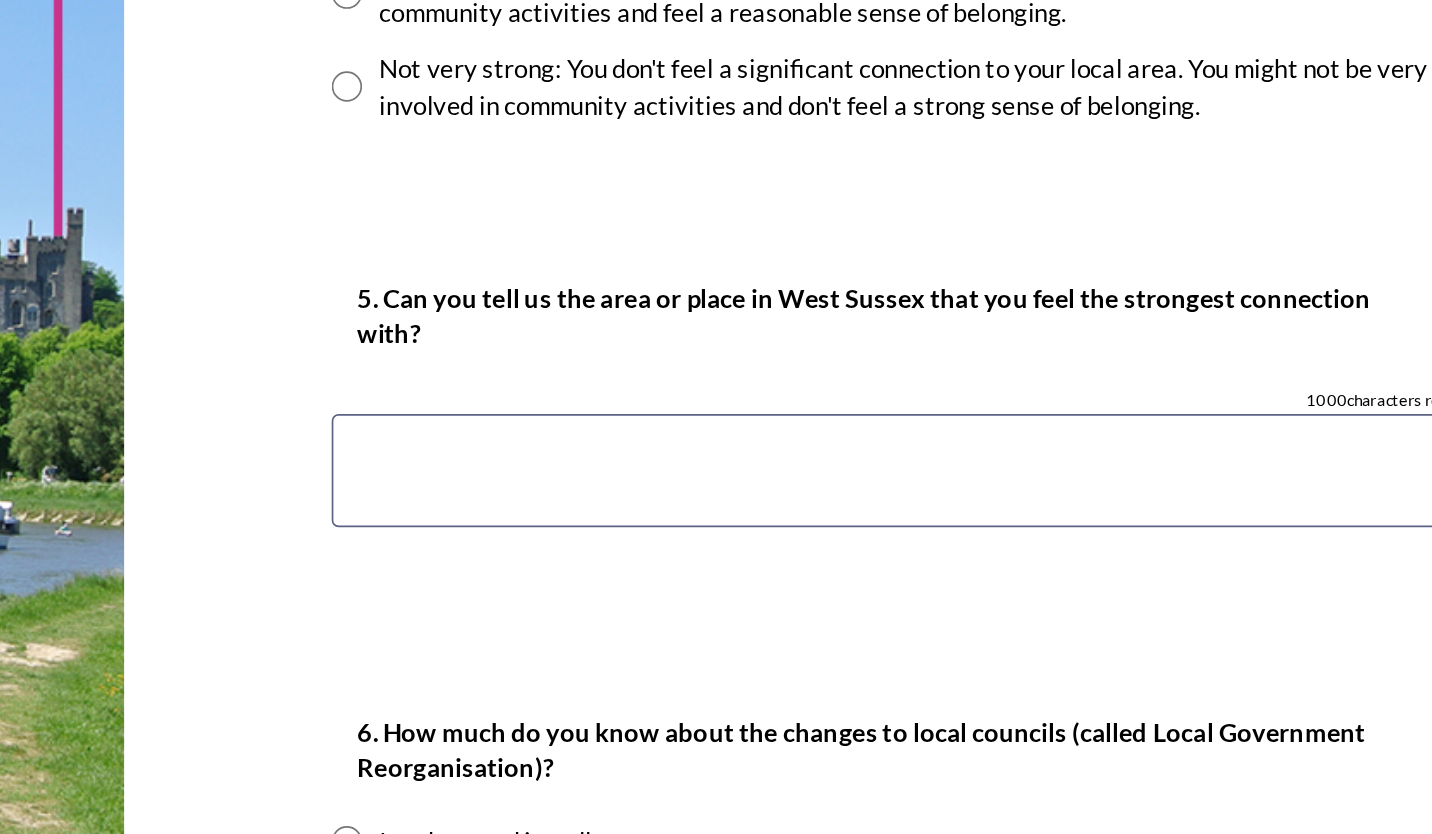 scroll, scrollTop: 1820, scrollLeft: 0, axis: vertical 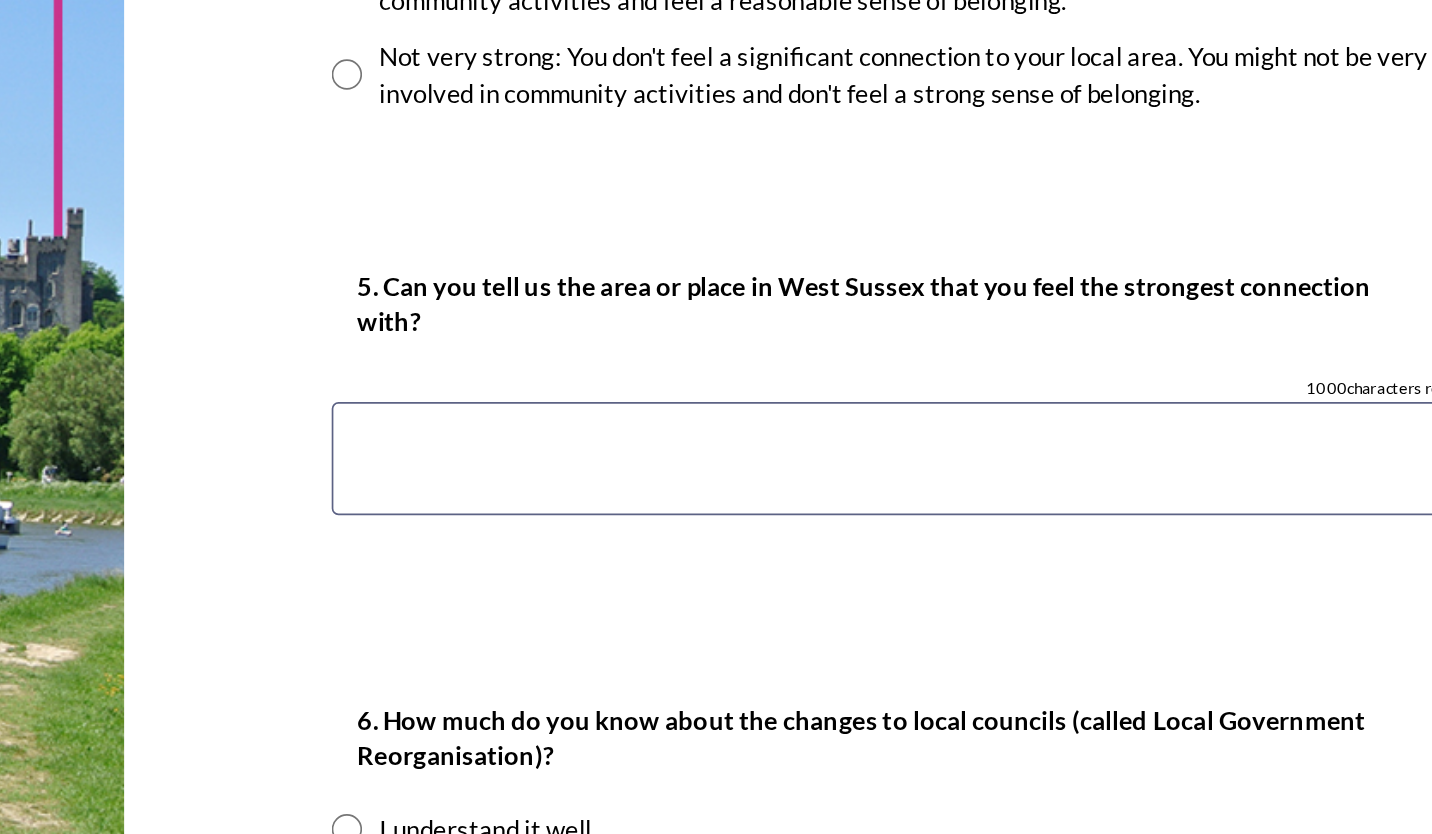 click at bounding box center [965, 435] 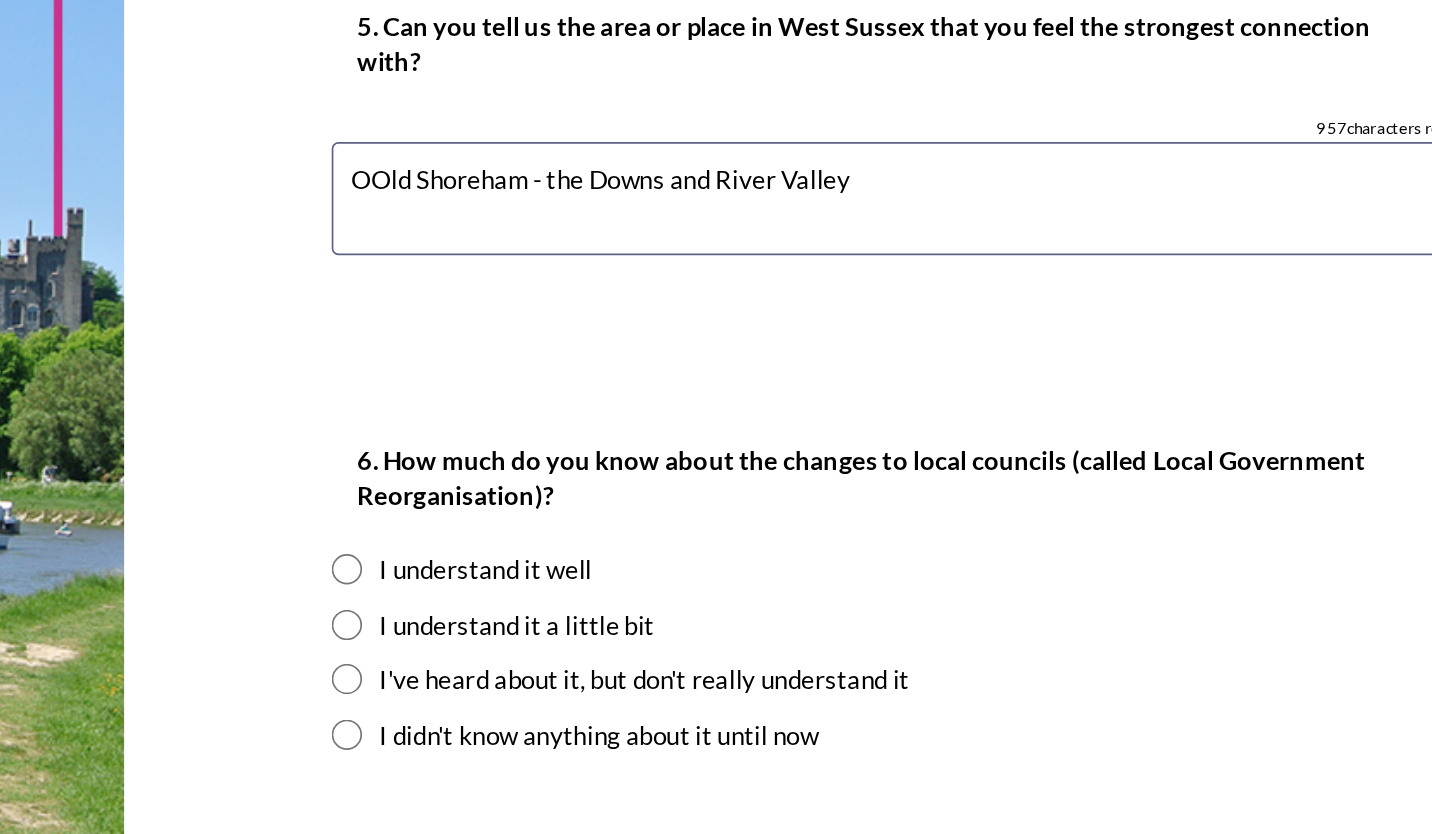 scroll, scrollTop: 1982, scrollLeft: 0, axis: vertical 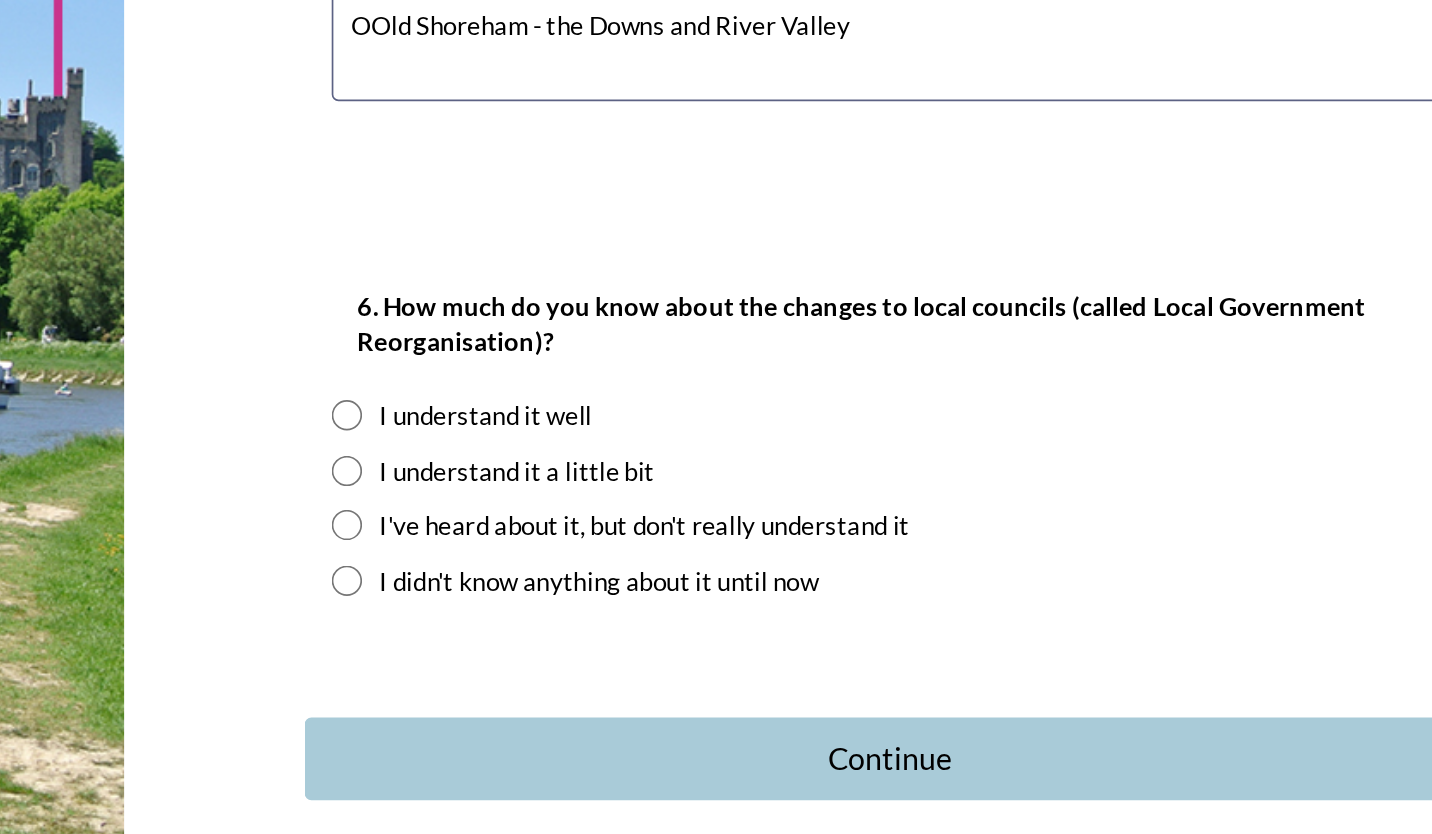 type on "OOld Shoreham - the Downs and River Valley" 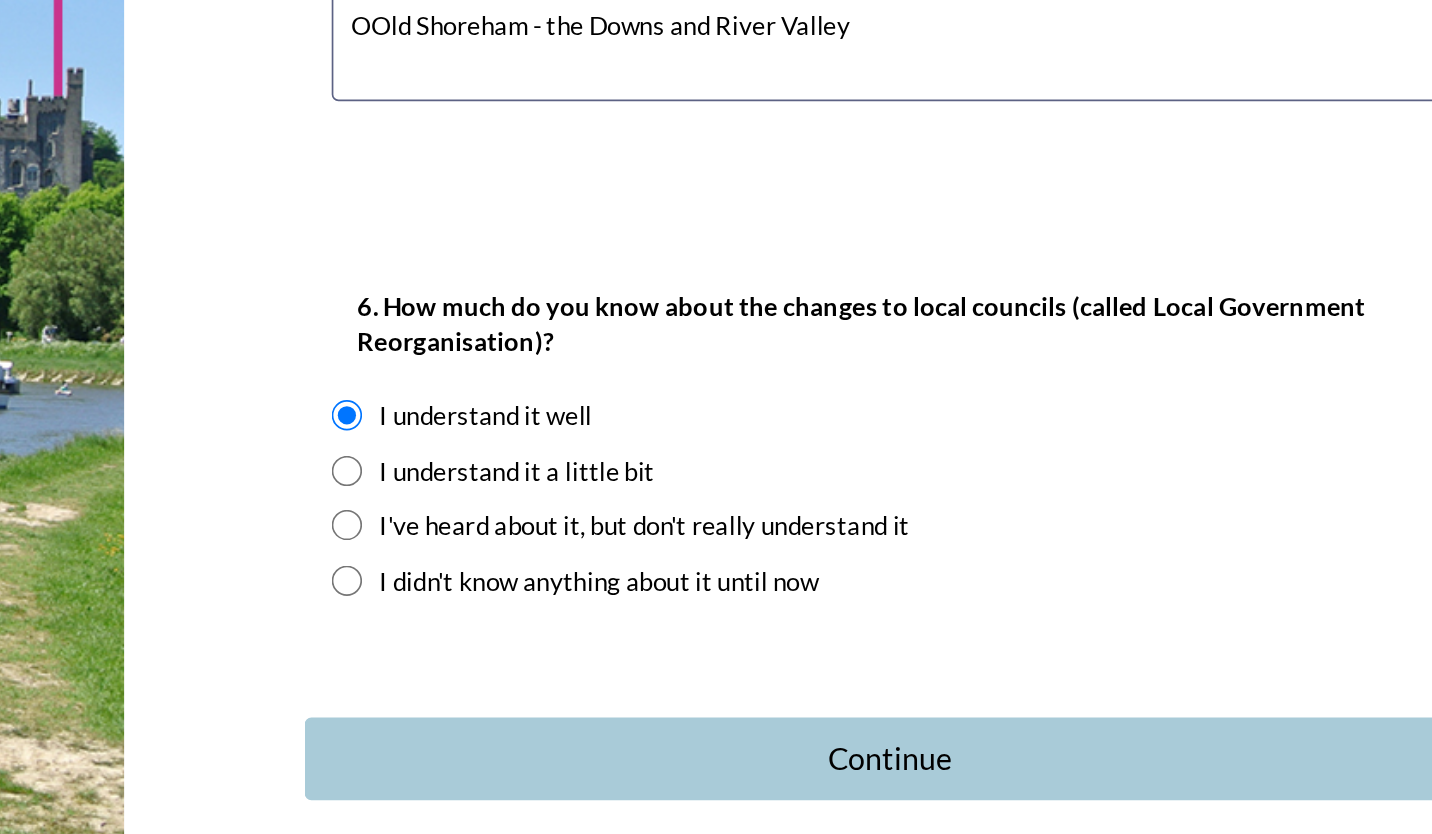 click at bounding box center [630, 526] 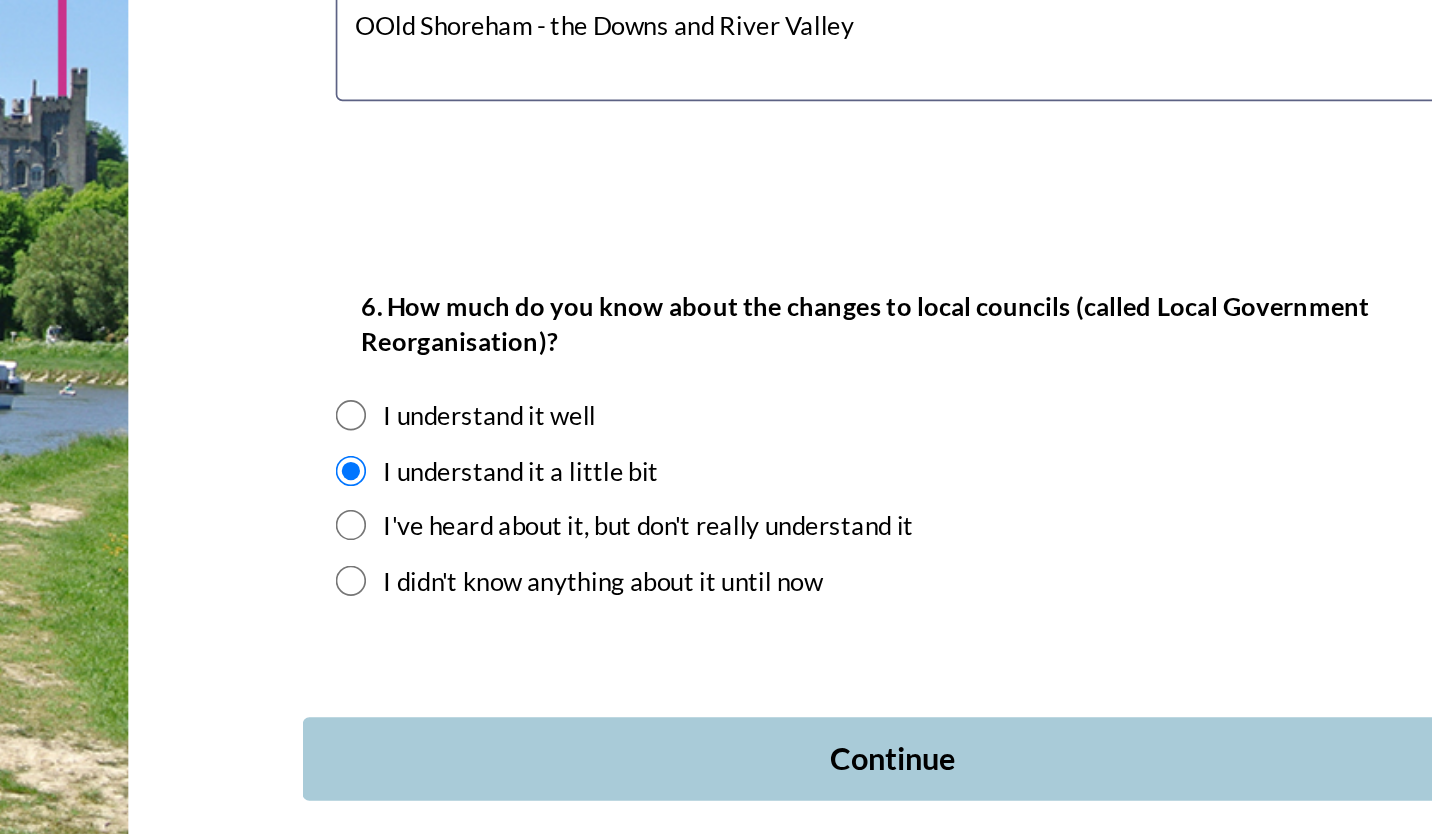 click on "Continue" at bounding box center [951, 696] 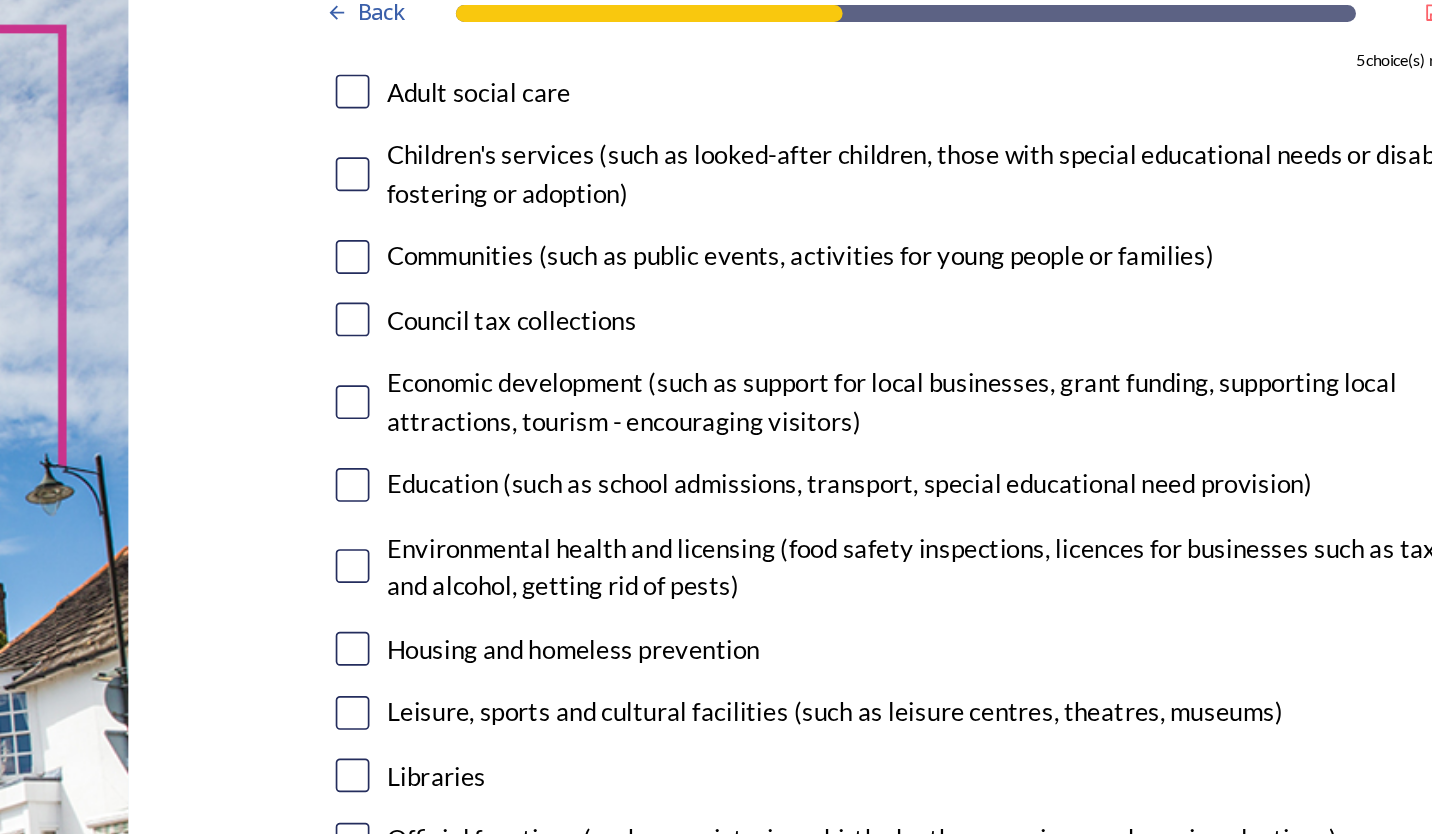 scroll, scrollTop: 221, scrollLeft: 0, axis: vertical 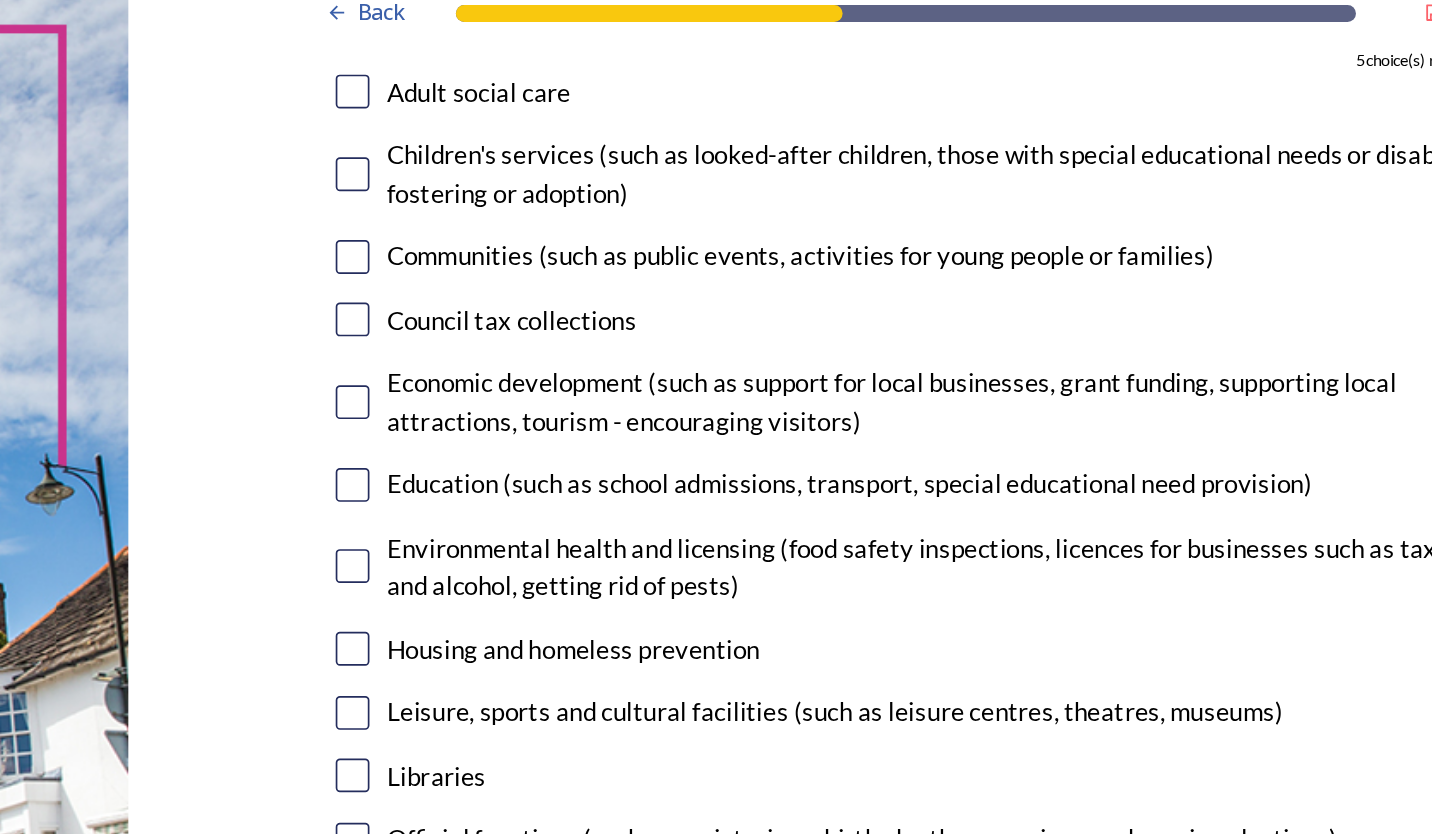 click at bounding box center (631, 76) 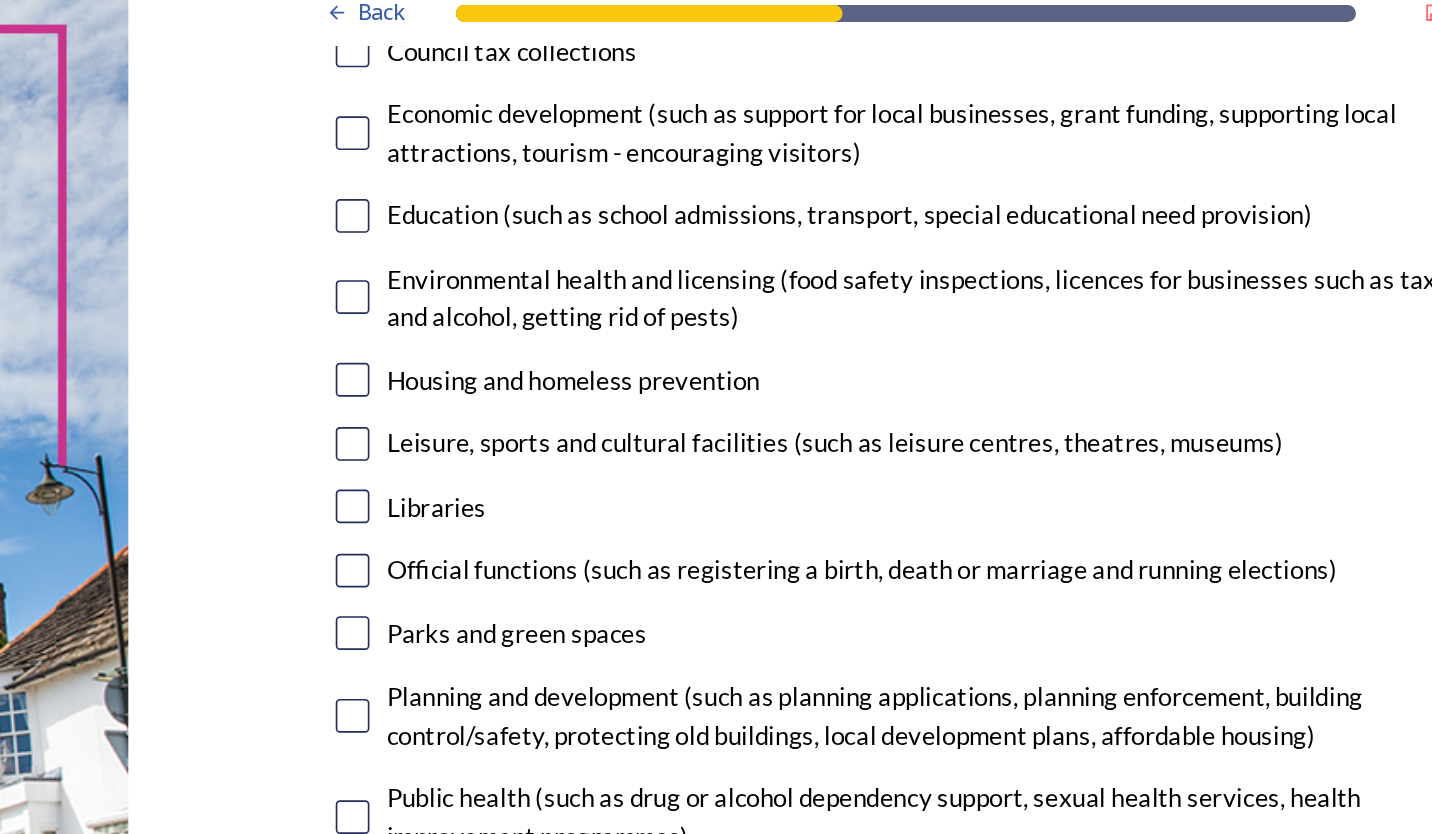 scroll, scrollTop: 383, scrollLeft: 0, axis: vertical 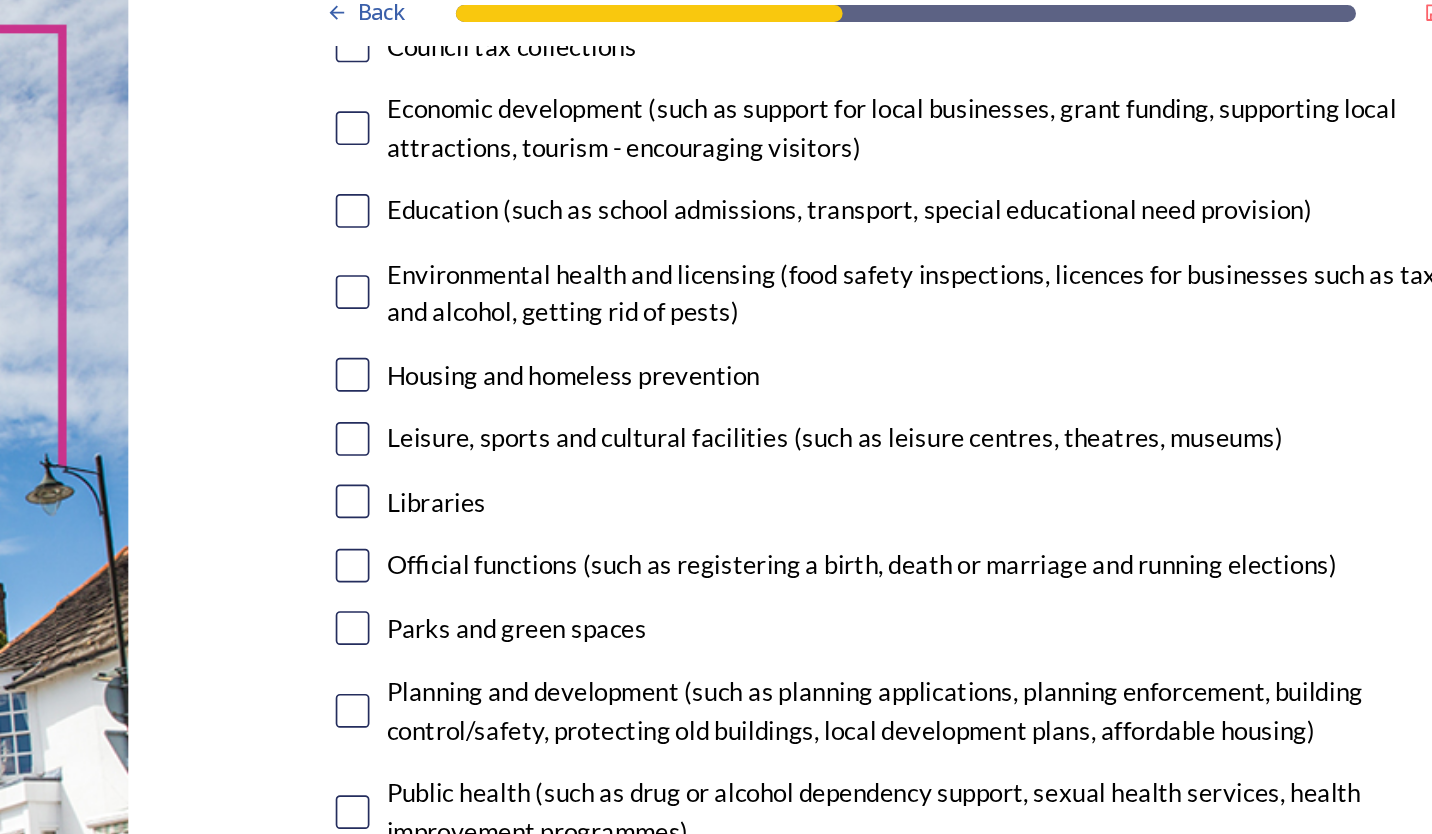 click at bounding box center (631, 98) 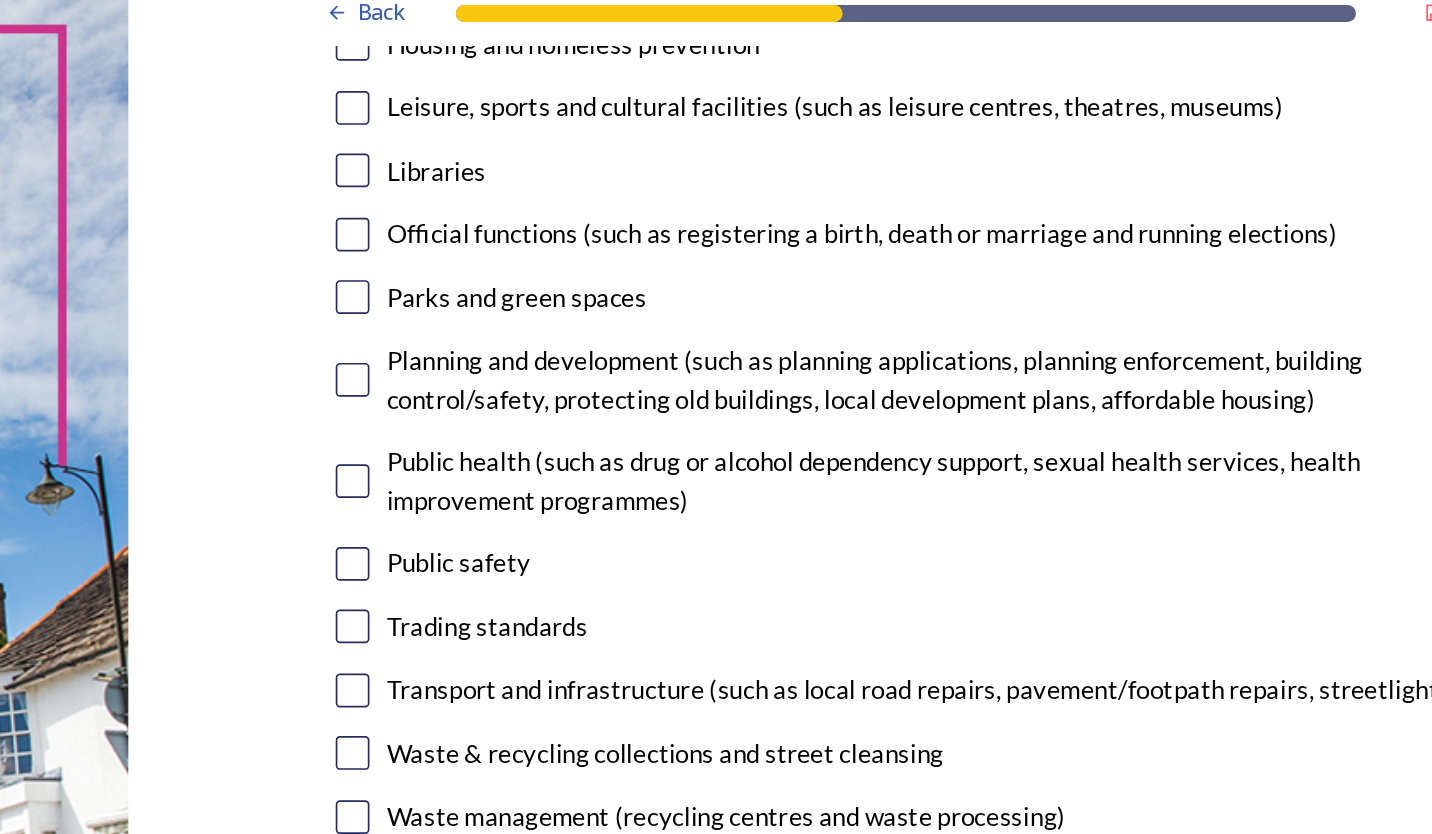 scroll, scrollTop: 595, scrollLeft: 0, axis: vertical 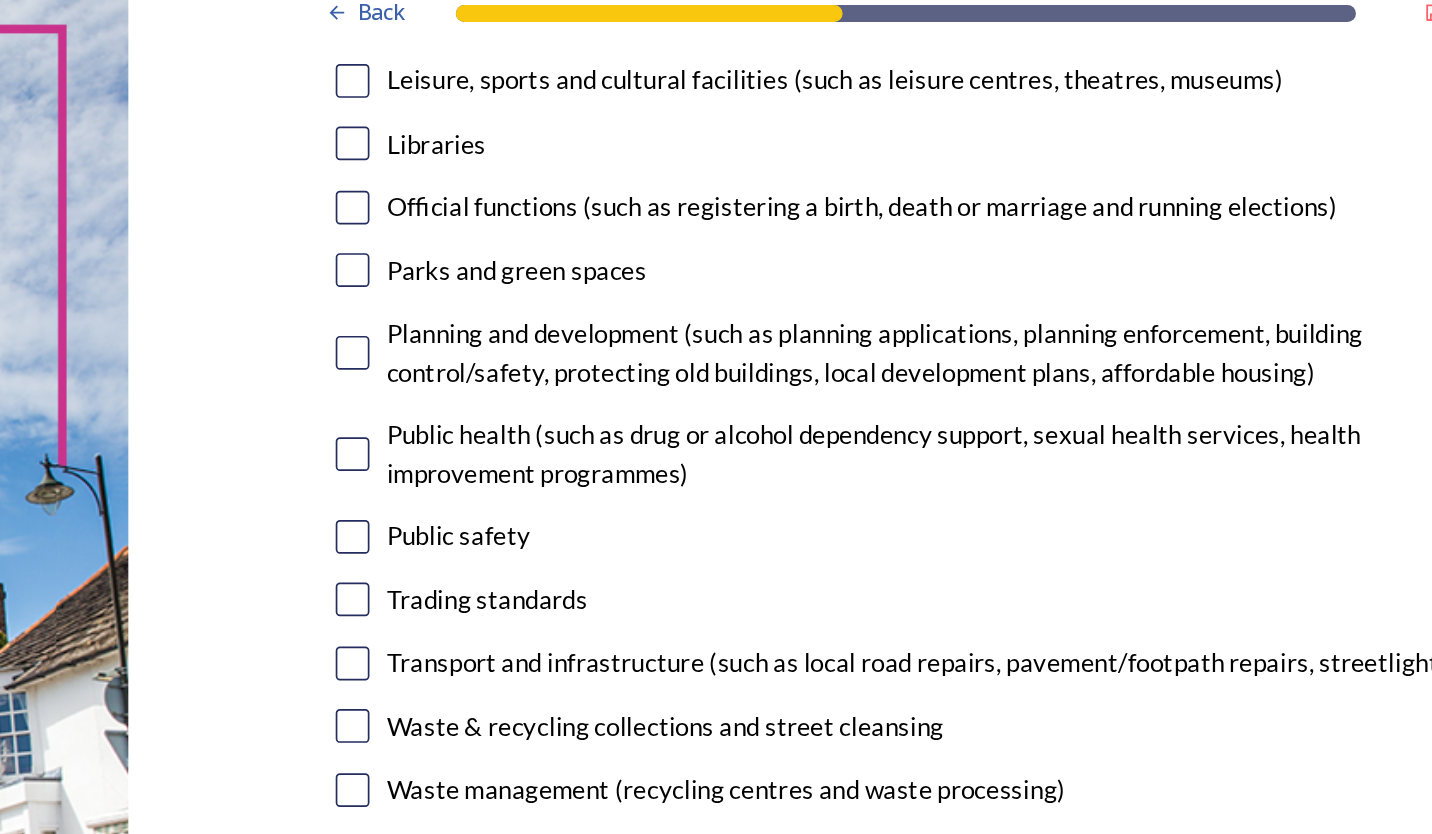 click at bounding box center (631, 182) 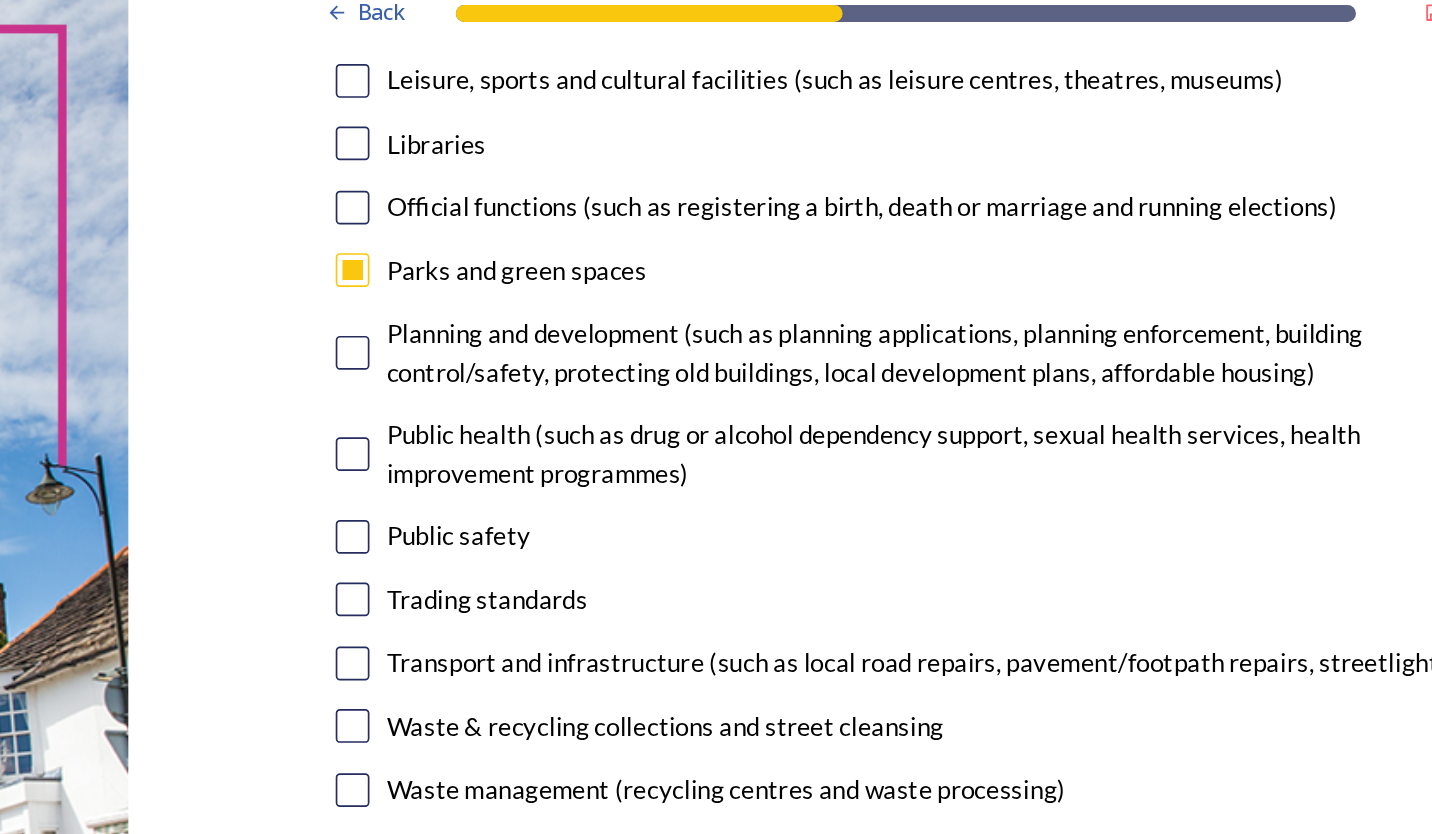 click at bounding box center (631, 231) 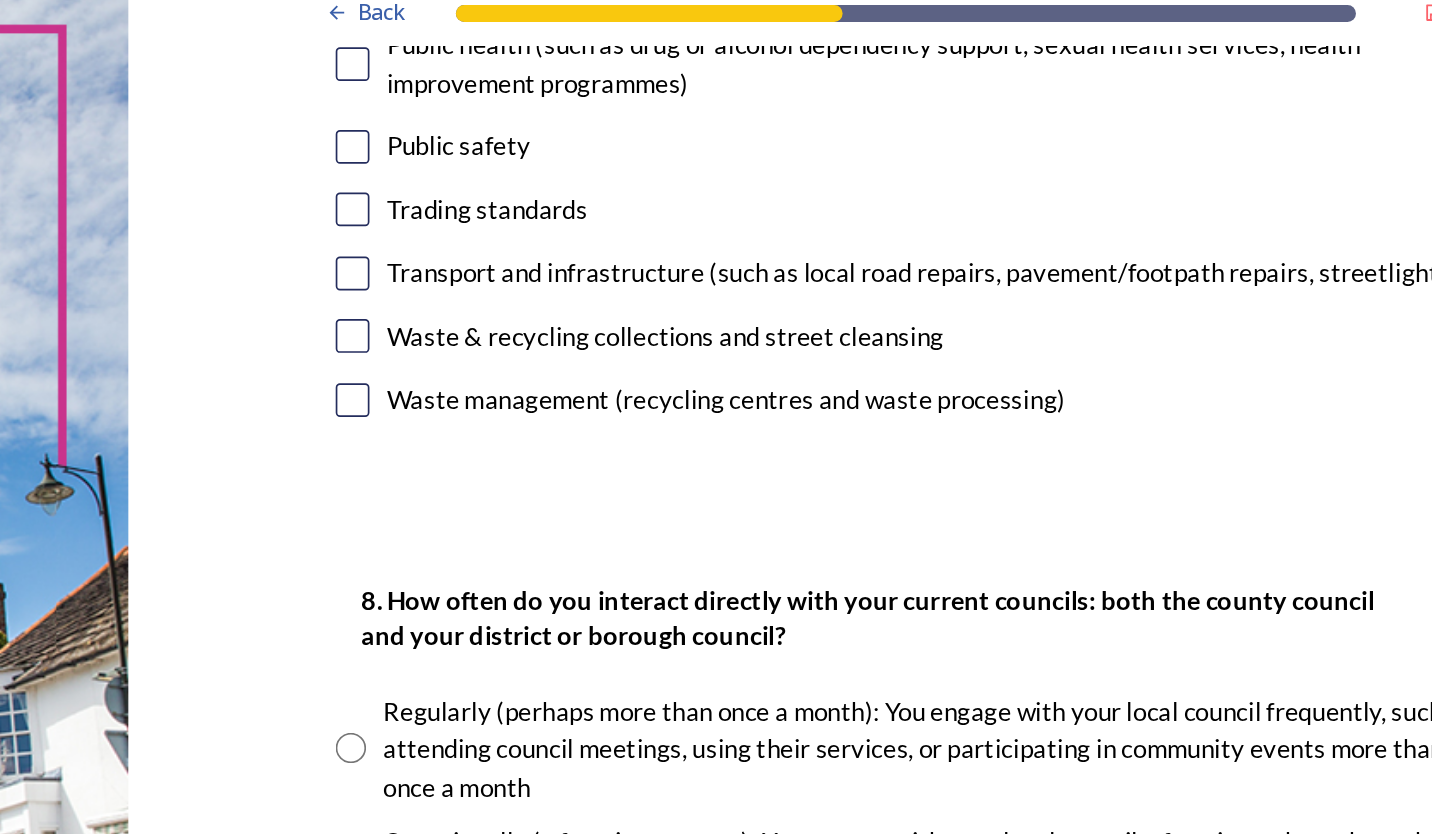 scroll, scrollTop: 827, scrollLeft: 0, axis: vertical 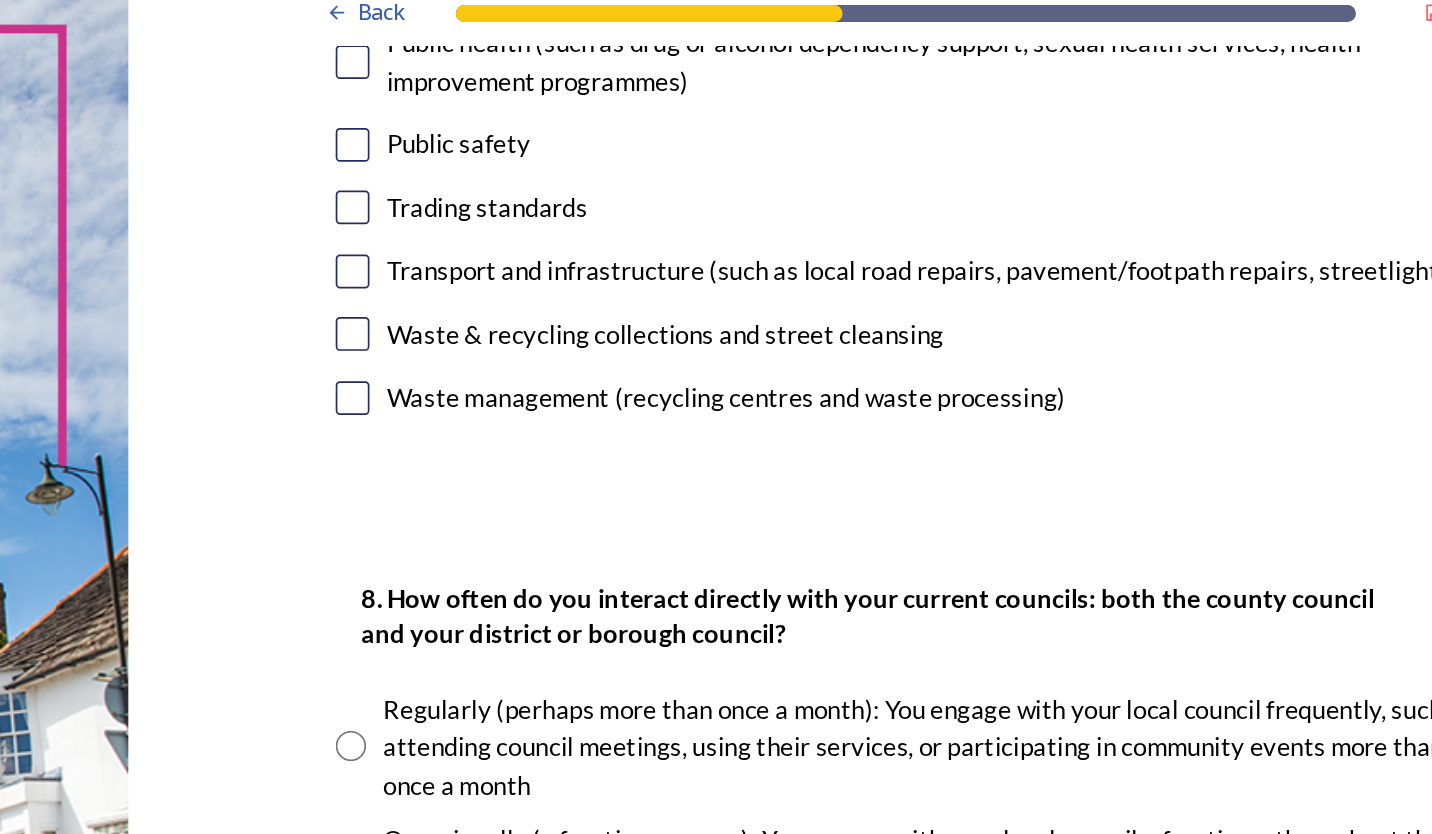 click at bounding box center (631, 183) 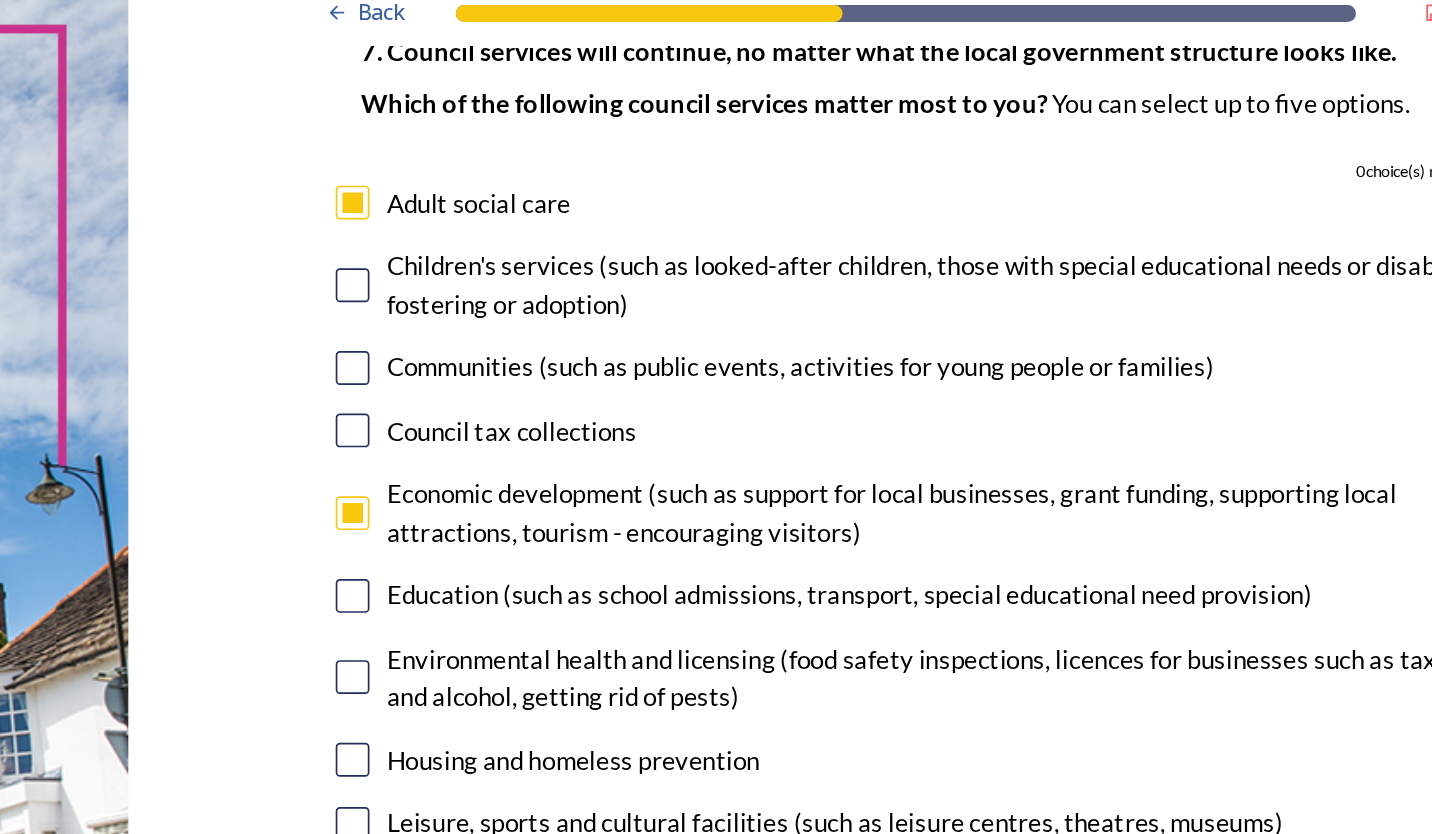 scroll, scrollTop: 146, scrollLeft: 0, axis: vertical 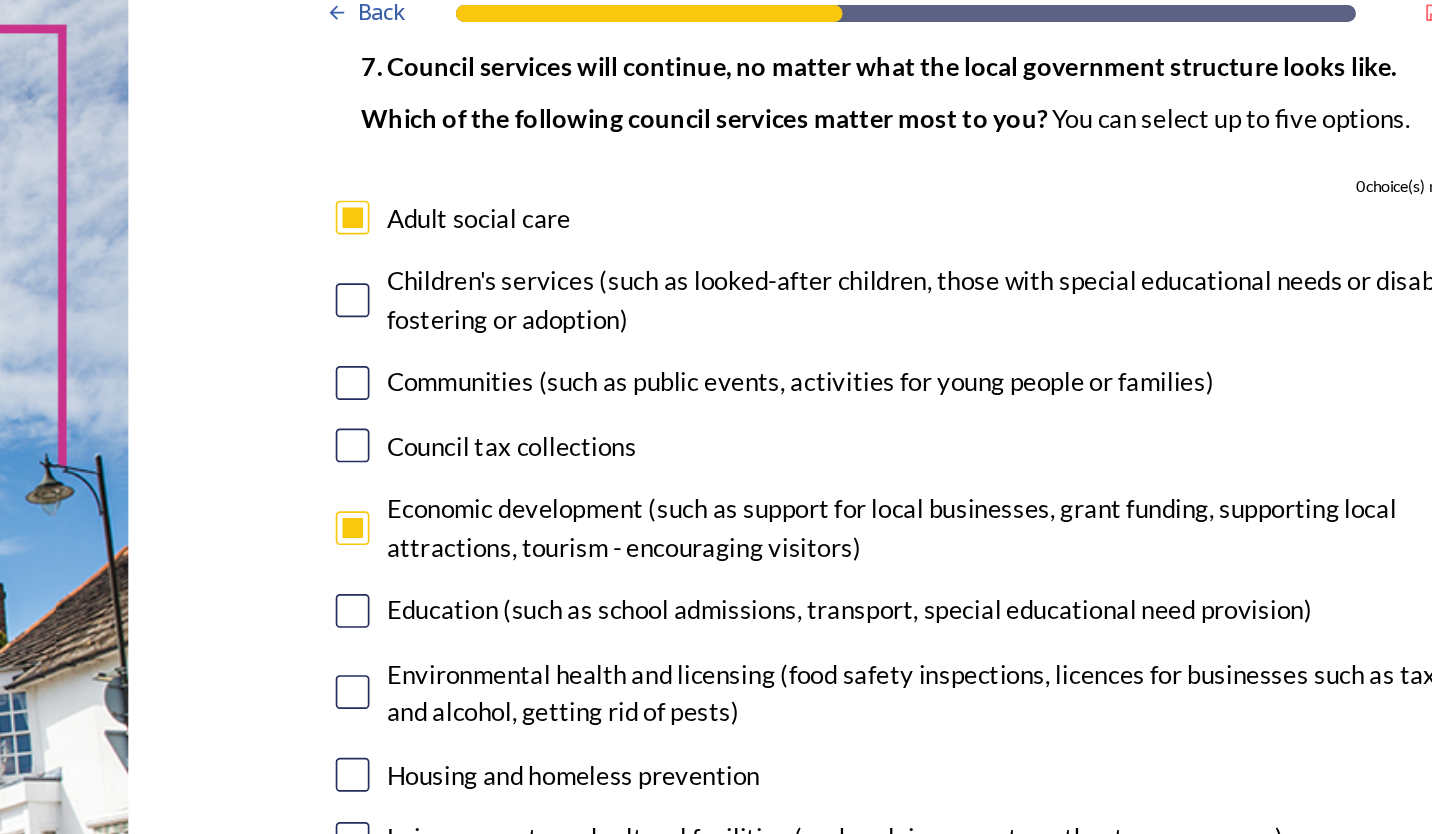click at bounding box center (631, 151) 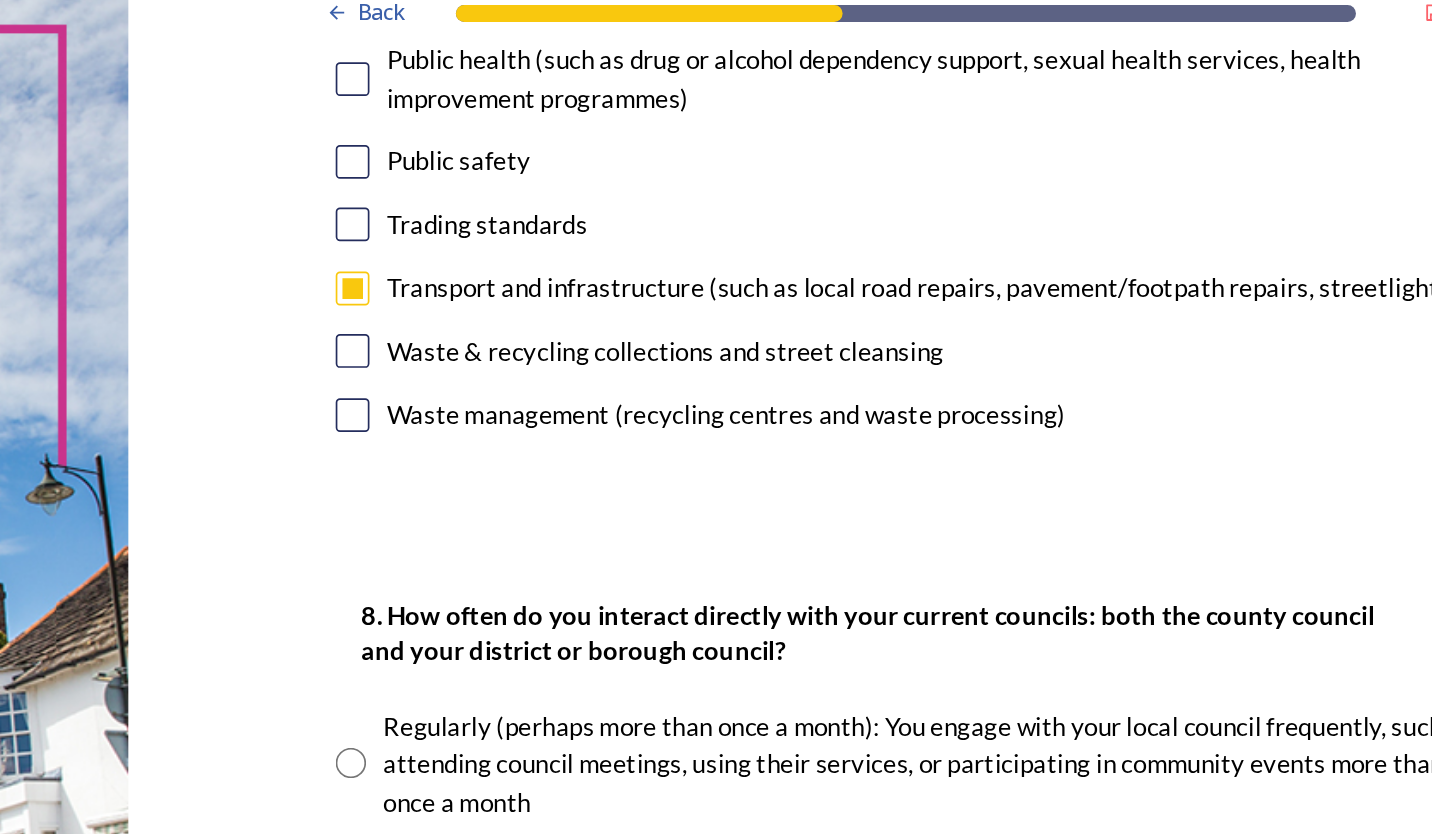 scroll, scrollTop: 820, scrollLeft: 0, axis: vertical 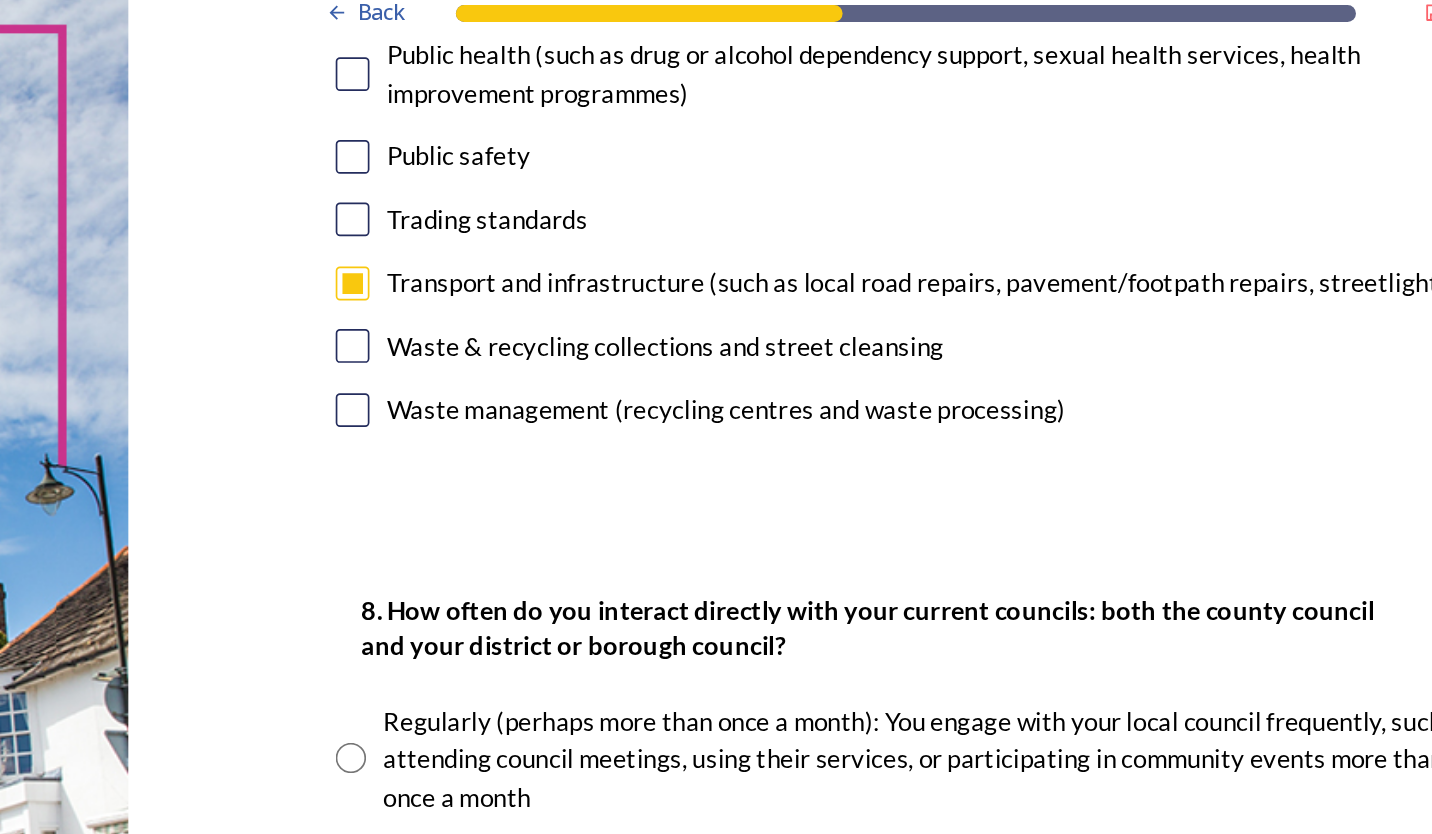click at bounding box center [631, 265] 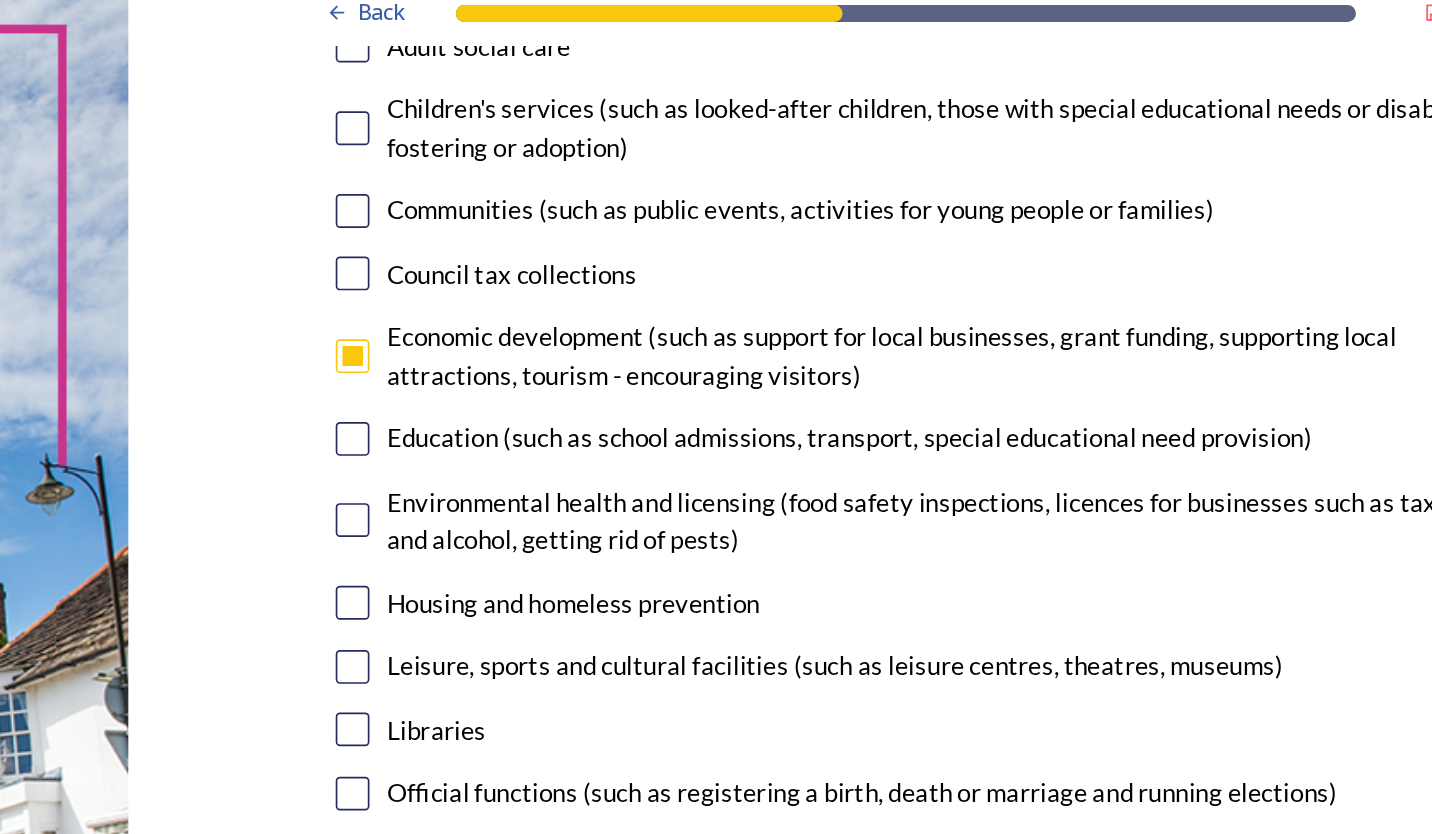scroll, scrollTop: 249, scrollLeft: 0, axis: vertical 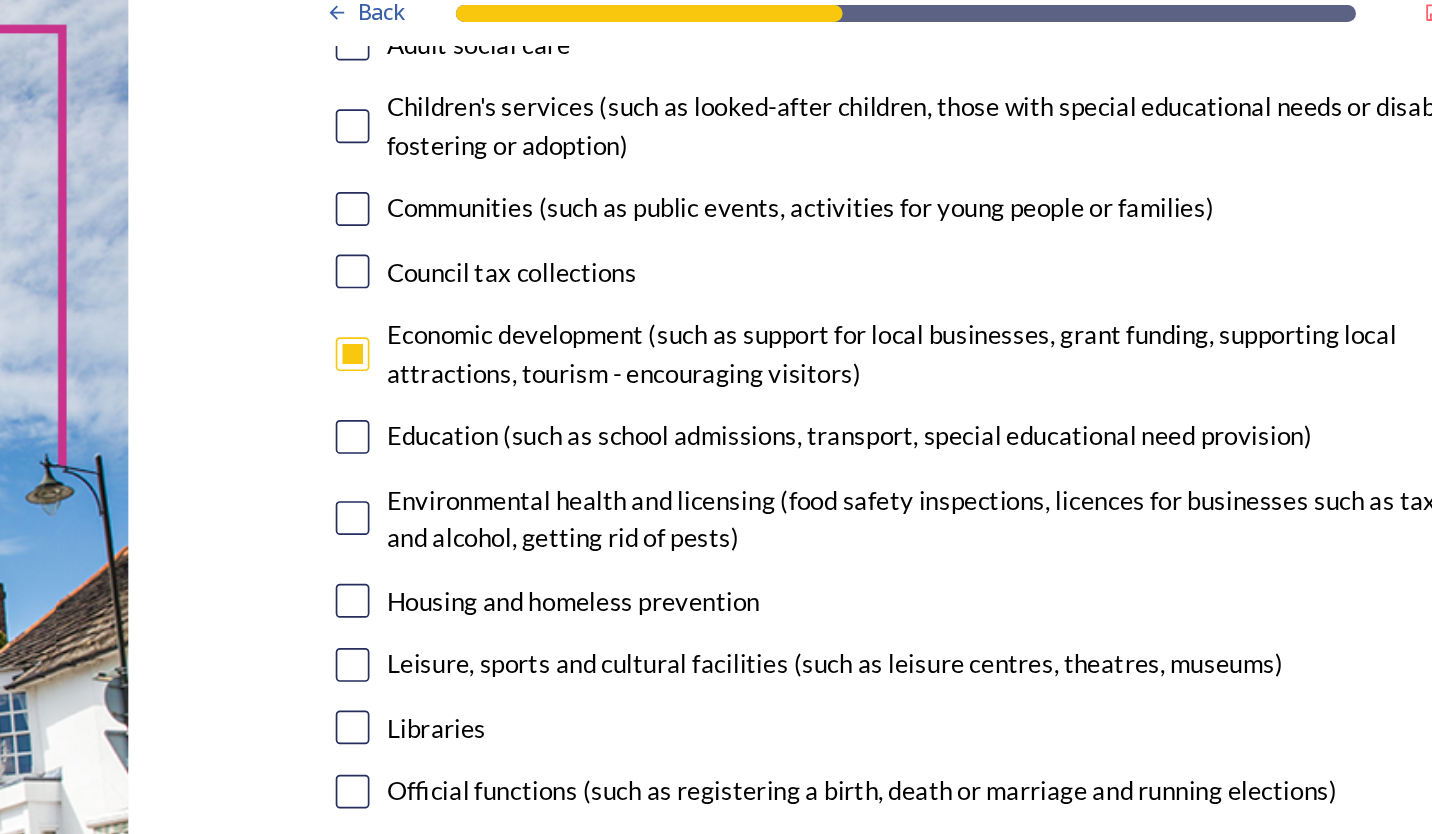 click on "Back Save Your local services 7. Council services will continue, no matter what the local government structure looks like.  ﻿﻿Which of the following council services matter most to you?  You can select up to five options. 0  choice(s) remaining Adult social care   Children's services (such as looked-after children, those with special educational needs or disability, fostering or adoption) Communities (such as public events, activities for young people or families) Council tax collections Economic development (such as support for local businesses, grant funding, supporting local attractions, tourism - encouraging visitors)  Education (such as school admissions, transport, special educational need provision)  Environmental health and licensing (food safety inspections, licences for businesses such as taxis and alcohol, getting rid of pests) Housing and homeless prevention Leisure, sports and cultural facilities (such as leisure centres, theatres, museums) Libraries Parks and green spaces Public safety" at bounding box center (965, 1017) 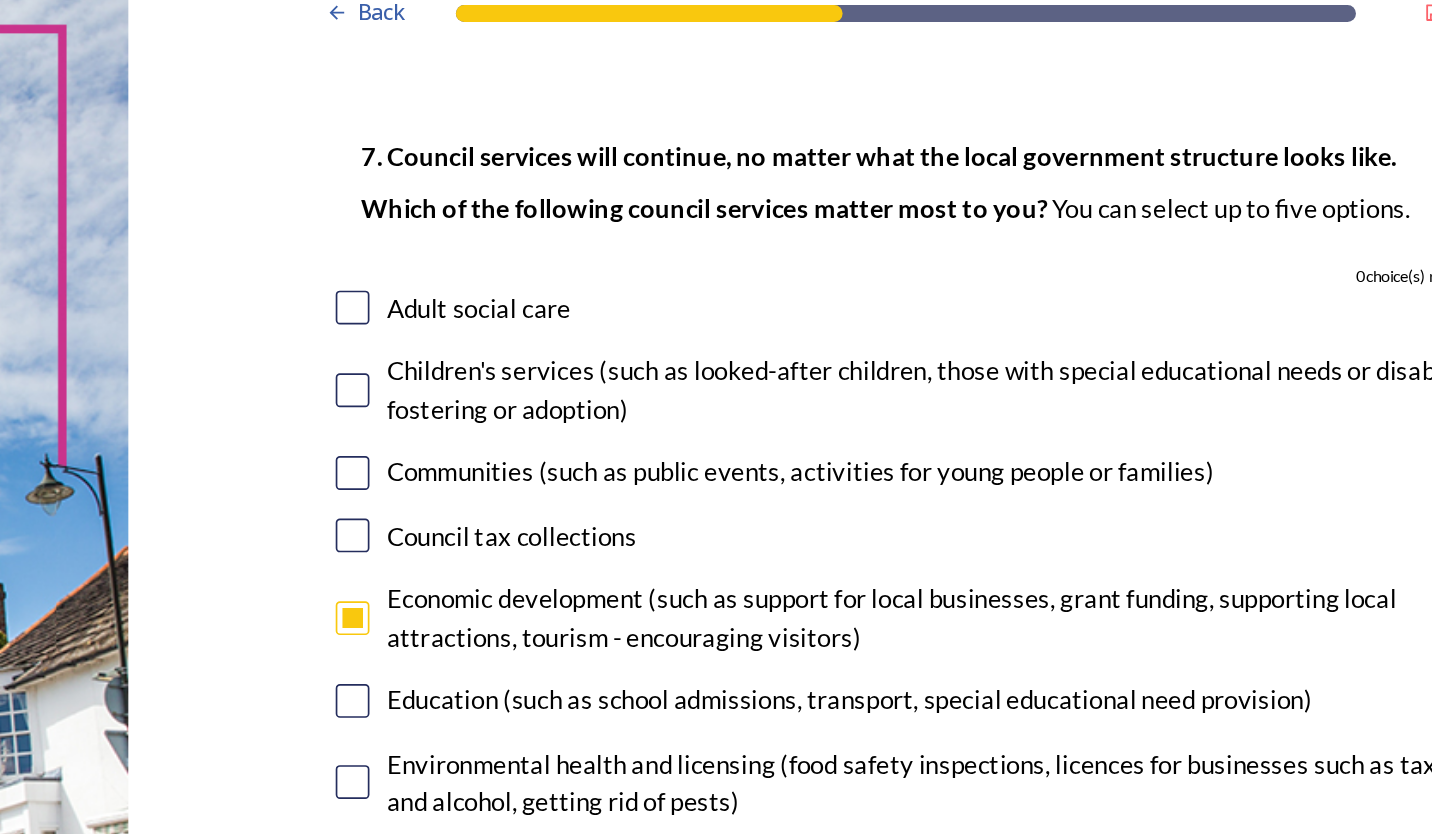 click on "Back Save Your local services 7. Council services will continue, no matter what the local government structure looks like.  ﻿﻿Which of the following council services matter most to you?  You can select up to five options. 0  choice(s) remaining Adult social care   Children's services (such as looked-after children, those with special educational needs or disability, fostering or adoption) Communities (such as public events, activities for young people or families) Council tax collections Economic development (such as support for local businesses, grant funding, supporting local attractions, tourism - encouraging visitors)  Education (such as school admissions, transport, special educational need provision)  Environmental health and licensing (food safety inspections, licences for businesses such as taxis and alcohol, getting rid of pests) Housing and homeless prevention Leisure, sports and cultural facilities (such as leisure centres, theatres, museums) Libraries Parks and green spaces Public safety" at bounding box center [965, 1173] 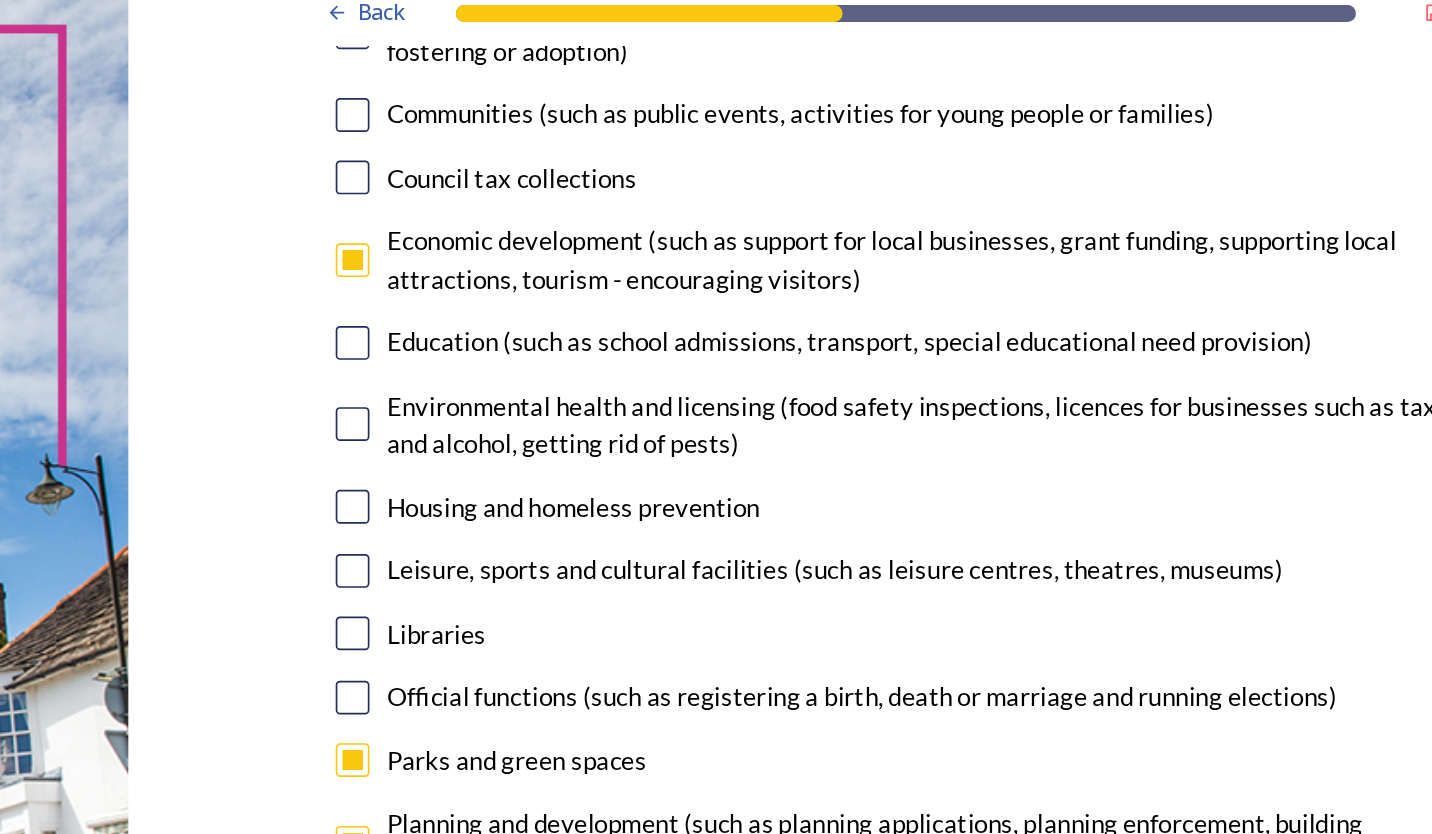 scroll, scrollTop: 305, scrollLeft: 0, axis: vertical 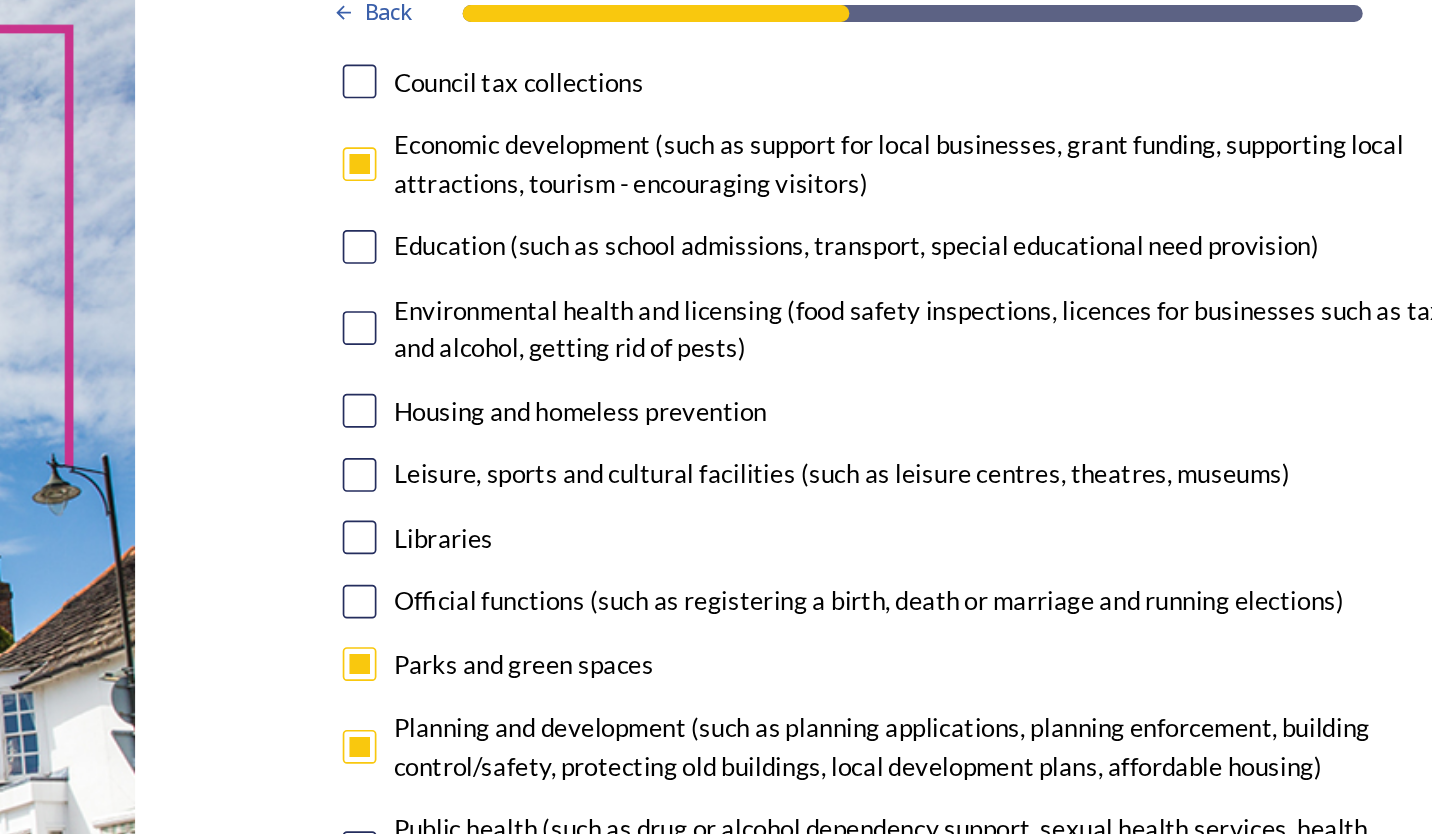 click at bounding box center [631, 303] 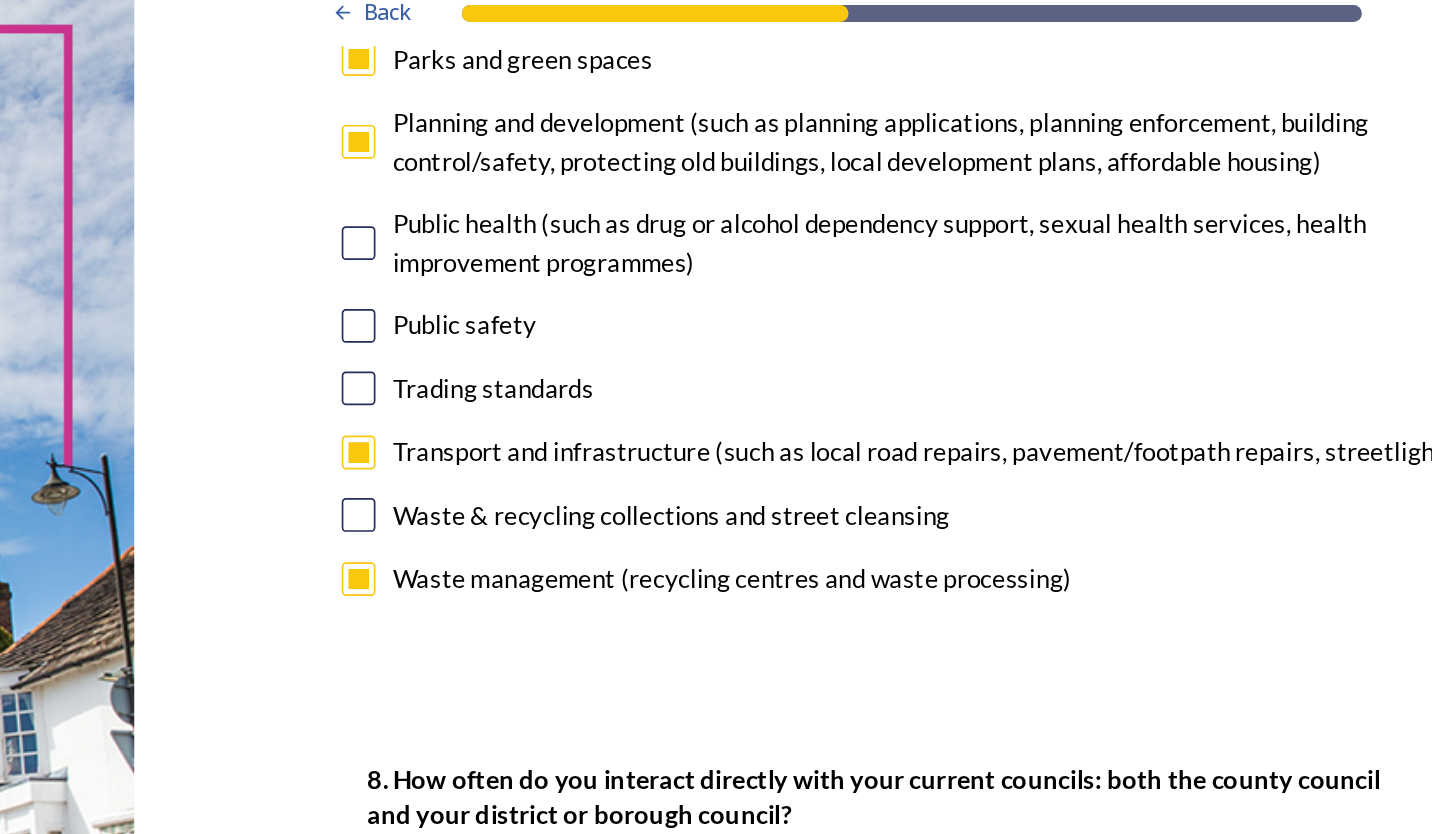 scroll, scrollTop: 717, scrollLeft: 0, axis: vertical 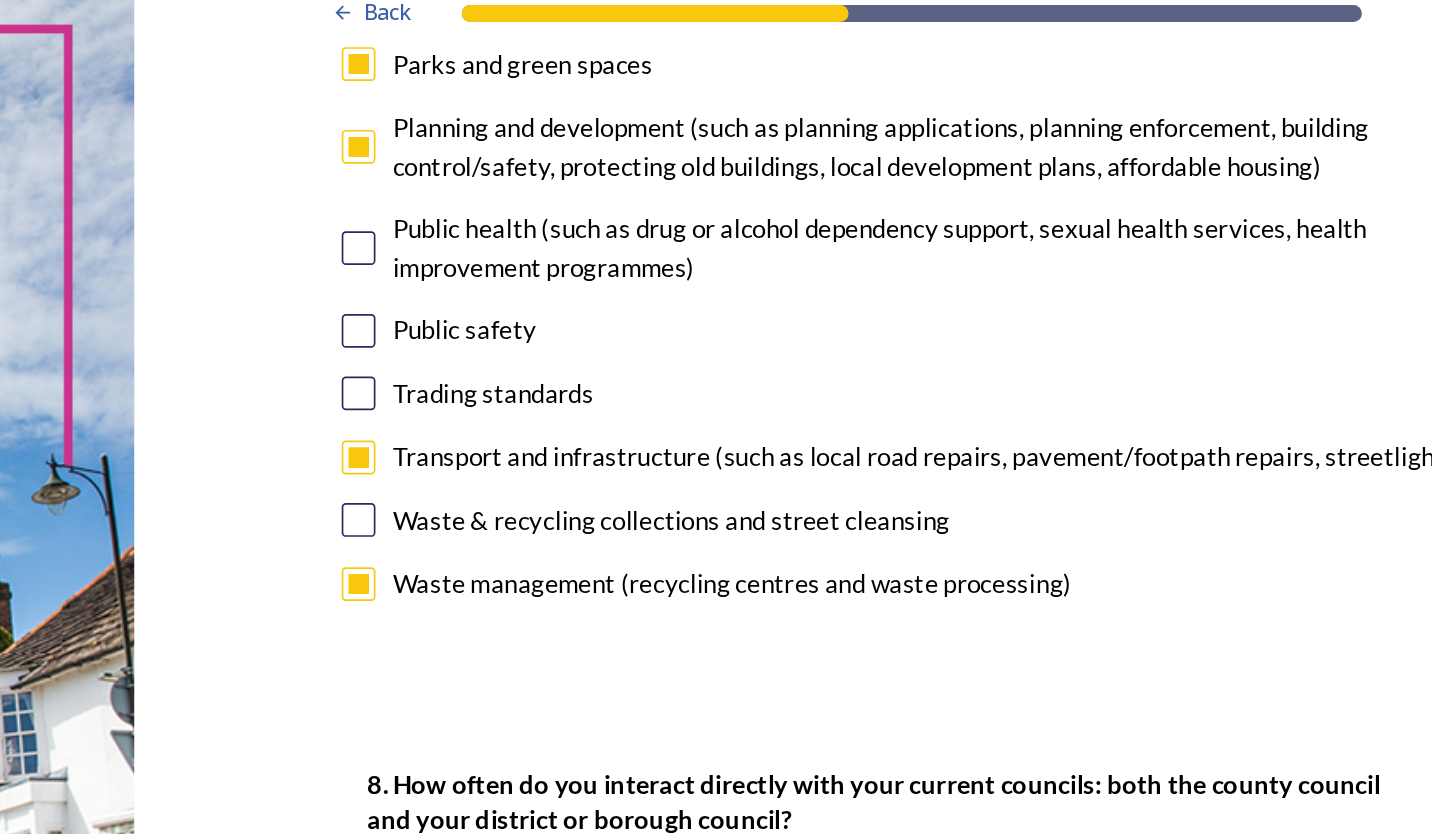 click at bounding box center [631, 368] 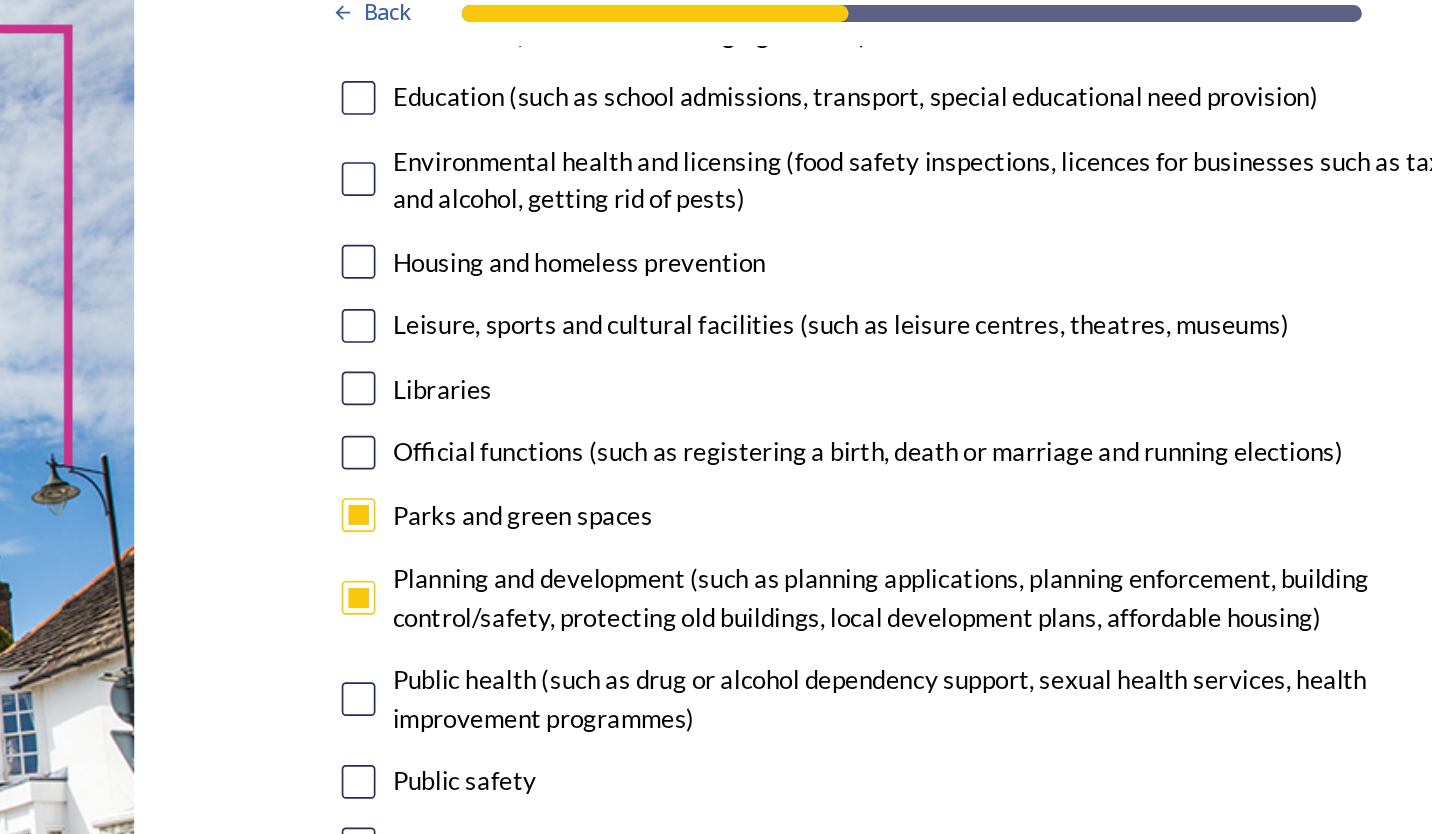 scroll, scrollTop: 448, scrollLeft: 0, axis: vertical 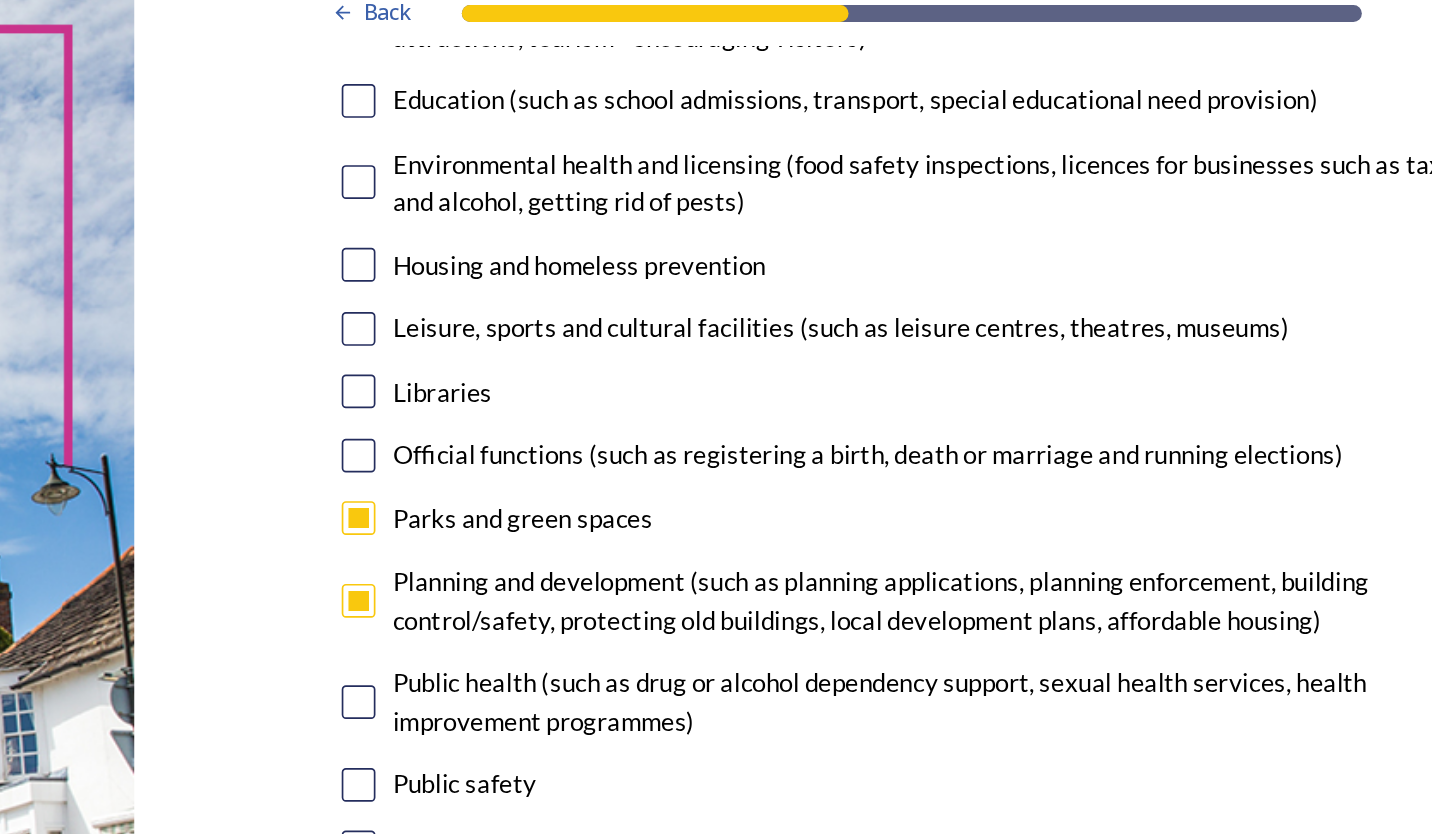 click at bounding box center (631, 254) 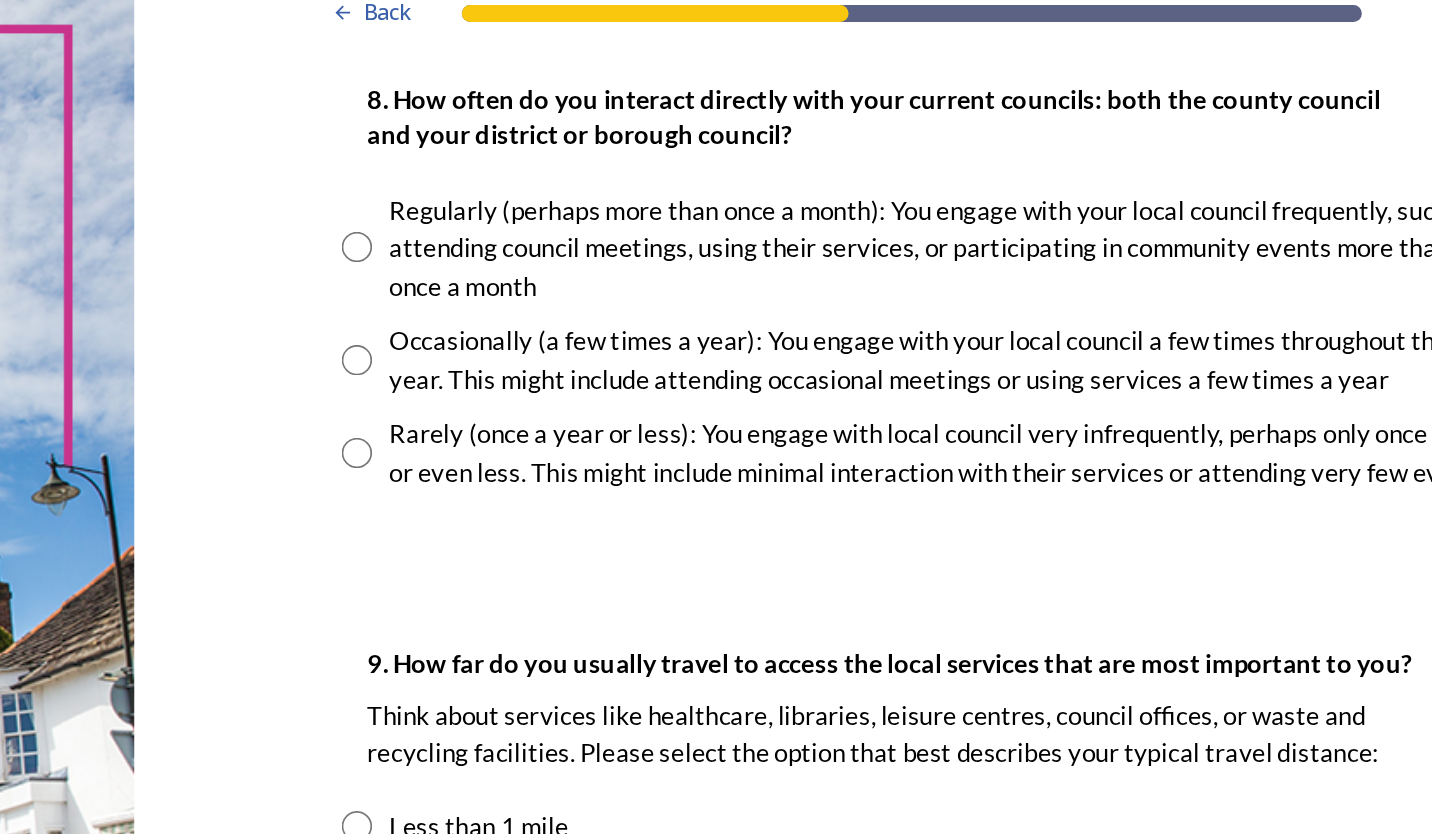 scroll, scrollTop: 1136, scrollLeft: 0, axis: vertical 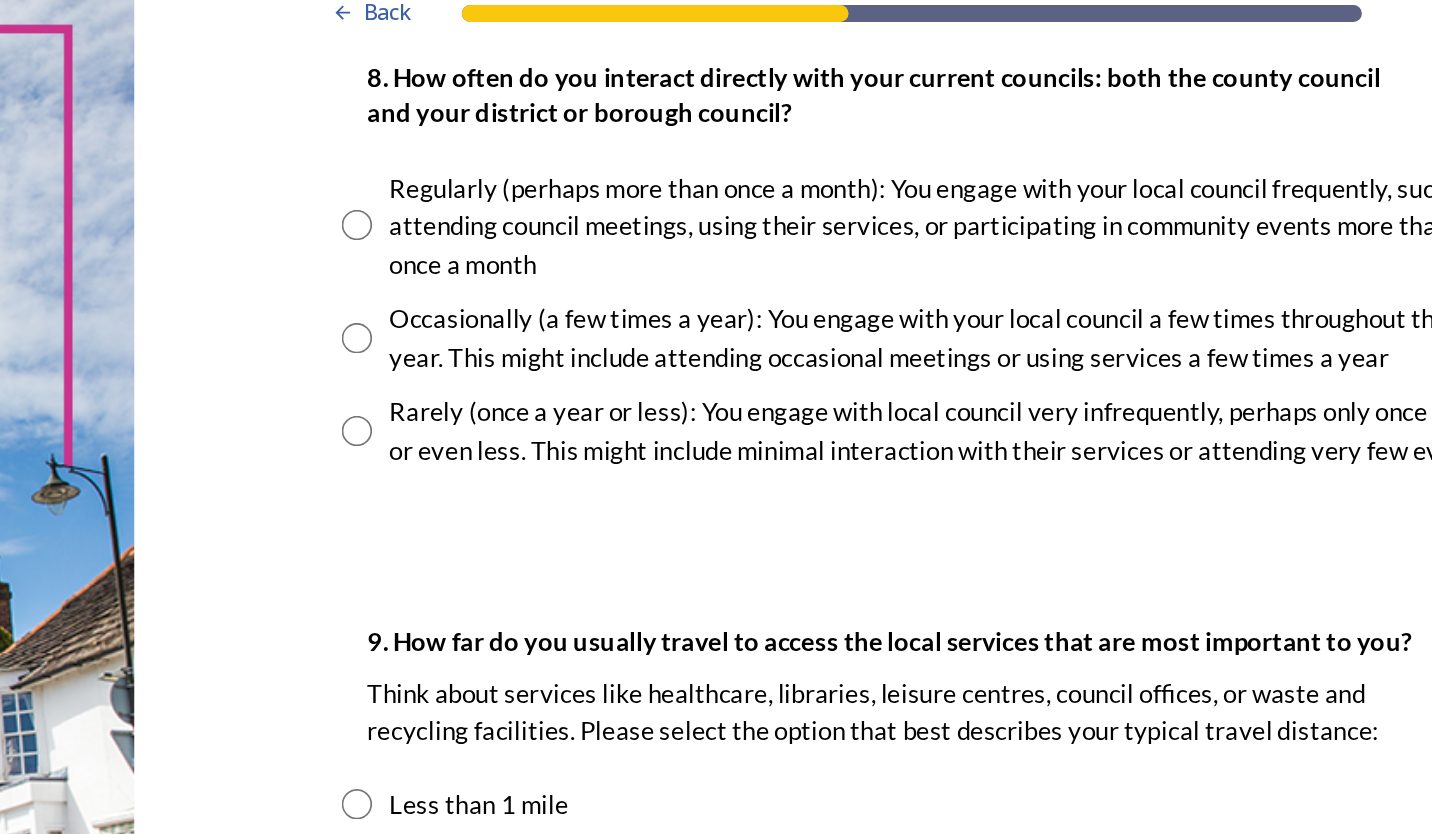 click at bounding box center (630, 222) 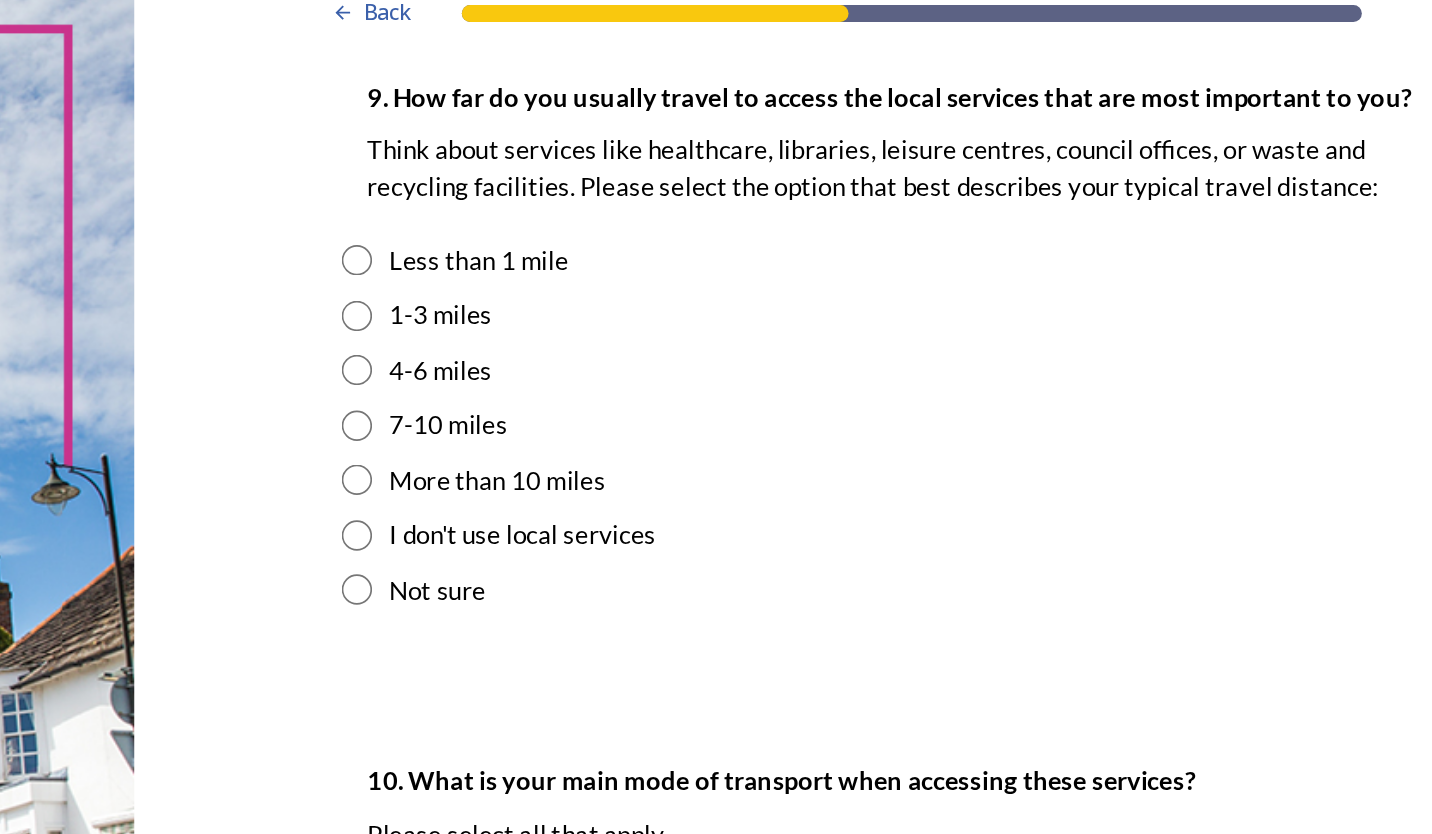 scroll, scrollTop: 1464, scrollLeft: 0, axis: vertical 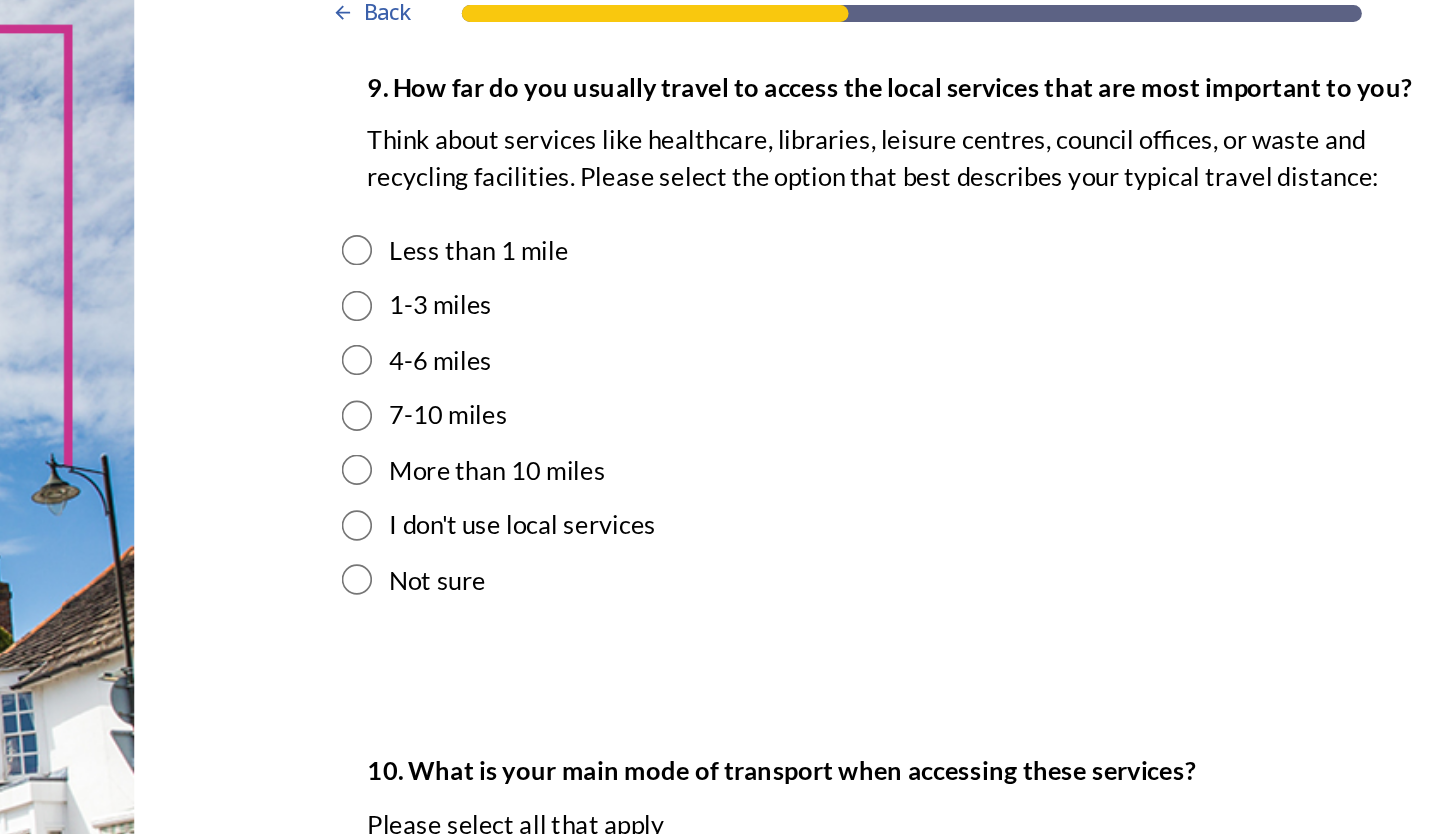 click at bounding box center [630, 203] 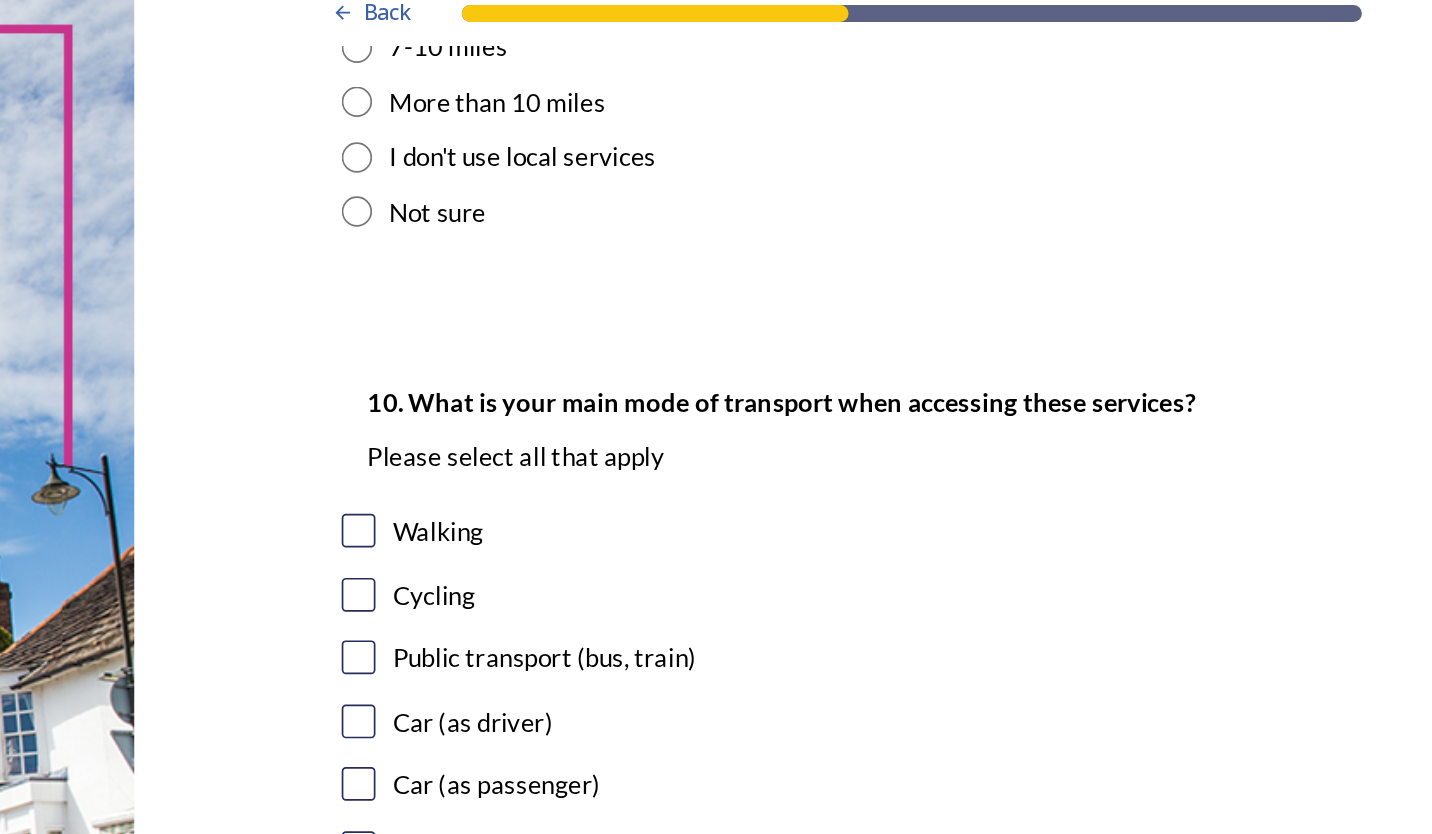 scroll, scrollTop: 1697, scrollLeft: 0, axis: vertical 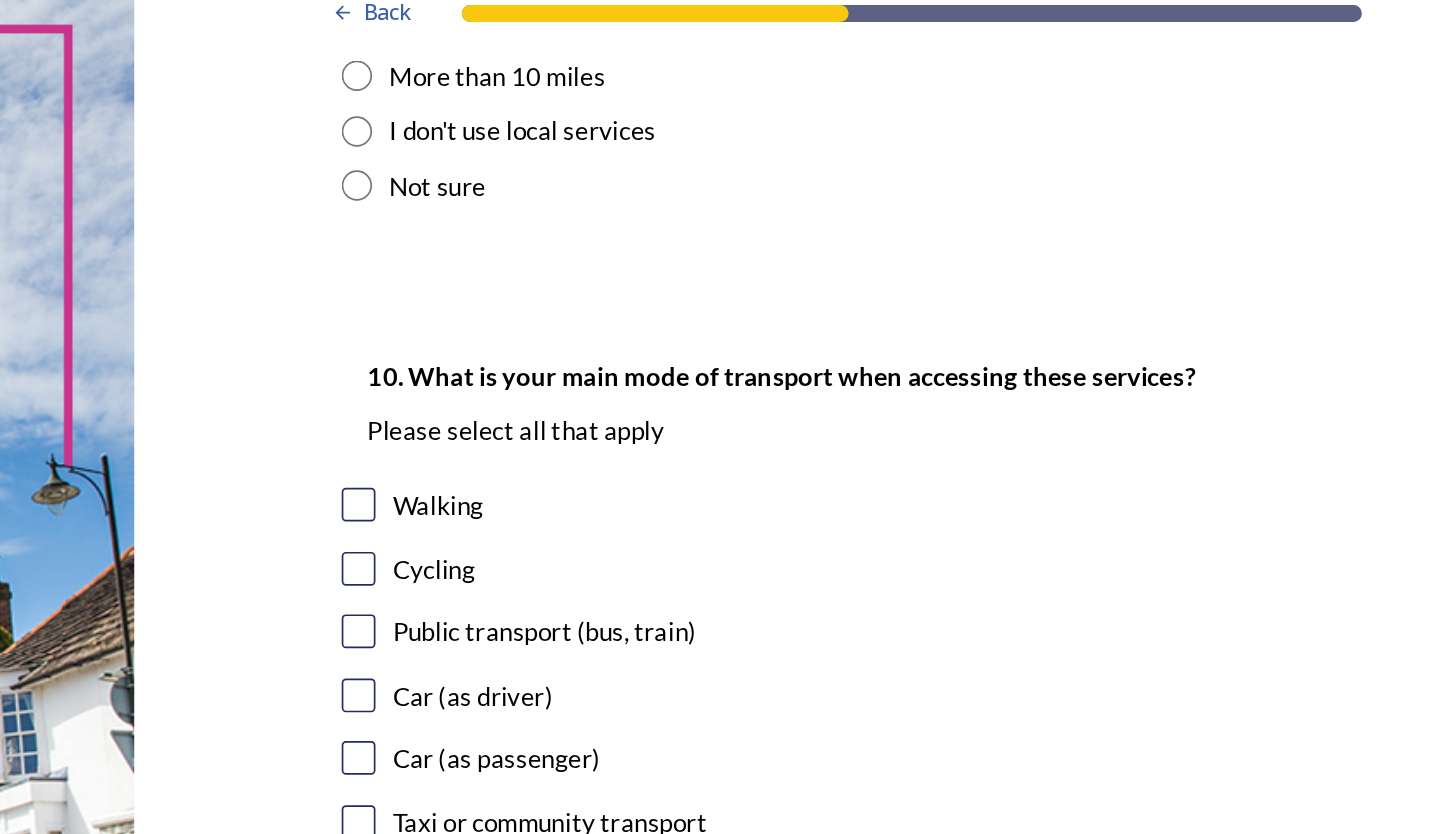 click at bounding box center (631, 321) 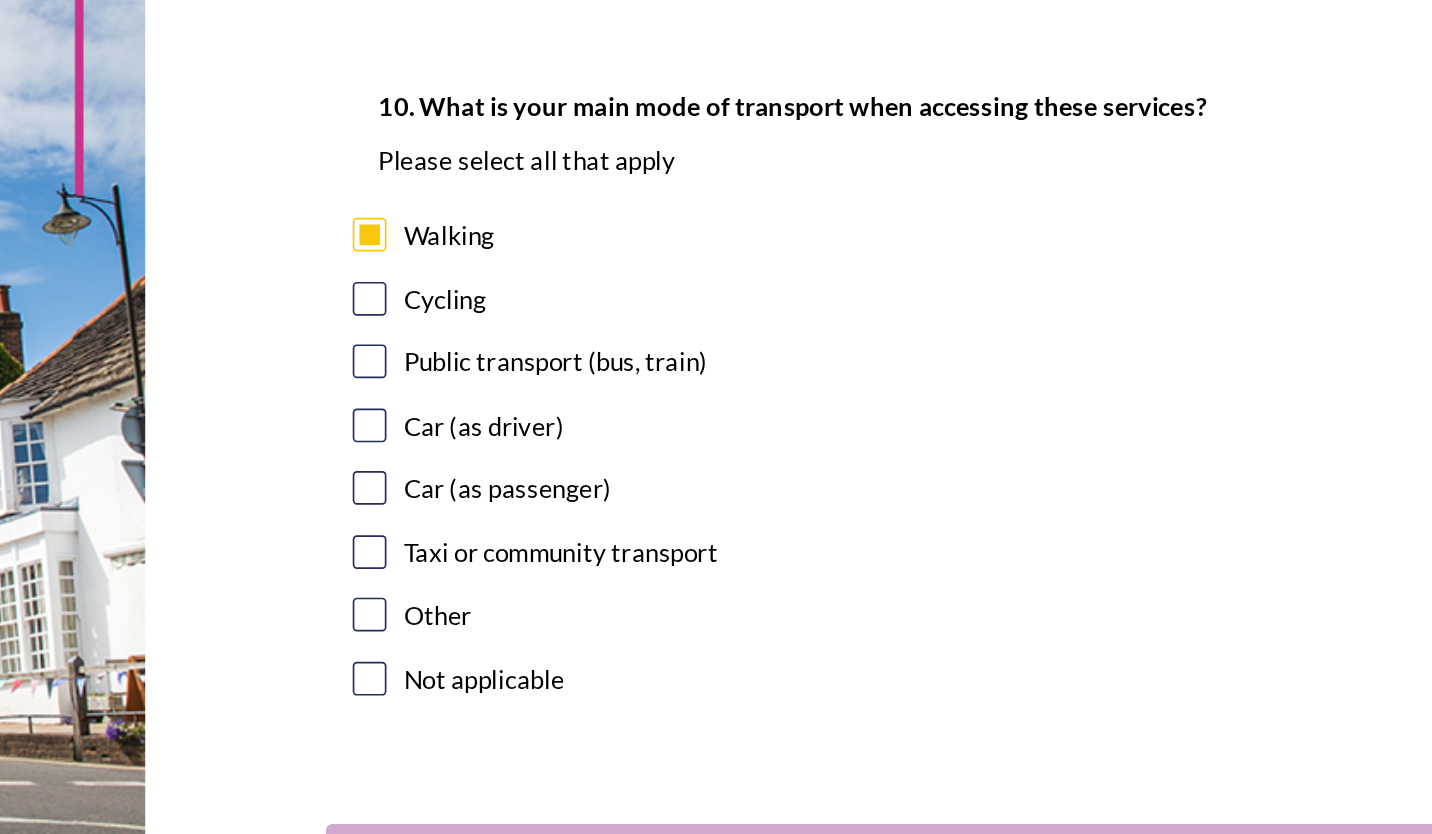 click at bounding box center (631, 396) 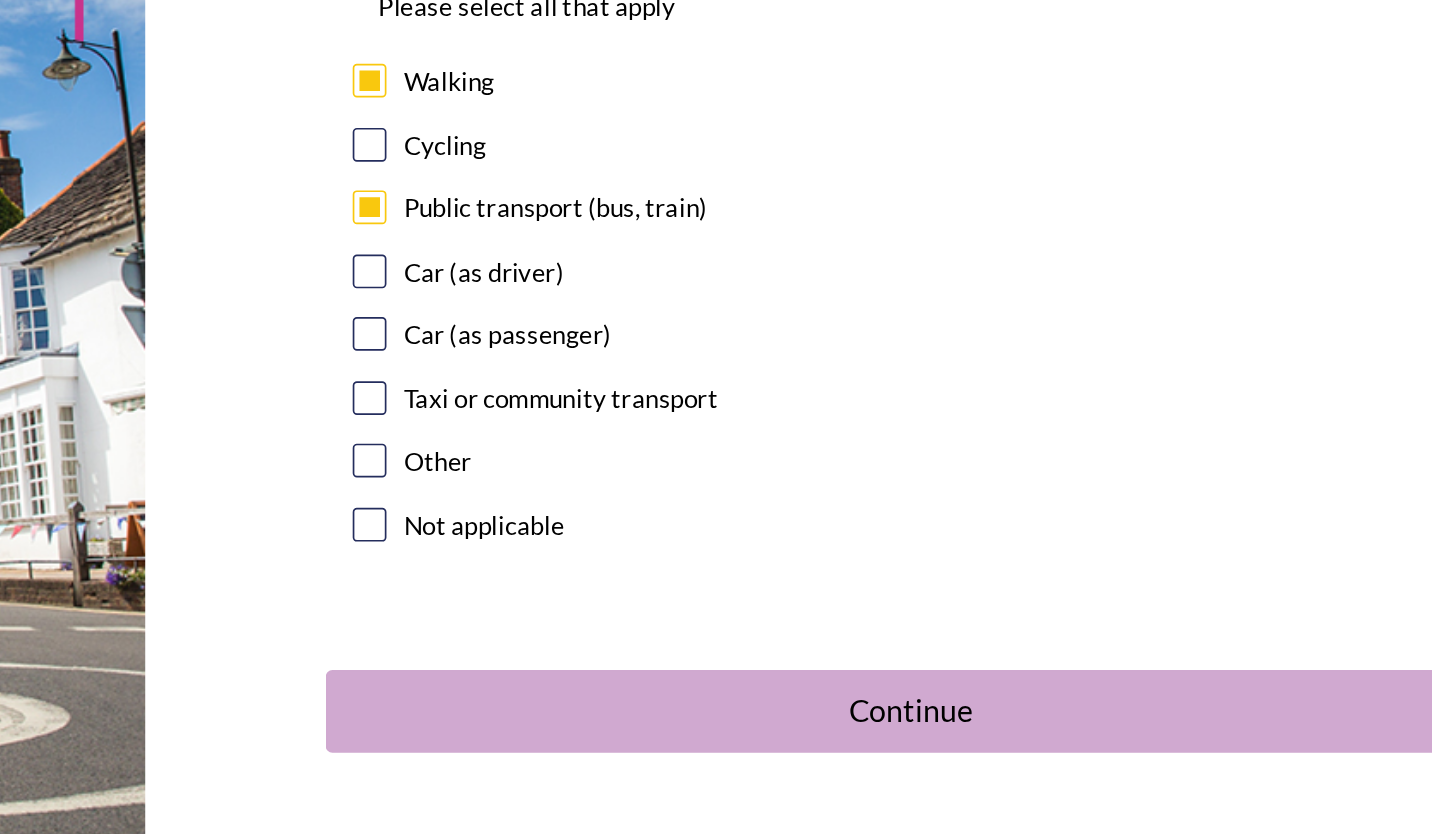 scroll, scrollTop: 0, scrollLeft: 0, axis: both 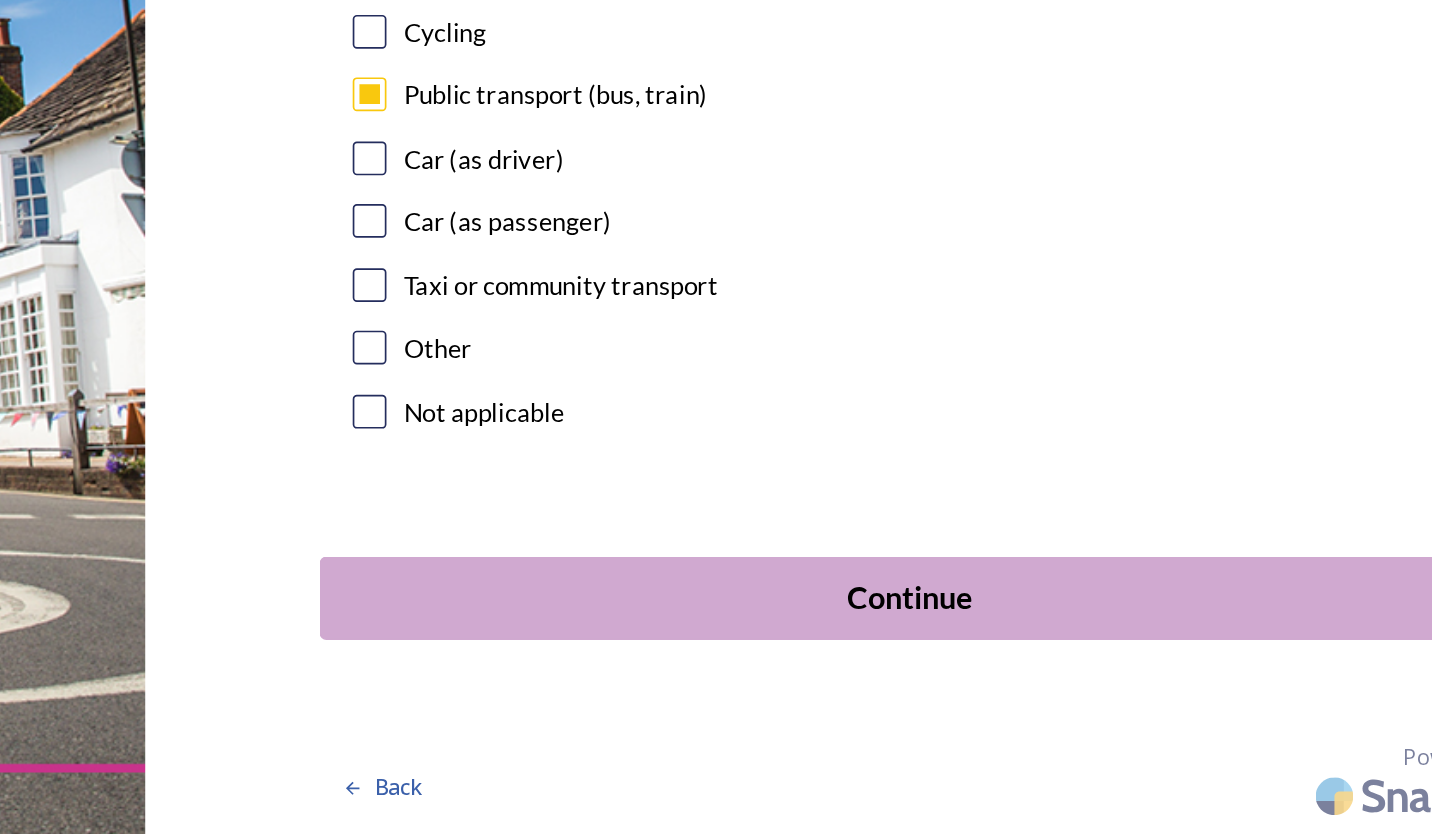 click on "Continue" at bounding box center (951, 694) 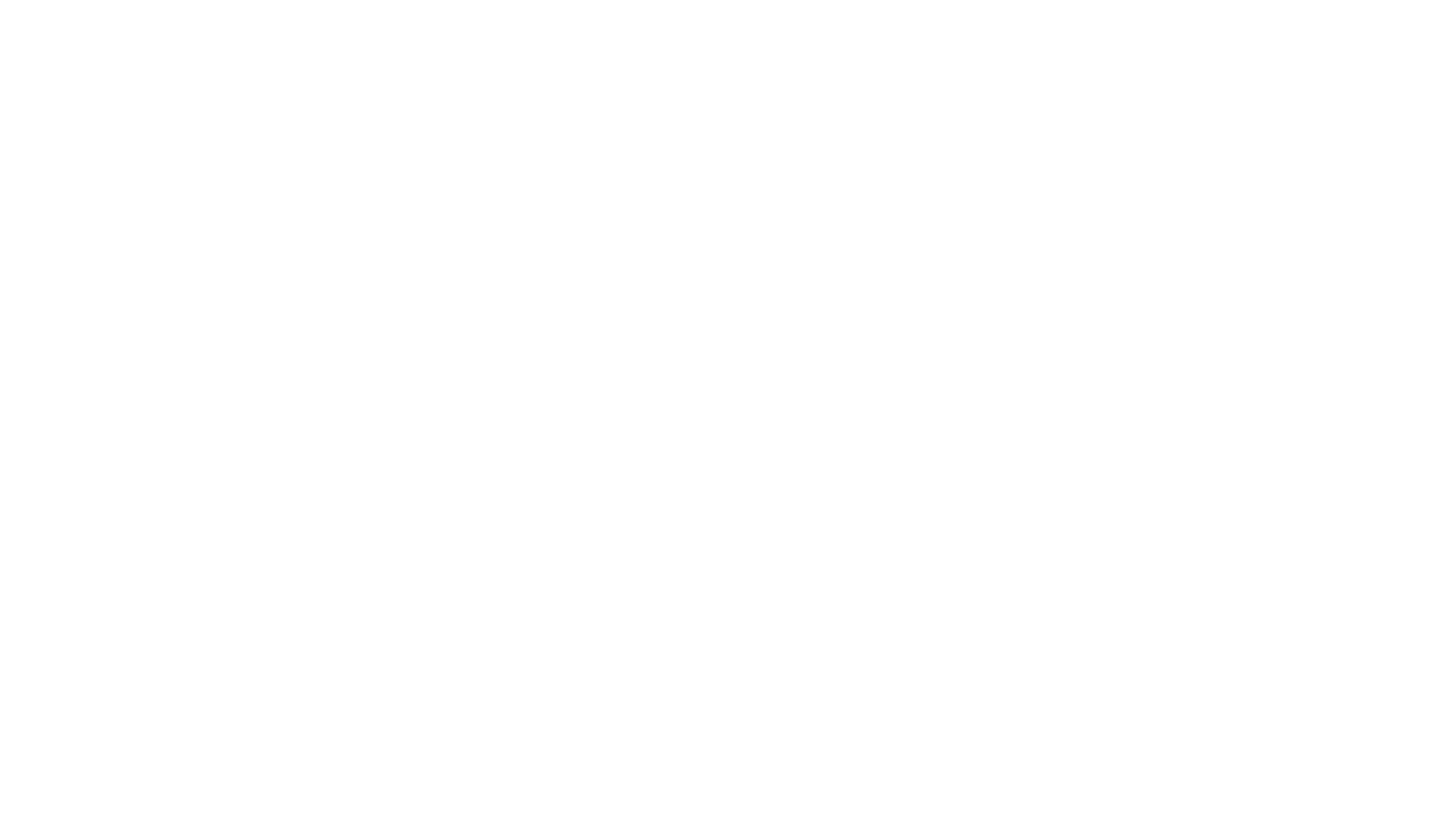 scroll, scrollTop: 0, scrollLeft: 0, axis: both 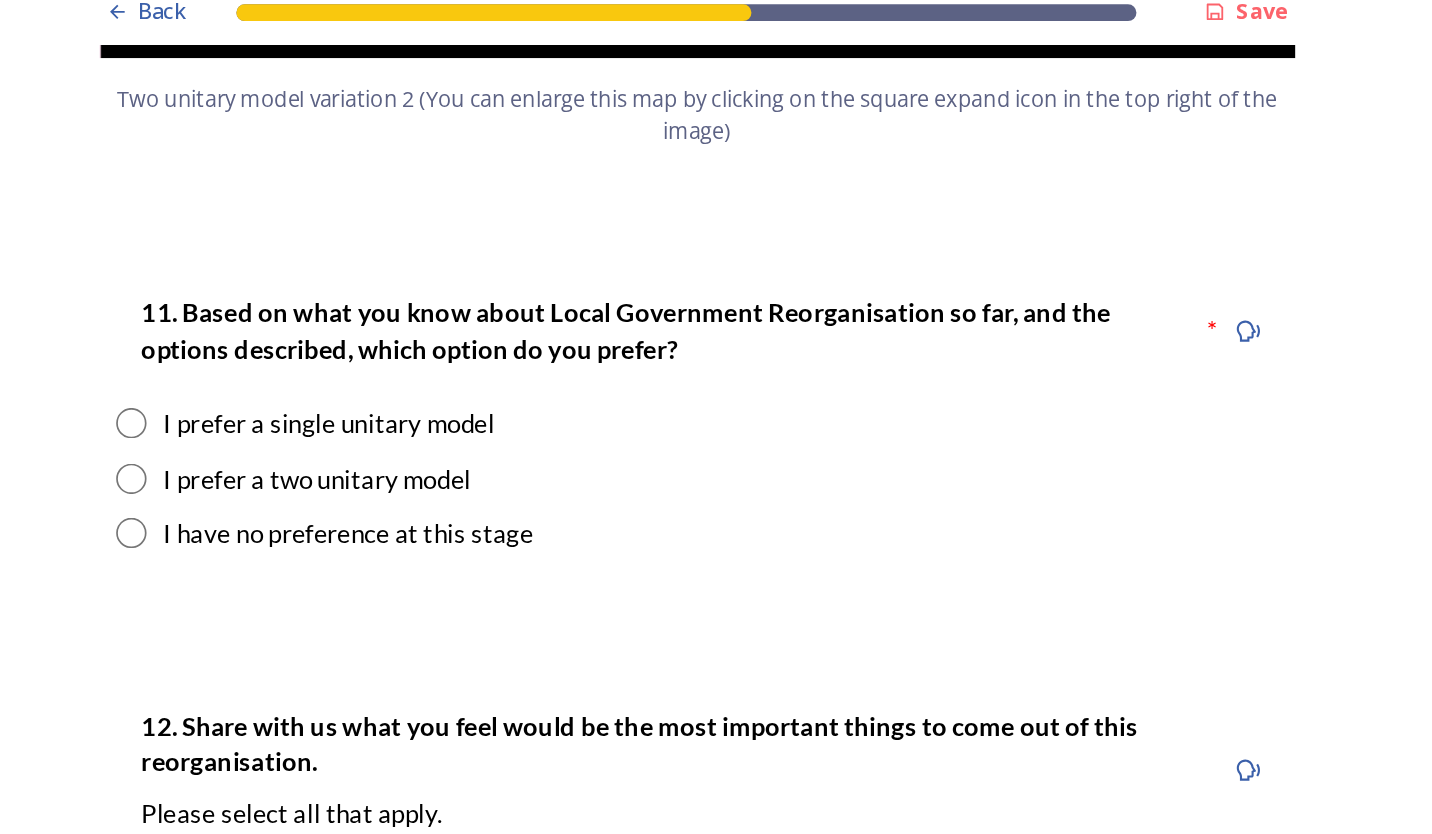 click at bounding box center [381, 306] 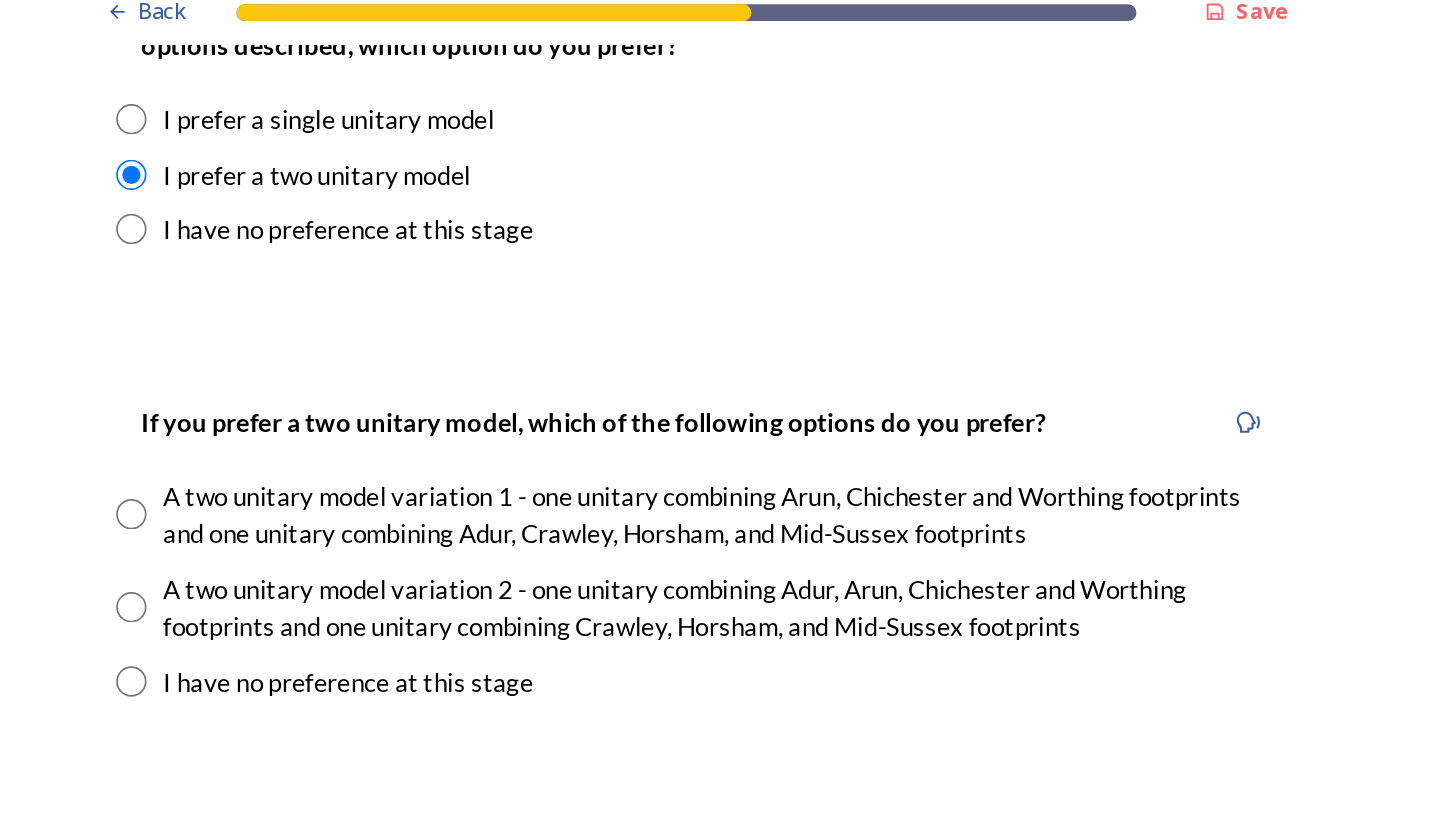 scroll, scrollTop: 2725, scrollLeft: 0, axis: vertical 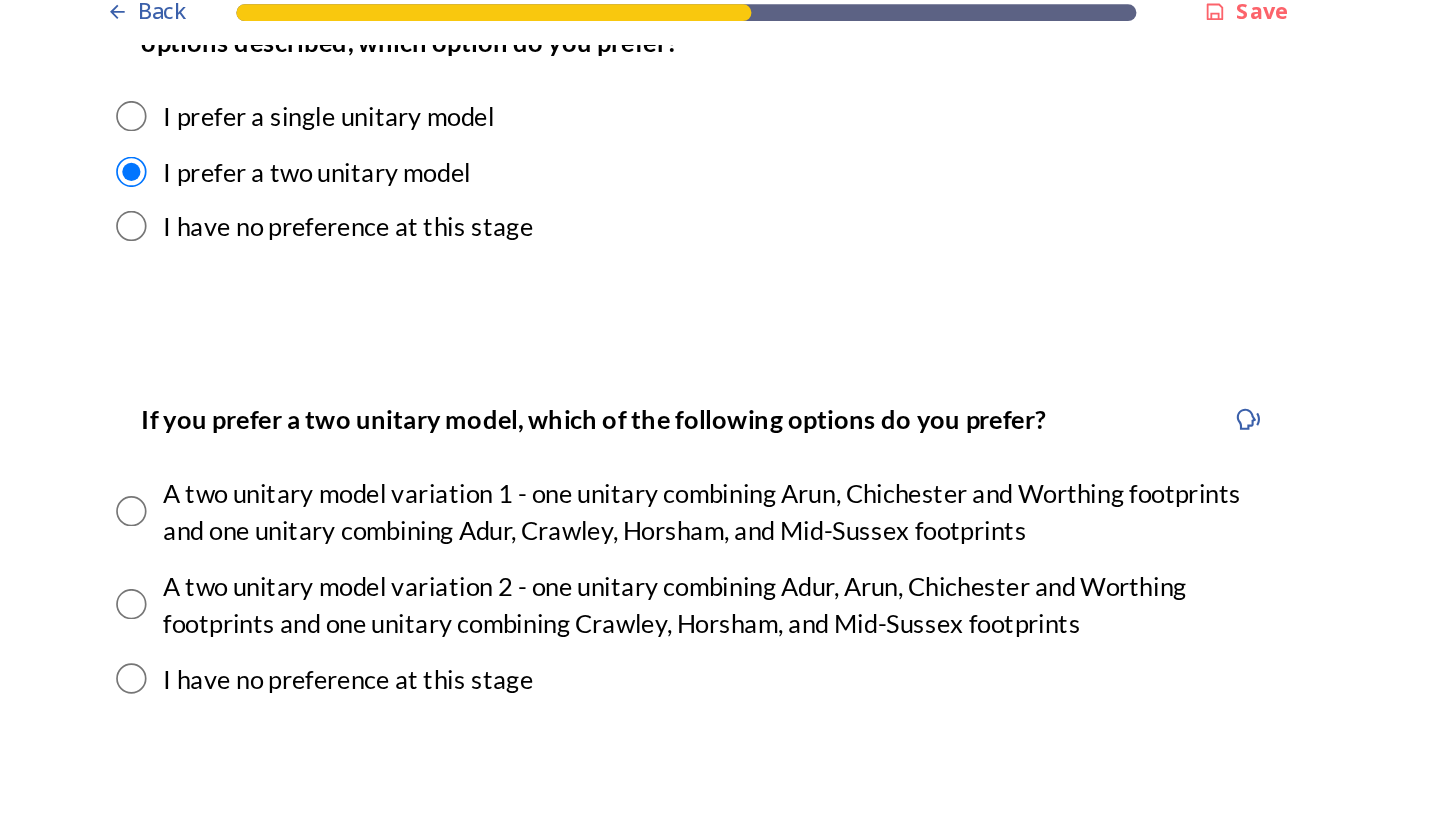 click at bounding box center (381, 325) 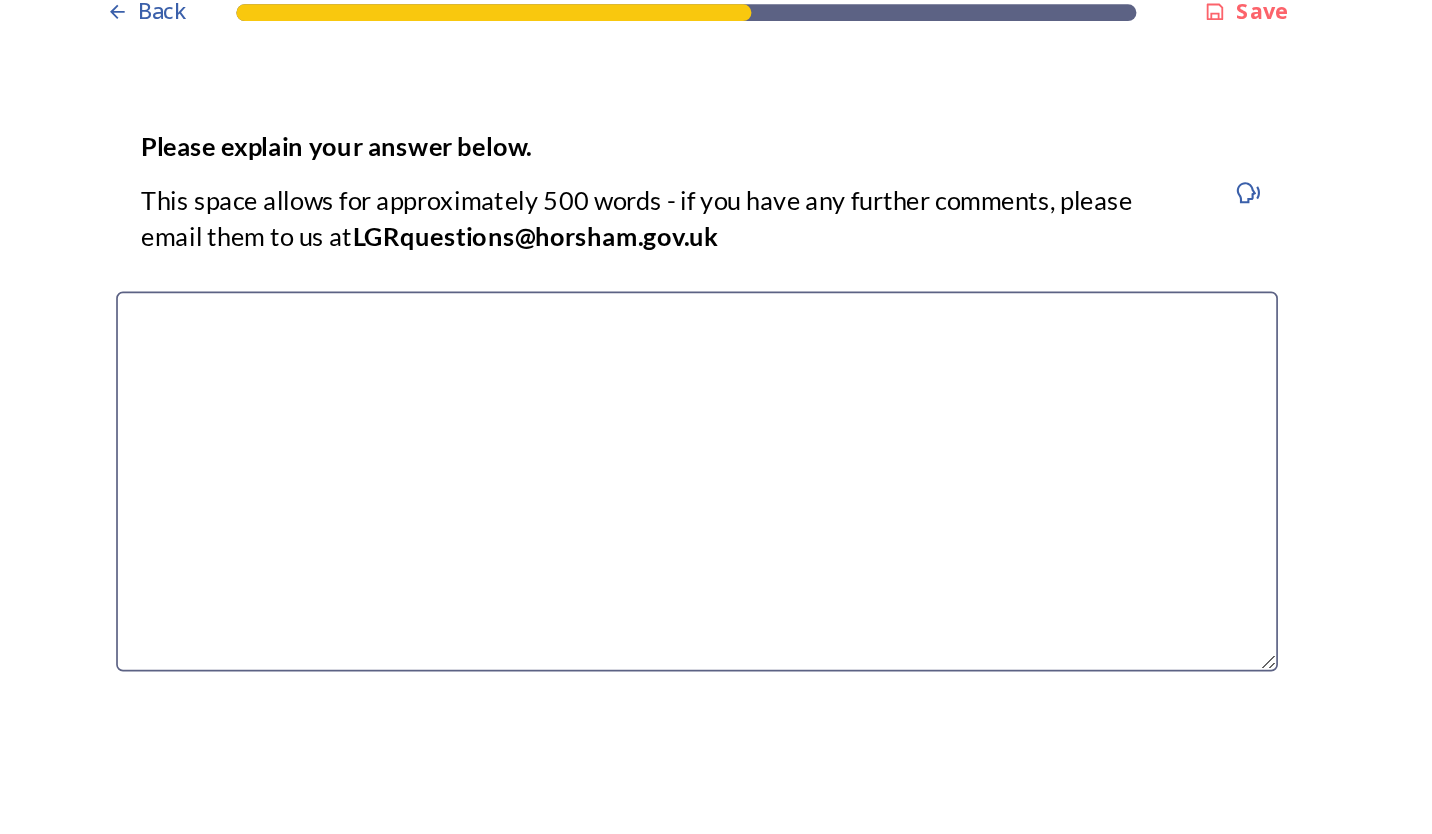 scroll, scrollTop: 3148, scrollLeft: 0, axis: vertical 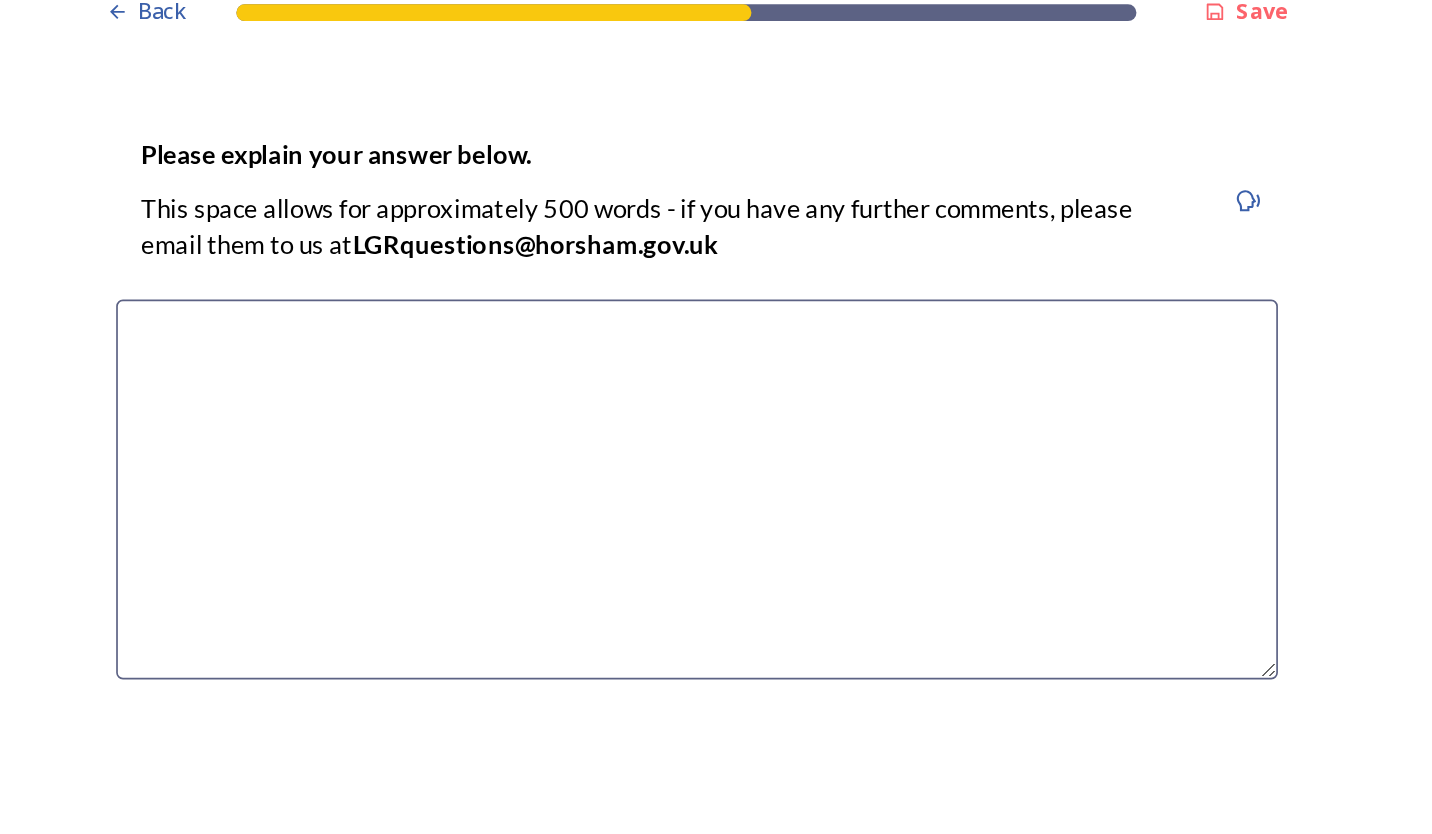 click on "LGRquestions@horsham.gov.uk" at bounding box center (620, 167) 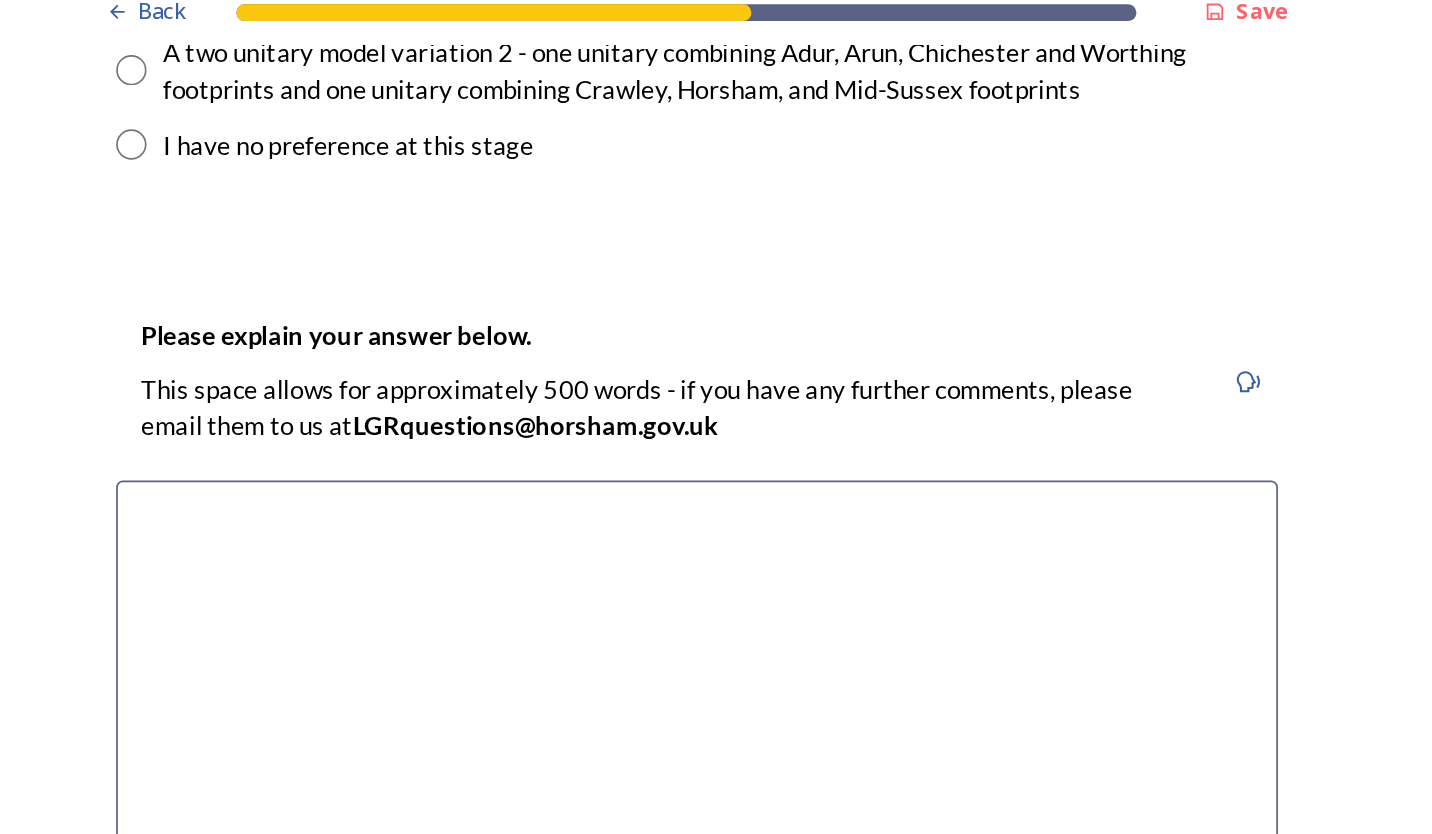 scroll, scrollTop: 3053, scrollLeft: 0, axis: vertical 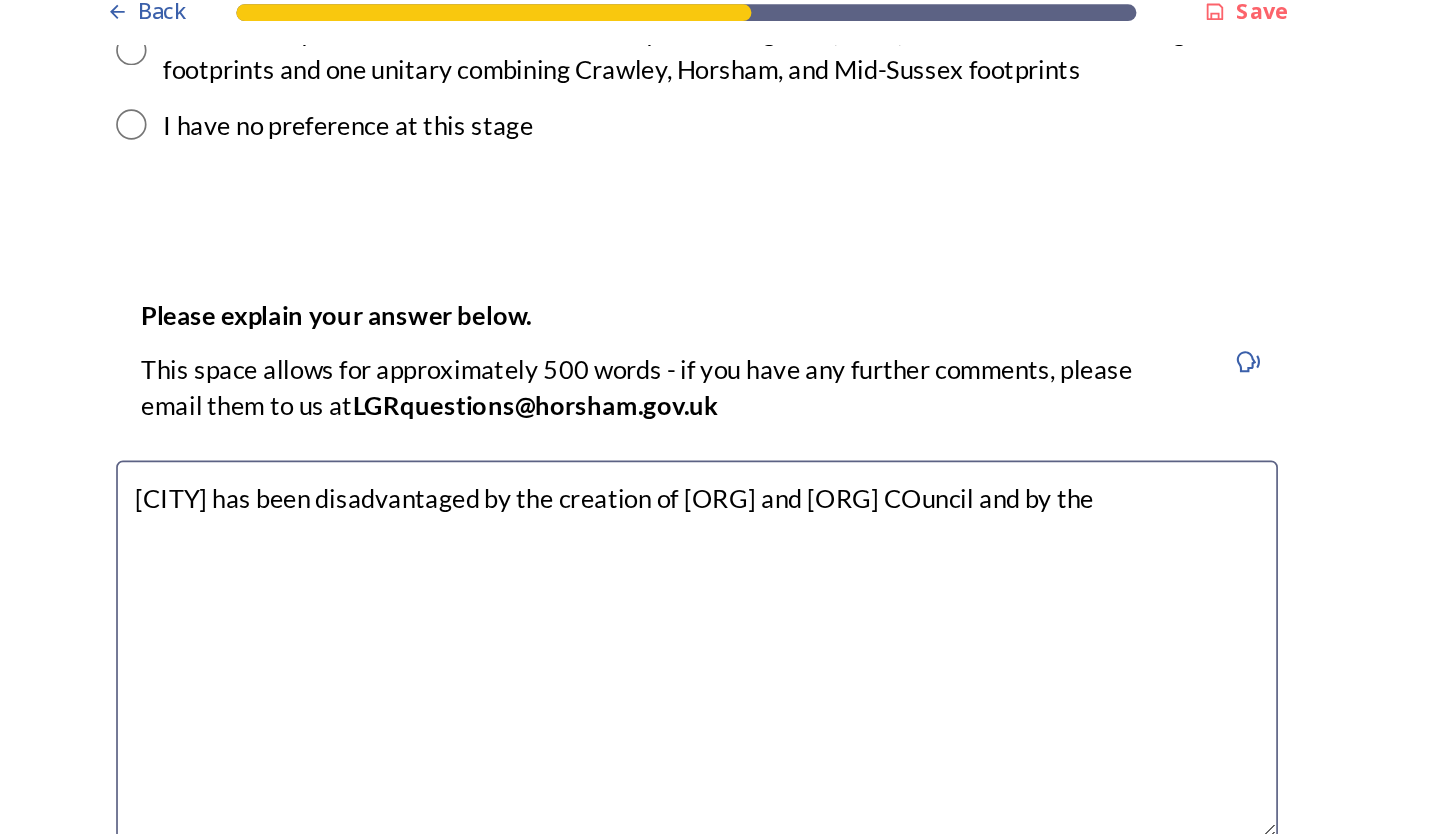 click on "[CITY] has been disadvantaged by the creation of [ORG] and [ORG] COuncil and by the" at bounding box center [716, 407] 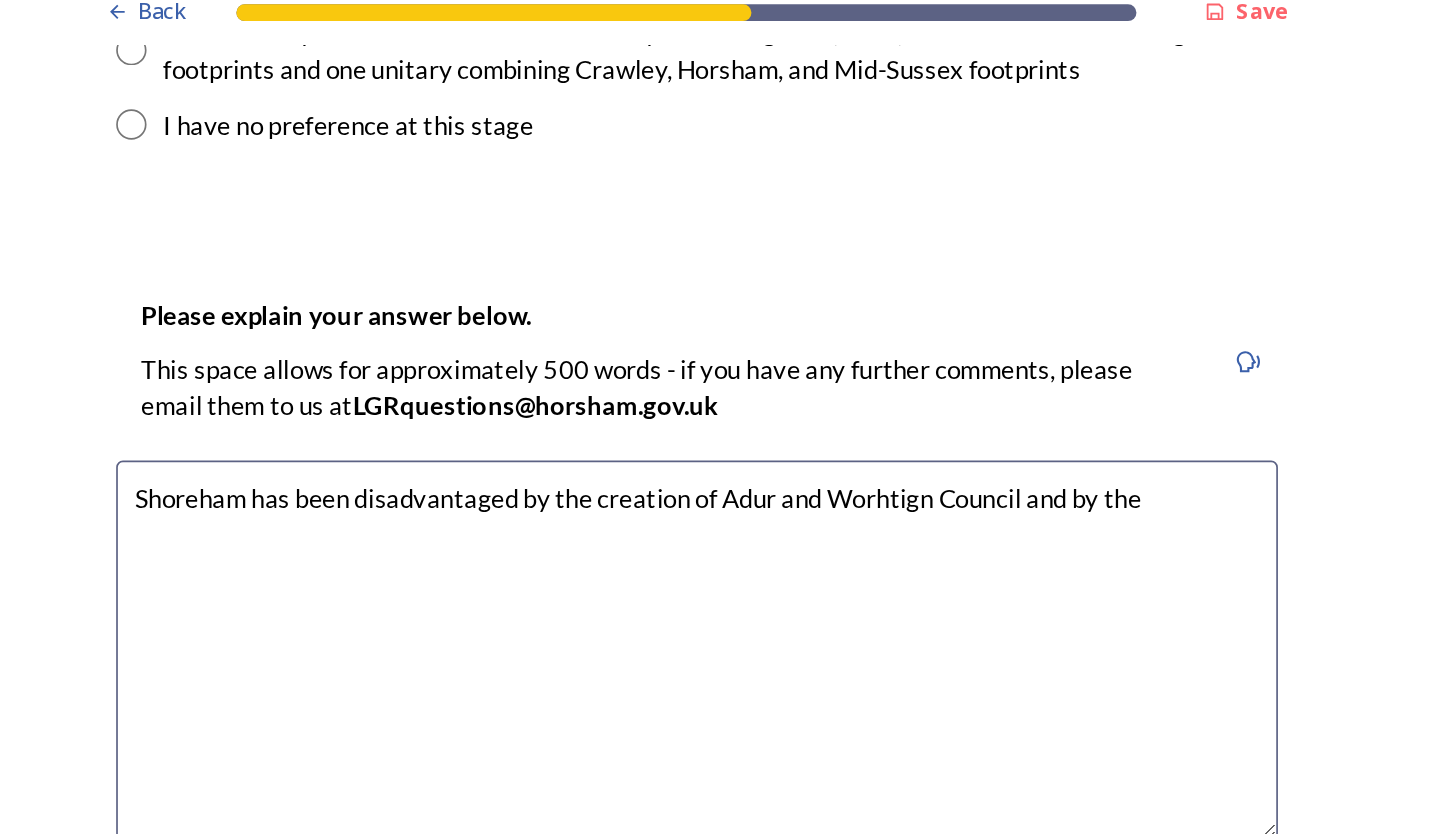 click on "Shoreham has been disadvantaged by the creation of Adur and Worhtign Council and by the" at bounding box center [716, 407] 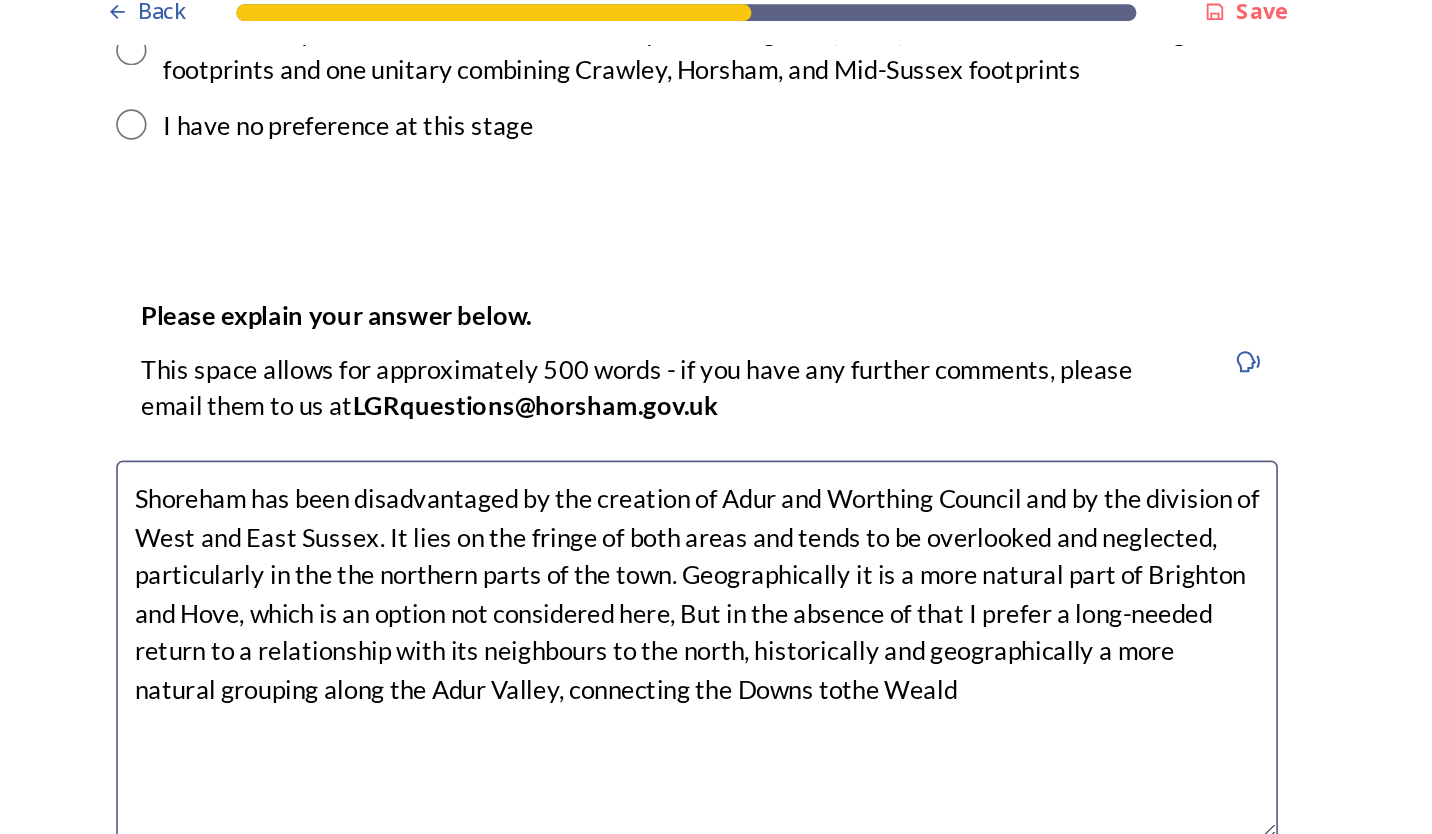 click on "Shoreham has been disadvantaged by the creation of Adur and Worthing Council and by the division of West and East Sussex. It lies on the fringe of both areas and tends to be overlooked and neglected, particularly in the the northern parts of the town. Geographically it is a more natural part of Brighton and Hove, which is an option not considered here, But in the absence of that I prefer a long-needed return to a relationship with its neighbours to the north, historically and geographically a more natural grouping along the Adur Valley, connecting the Downs tothe Weald" at bounding box center (716, 407) 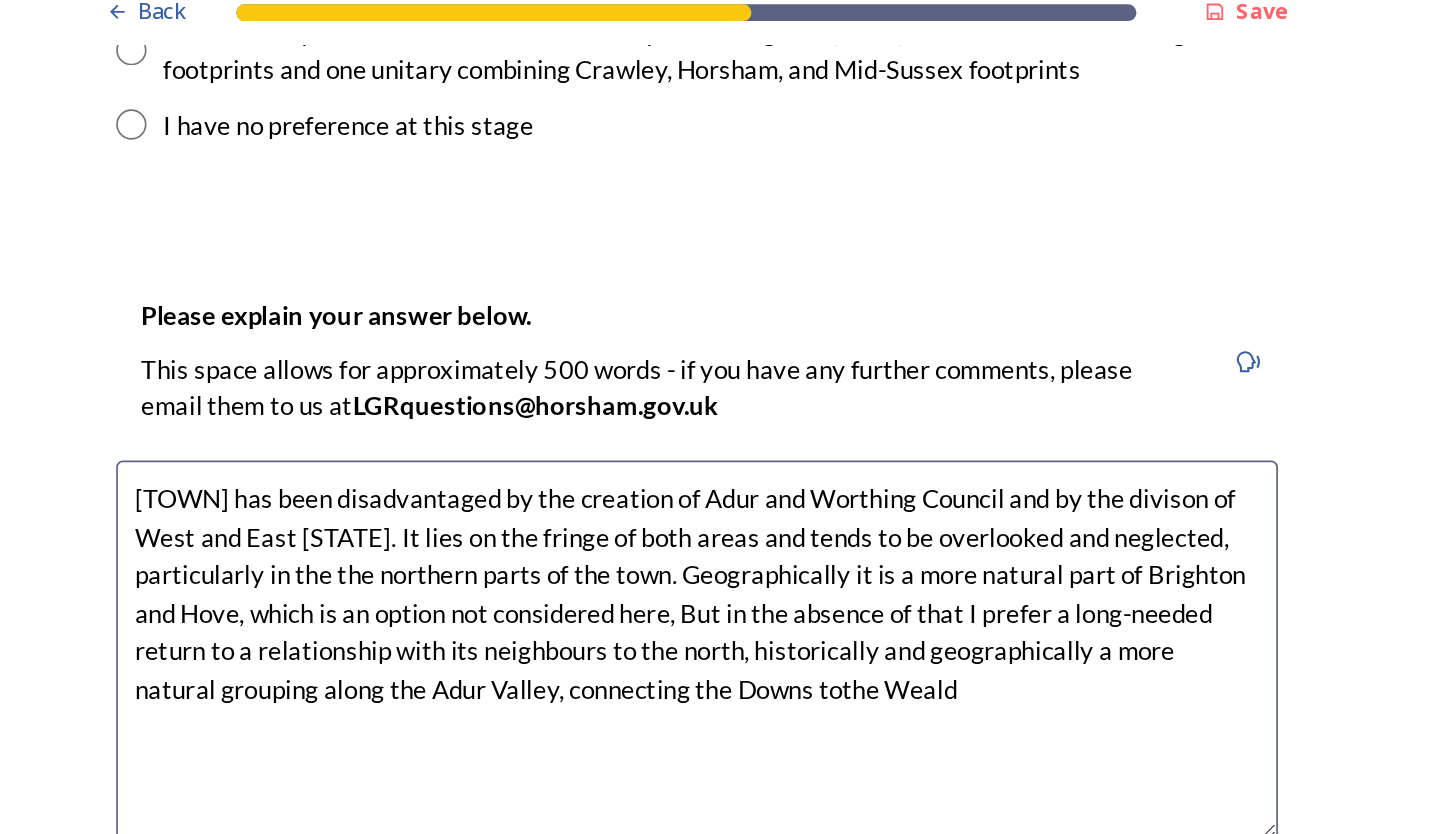 click on "[TOWN] has been disadvantaged by the creation of Adur and Worthing Council and by the divison of West and East [STATE]. It lies on the fringe of both areas and tends to be overlooked and neglected, particularly in the the northern parts of the town. Geographically it is a more natural part of Brighton and Hove, which is an option not considered here, But in the absence of that I prefer a long-needed return to a relationship with its neighbours to the north, historically and geographically a more natural grouping along the Adur Valley, connecting the Downs tothe Weald" at bounding box center (716, 407) 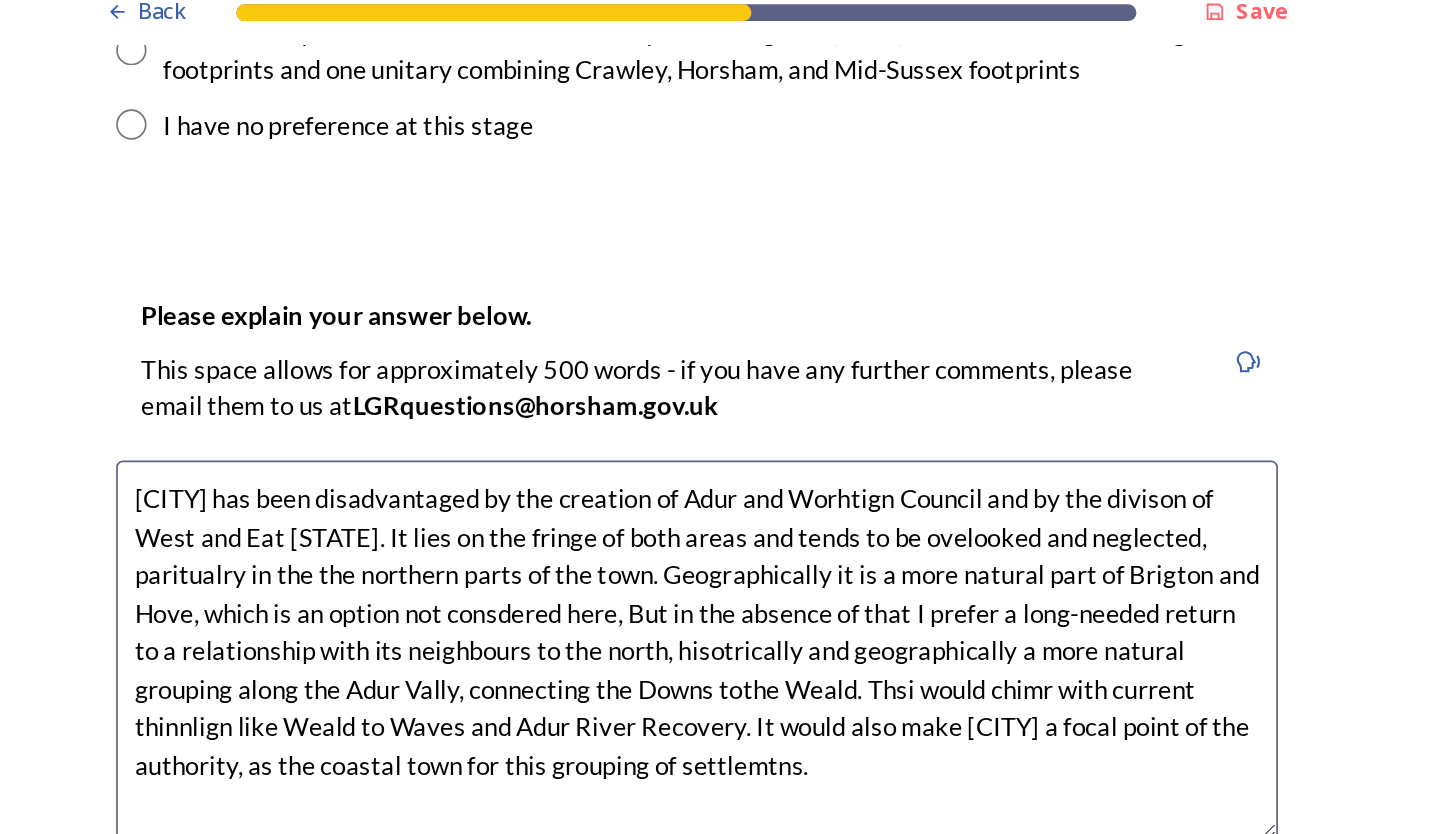 click on "[CITY] has been disadvantaged by the creation of Adur and Worhtign Council and by the divison of West and Eat [STATE]. It lies on the fringe of both areas and tends to be ovelooked and neglected, paritualry in the the northern parts of the town. Geographically it is a more natural part of Brigton and Hove, which is an option not consdered here, But in the absence of that I prefer a long-needed return to a relationship with its neighbours to the north, hisotrically and geographically a more natural grouping along the Adur Vally, connecting the Downs tothe Weald. Thsi would chimr with current thinnlign like Weald to Waves and Adur River Recovery. It would also make [CITY] a focal point of the authority, as the coastal town for this grouping of settlemtns." at bounding box center (716, 407) 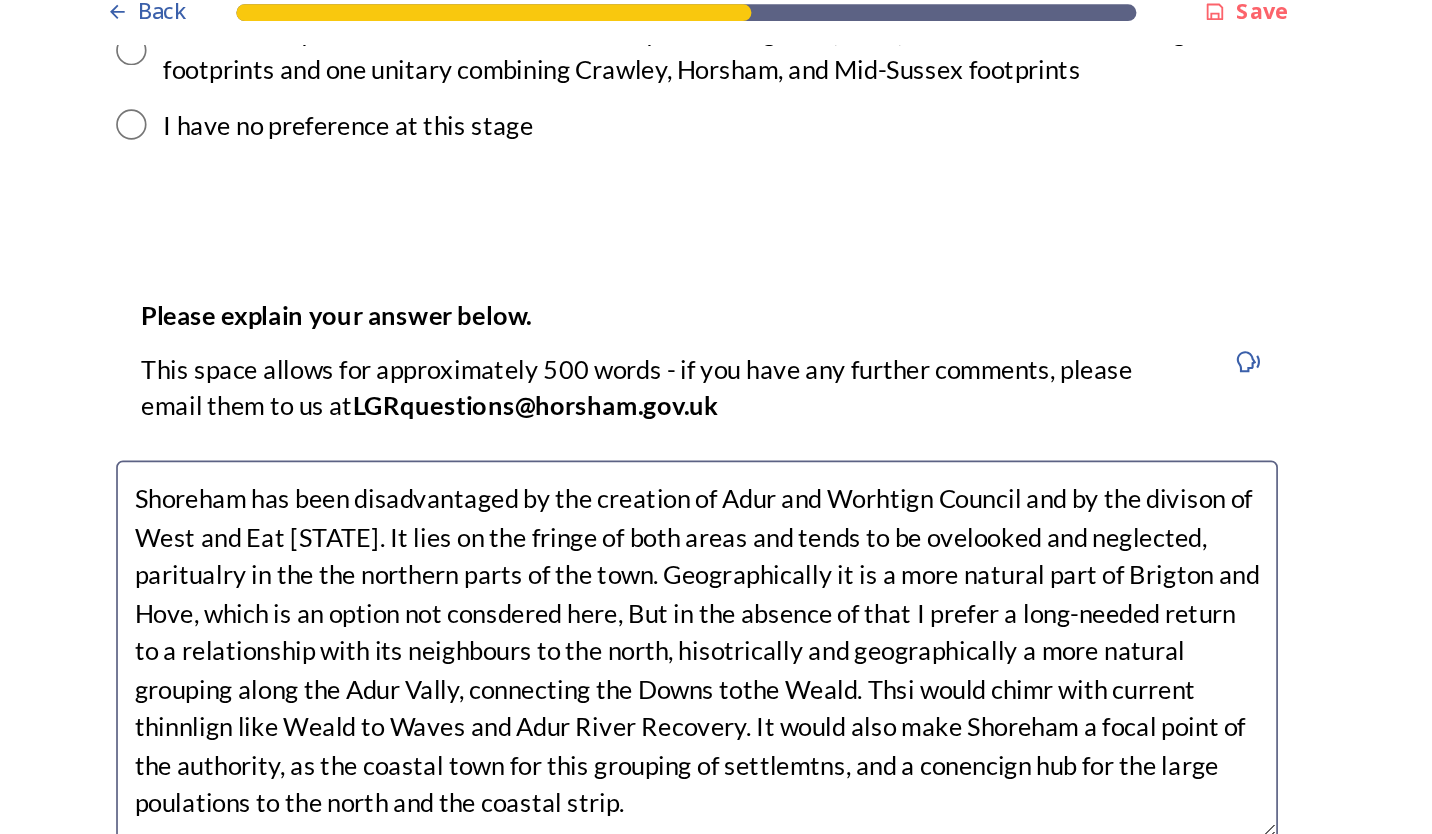 click on "Shoreham has been disadvantaged by the creation of Adur and Worhtign Council and by the divison of West and Eat [STATE]. It lies on the fringe of both areas and tends to be ovelooked and neglected, paritualry in the the northern parts of the town. Geographically it is a more natural part of Brigton and Hove, which is an option not consdered here, But in the absence of that I prefer a long-needed return to a relationship with its neighbours to the north, hisotrically and geographically a more natural grouping along the Adur Vally, connecting the Downs tothe Weald. Thsi would chimr with current thinnlign like Weald to Waves and Adur River Recovery. It would also make Shoreham a focal point of the authority, as the coastal town for this grouping of settlemtns, and a conencign hub for the large poulations to the north and the coastal strip." at bounding box center (716, 407) 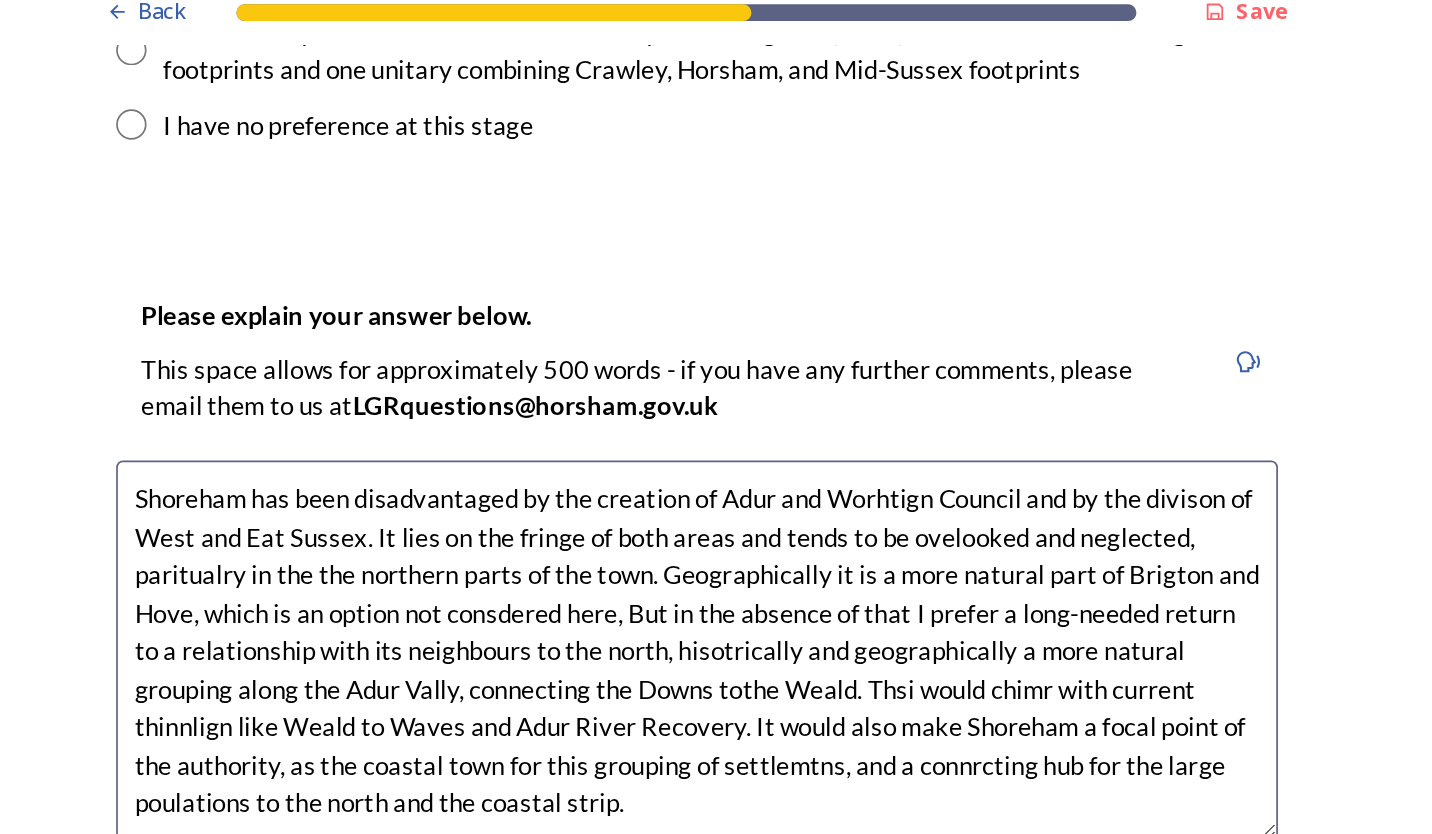 click on "Shoreham has been disadvantaged by the creation of Adur and Worhtign Council and by the divison of West and Eat Sussex. It lies on the fringe of both areas and tends to be ovelooked and neglected, paritualry in the the northern parts of the town. Geographically it is a more natural part of Brigton and Hove, which is an option not consdered here, But in the absence of that I prefer a long-needed return to a relationship with its neighbours to the north, hisotrically and geographically a more natural grouping along the Adur Vally, connecting the Downs tothe Weald. Thsi would chimr with current thinnlign like Weald to Waves and Adur River Recovery. It would also make Shoreham a focal point of the authority, as the coastal town for this grouping of settlemtns, and a connrcting hub for the large poulations to the north and the coastal strip." at bounding box center (716, 407) 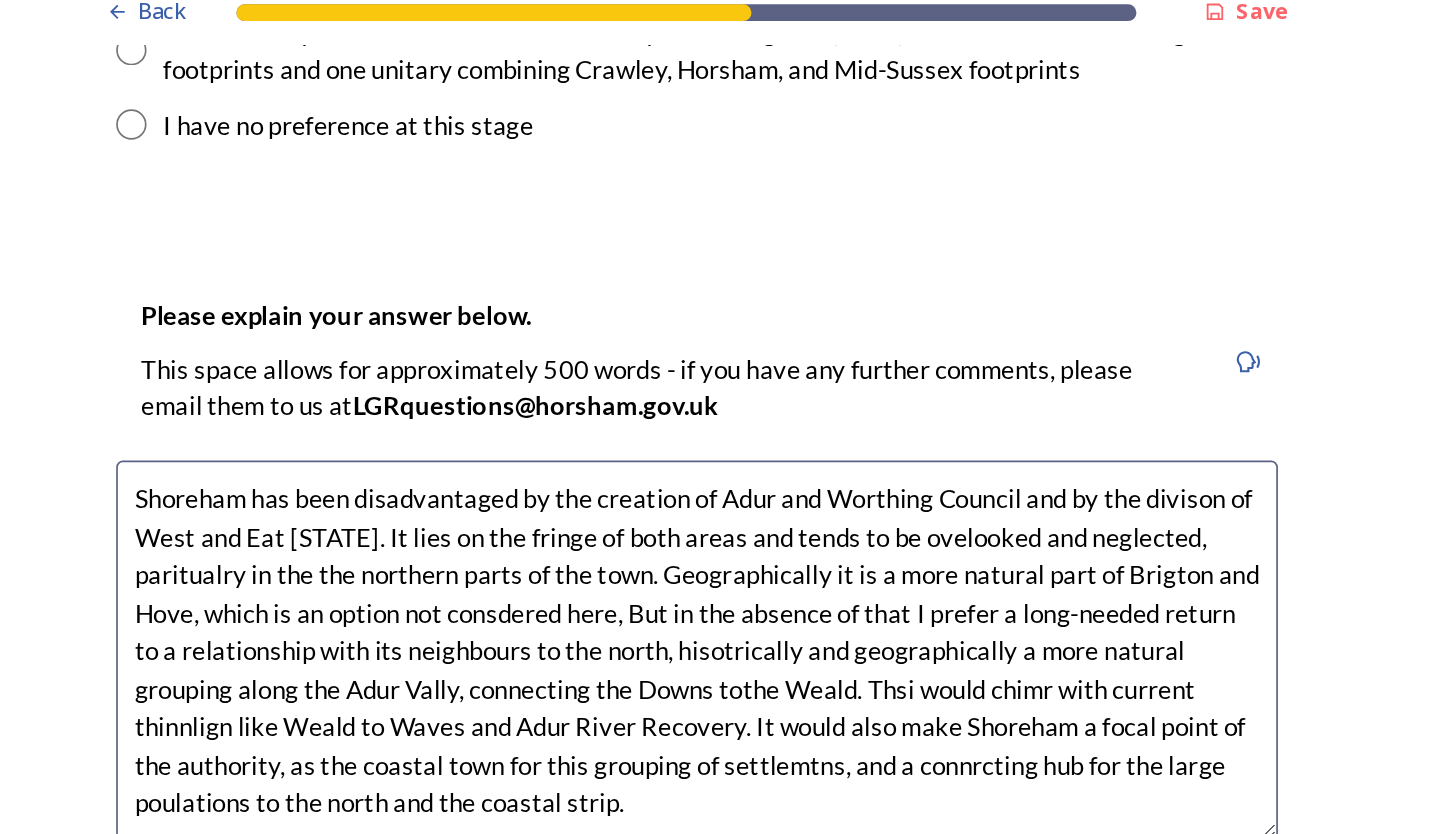 click on "Shoreham has been disadvantaged by the creation of Adur and Worthing Council and by the divison of West and Eat [STATE]. It lies on the fringe of both areas and tends to be ovelooked and neglected, paritualry in the the northern parts of the town. Geographically it is a more natural part of Brigton and Hove, which is an option not consdered here, But in the absence of that I prefer a long-needed return to a relationship with its neighbours to the north, hisotrically and geographically a more natural grouping along the Adur Vally, connecting the Downs tothe Weald. Thsi would chimr with current thinnlign like Weald to Waves and Adur River Recovery. It would also make Shoreham a focal point of the authority, as the coastal town for this grouping of settlemtns, and a connrcting hub for the large poulations to the north and the coastal strip." at bounding box center (716, 407) 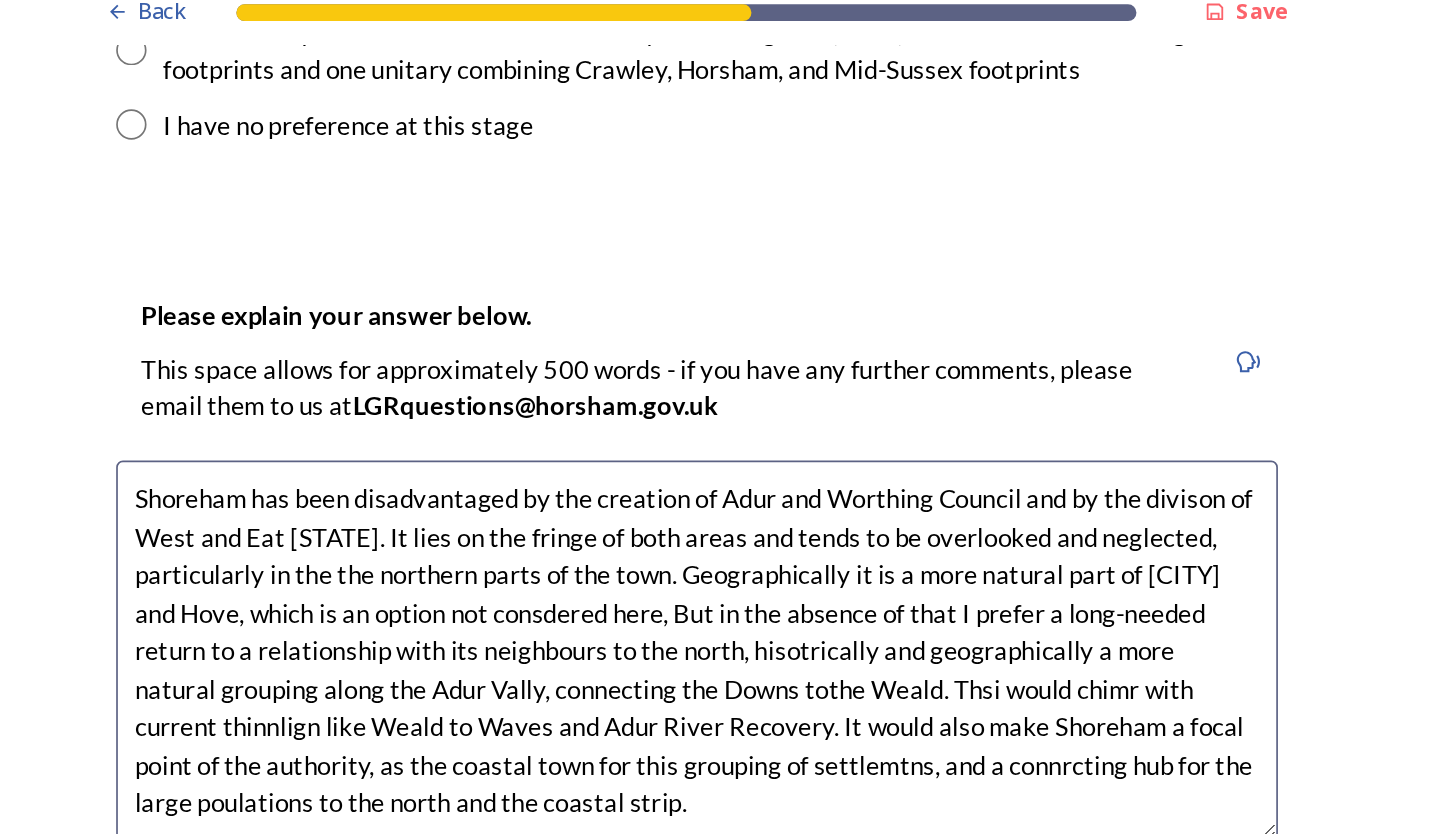 click on "Shoreham has been disadvantaged by the creation of Adur and Worthing Council and by the divison of West and Eat [STATE]. It lies on the fringe of both areas and tends to be overlooked and neglected, particularly in the the northern parts of the town. Geographically it is a more natural part of [CITY] and Hove, which is an option not consdered here, But in the absence of that I prefer a long-needed return to a relationship with its neighbours to the north, hisotrically and geographically a more natural grouping along the Adur Vally, connecting the Downs tothe Weald. Thsi would chimr with current thinnlign like Weald to Waves and Adur River Recovery. It would also make Shoreham a focal point of the authority, as the coastal town for this grouping of settlemtns, and a connrcting hub for the large poulations to the north and the coastal strip." at bounding box center [716, 407] 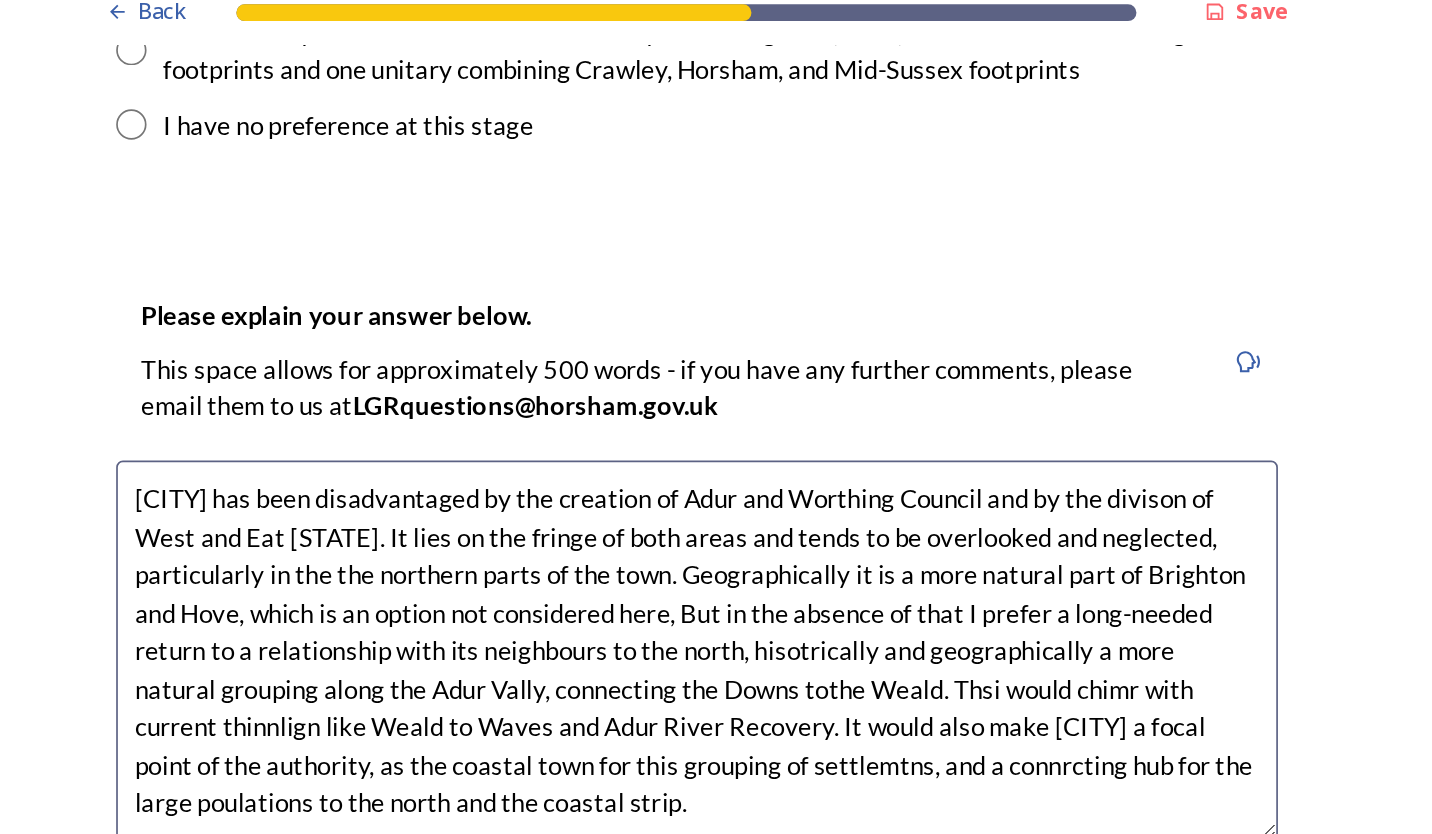 click on "[CITY] has been disadvantaged by the creation of Adur and Worthing Council and by the divison of West and Eat [STATE]. It lies on the fringe of both areas and tends to be overlooked and neglected, particularly in the the northern parts of the town. Geographically it is a more natural part of Brighton and Hove, which is an option not considered here, But in the absence of that I prefer a long-needed return to a relationship with its neighbours to the north, hisotrically and geographically a more natural grouping along the Adur Vally, connecting the Downs tothe Weald. Thsi would chimr with current thinnlign like Weald to Waves and Adur River Recovery. It would also make [CITY] a focal point of the authority, as the coastal town for this grouping of settlemtns, and a connrcting hub for the large poulations to the north and the coastal strip." at bounding box center [716, 407] 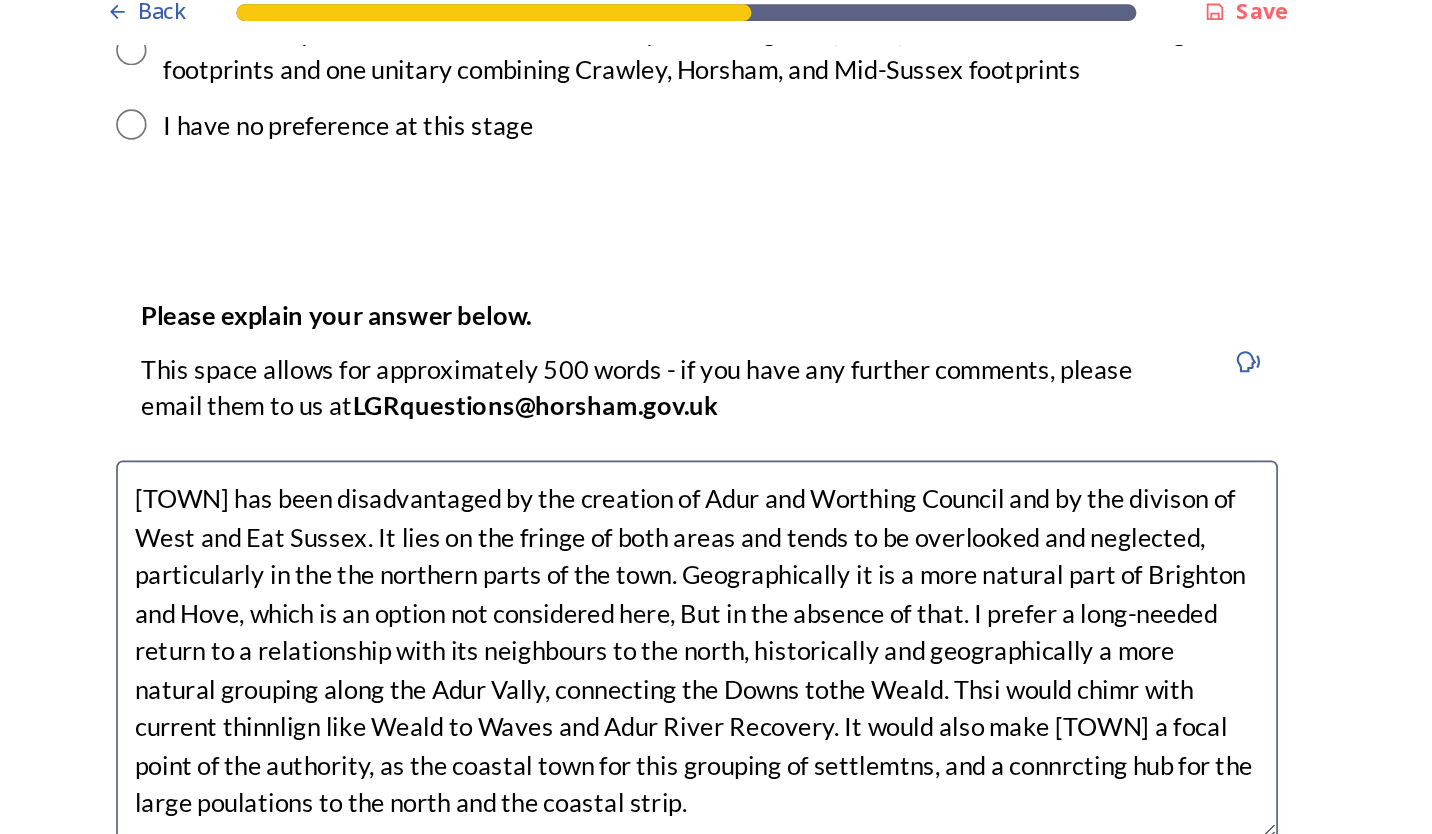 click on "[TOWN] has been disadvantaged by the creation of Adur and Worthing Council and by the divison of West and Eat Sussex. It lies on the fringe of both areas and tends to be overlooked and neglected, particularly in the the northern parts of the town. Geographically it is a more natural part of Brighton and Hove, which is an option not considered here, But in the absence of that. I prefer a long-needed return to a relationship with its neighbours to the north, historically and geographically a more natural grouping along the Adur Vally, connecting the Downs tothe Weald. Thsi would chimr with current thinnlign like Weald to Waves and Adur River Recovery. It would also make [TOWN] a focal point of the authority, as the coastal town for this grouping of settlemtns, and a connrcting hub for the large poulations to the north and the coastal strip." at bounding box center (716, 407) 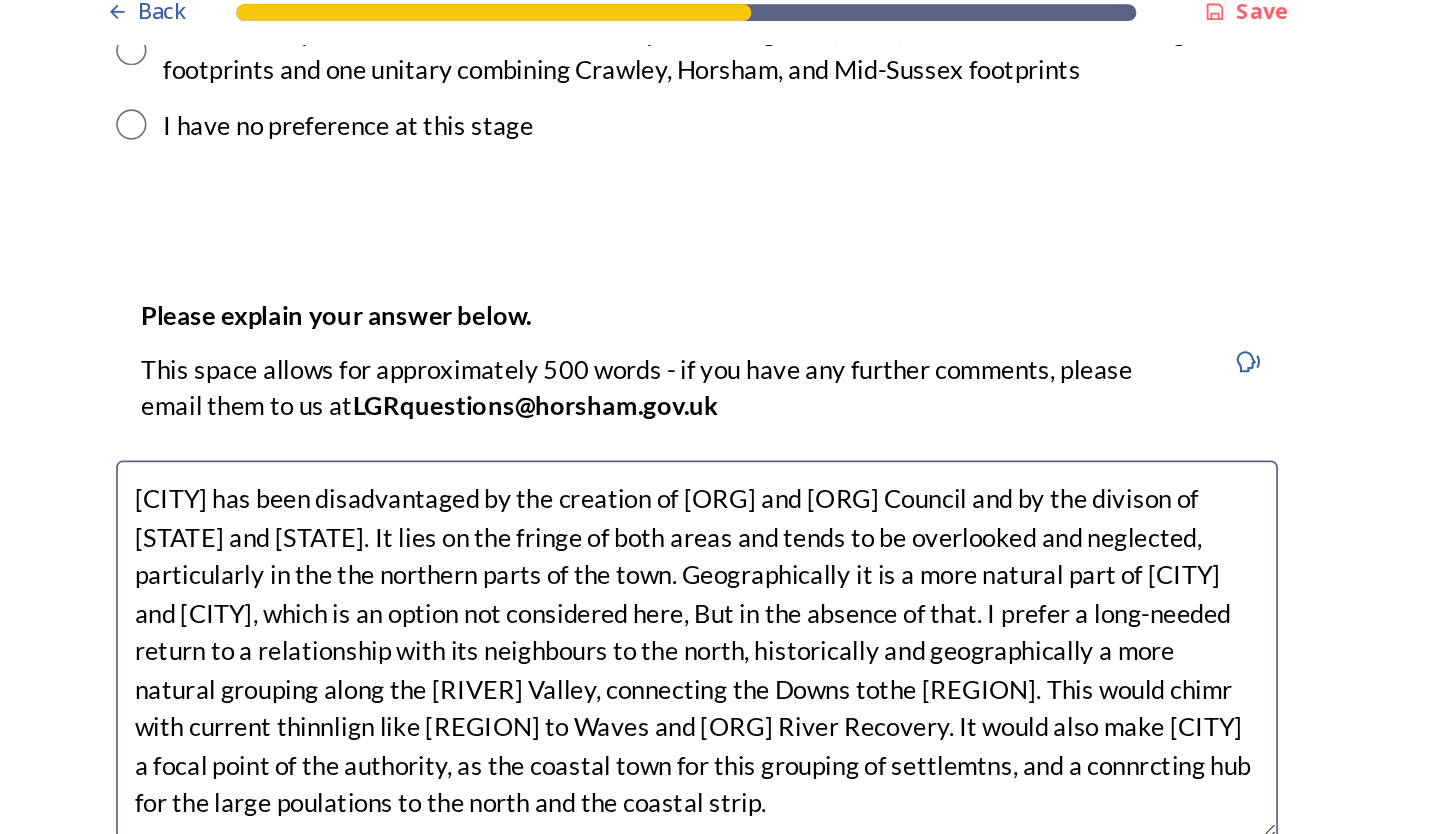 click on "[CITY] has been disadvantaged by the creation of [ORG] and [ORG] Council and by the divison of [STATE] and [STATE]. It lies on the fringe of both areas and tends to be overlooked and neglected, particularly in the the northern parts of the town. Geographically it is a more natural part of [CITY] and [CITY], which is an option not considered here, But in the absence of that. I prefer a long-needed return to a relationship with its neighbours to the north, historically and geographically a more natural grouping along the [RIVER] Valley, connecting the Downs tothe [REGION]. This would chimr with current thinnlign like [REGION] to Waves and [ORG] River Recovery. It would also make [CITY] a focal point of the authority, as the coastal town for this grouping of settlemtns, and a connrcting hub for the large poulations to the north and the coastal strip." at bounding box center (716, 407) 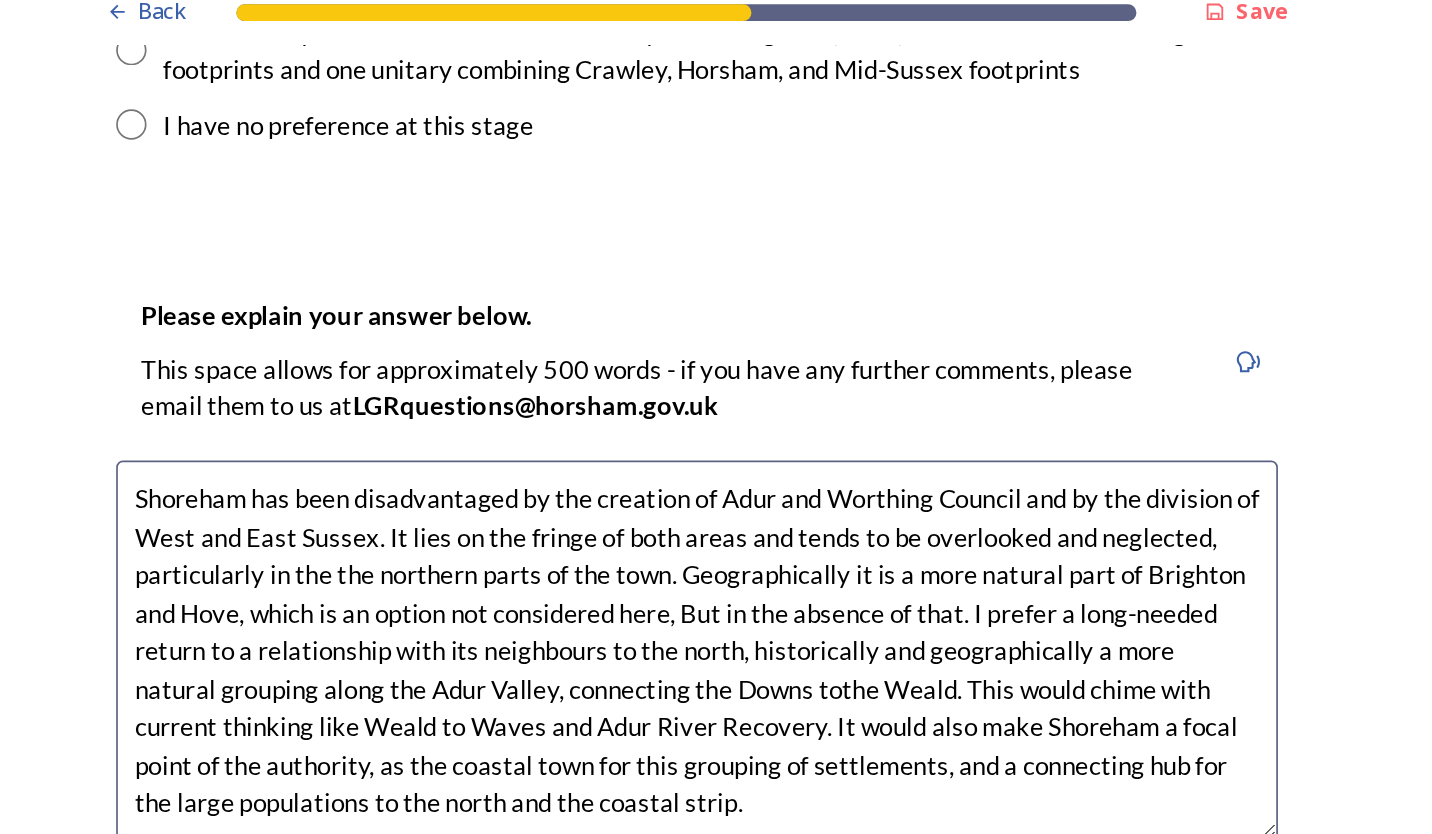click on "Shoreham has been disadvantaged by the creation of Adur and Worthing Council and by the division of West and East Sussex. It lies on the fringe of both areas and tends to be overlooked and neglected, particularly in the the northern parts of the town. Geographically it is a more natural part of Brighton and Hove, which is an option not considered here, But in the absence of that. I prefer a long-needed return to a relationship with its neighbours to the north, historically and geographically a more natural grouping along the Adur Valley, connecting the Downs tothe Weald. This would chime with current thinking like Weald to Waves and Adur River Recovery. It would also make Shoreham a focal point of the authority, as the coastal town for this grouping of settlements, and a connecting hub for the large populations to the north and the coastal strip." at bounding box center (716, 407) 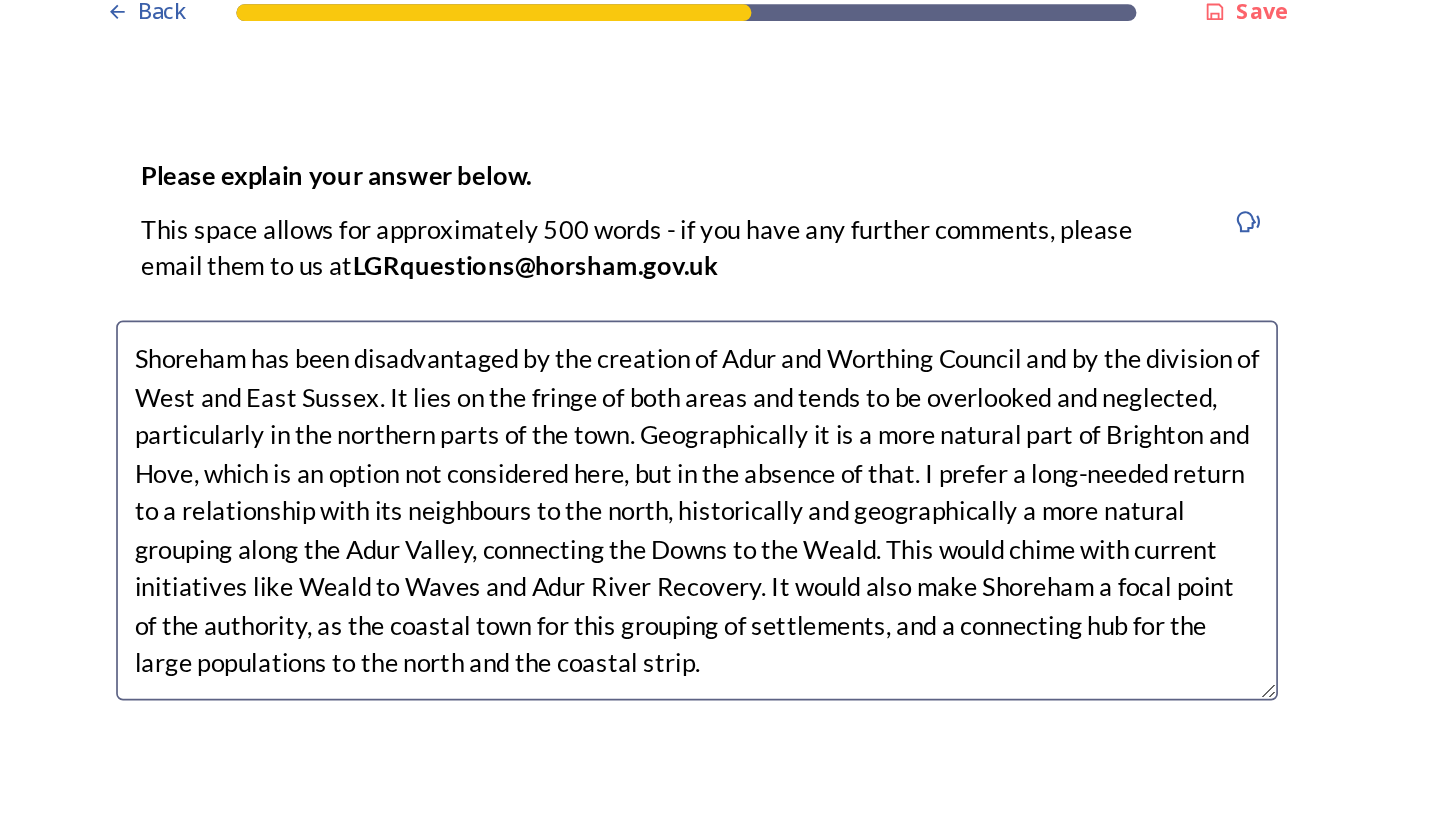 scroll, scrollTop: 3145, scrollLeft: 0, axis: vertical 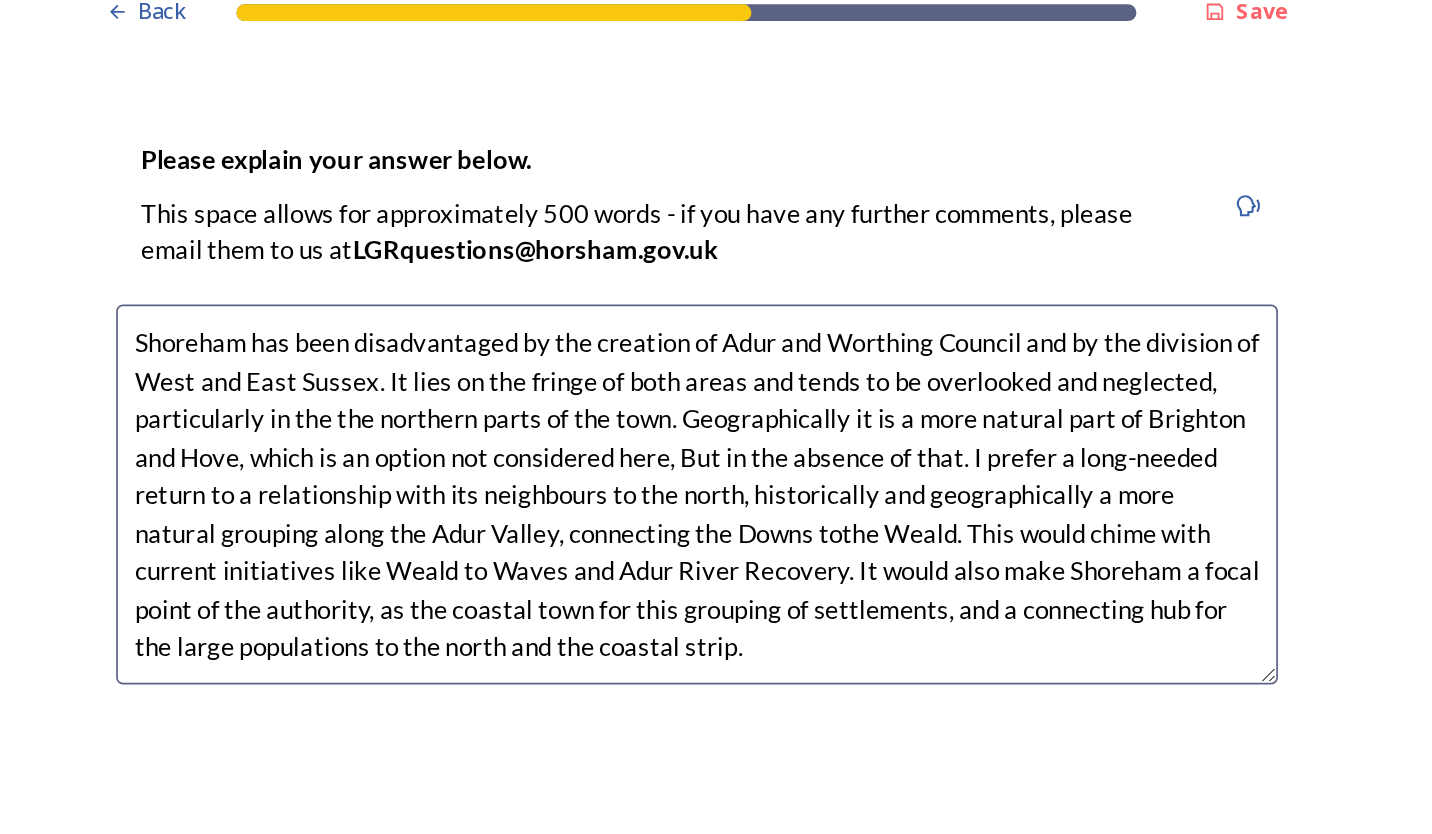 click on "Shoreham has been disadvantaged by the creation of Adur and Worthing Council and by the division of West and East Sussex. It lies on the fringe of both areas and tends to be overlooked and neglected, particularly in the the northern parts of the town. Geographically it is a more natural part of Brighton and Hove, which is an option not considered here, But in the absence of that. I prefer a long-needed return to a relationship with its neighbours to the north, historically and geographically a more natural grouping along the Adur Valley, connecting the Downs tothe Weald. This would chime with current initiatives like Weald to Waves and Adur River Recovery. It would also make Shoreham a focal point of the authority, as the coastal town for this grouping of settlements, and a connecting hub for the large populations to the north and the coastal strip." at bounding box center [716, 315] 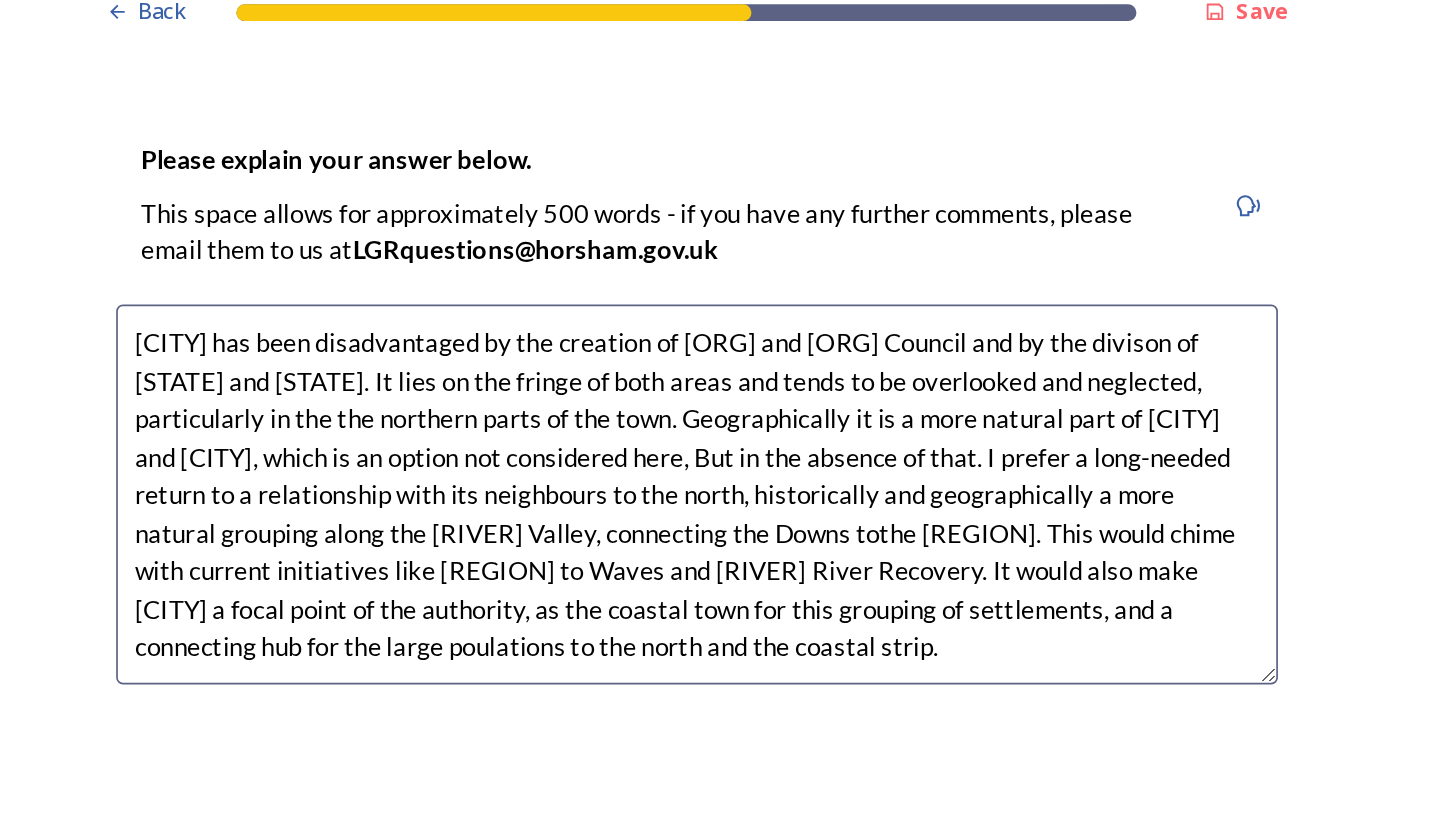 click on "[CITY] has been disadvantaged by the creation of [ORG] and [ORG] Council and by the divison of [STATE] and [STATE]. It lies on the fringe of both areas and tends to be overlooked and neglected, particularly in the the northern parts of the town. Geographically it is a more natural part of [CITY] and [CITY], which is an option not considered here, But in the absence of that. I prefer a long-needed return to a relationship with its neighbours to the north, historically and geographically a more natural grouping along the [RIVER] Valley, connecting the Downs tothe [REGION]. This would chime with current initiatives like [REGION] to Waves and [RIVER] River Recovery. It would also make [CITY] a focal point of the authority, as the coastal town for this grouping of settlements, and a connecting hub for the large poulations to the north and the coastal strip." at bounding box center (716, 315) 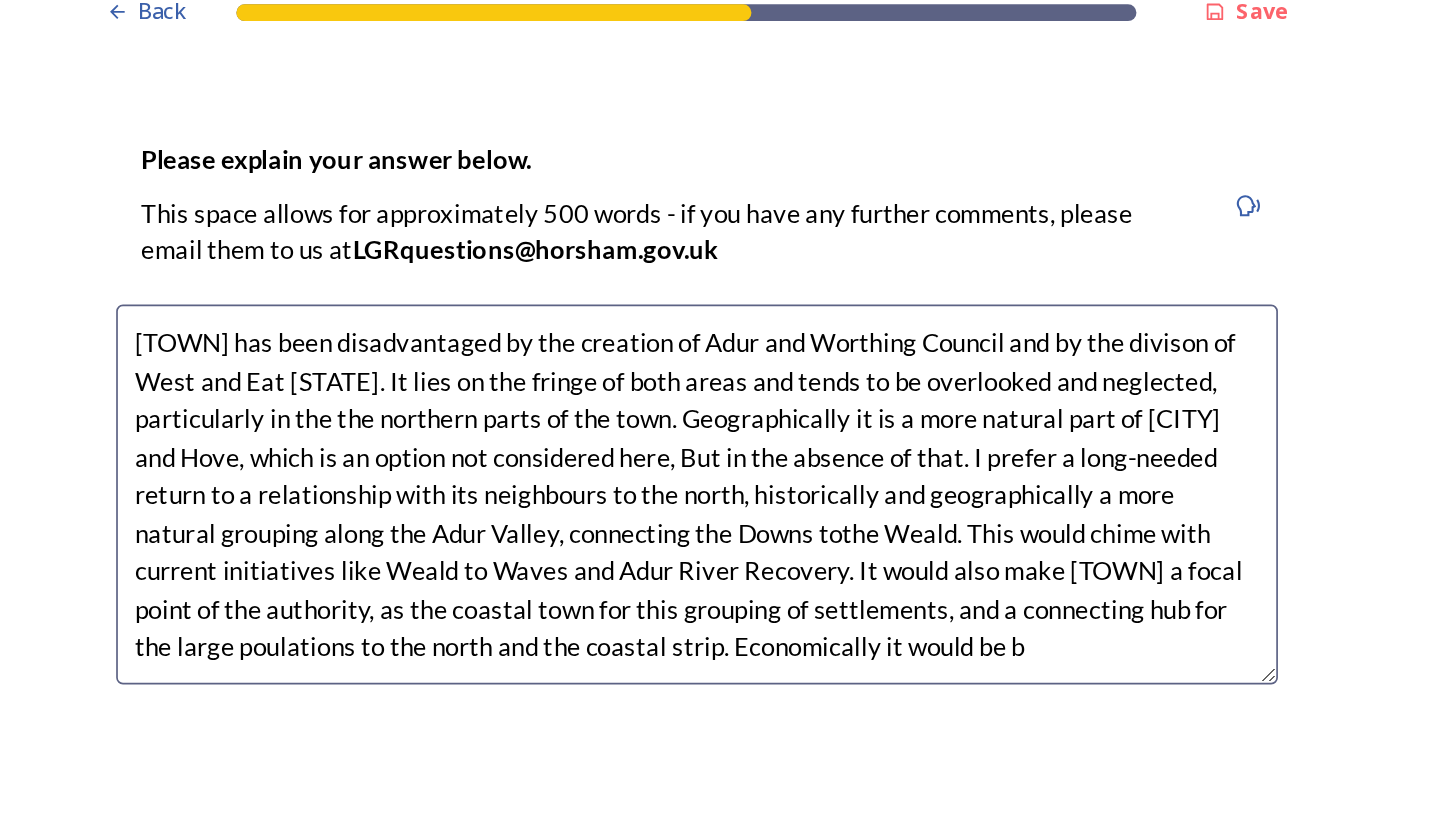 scroll, scrollTop: 10, scrollLeft: 0, axis: vertical 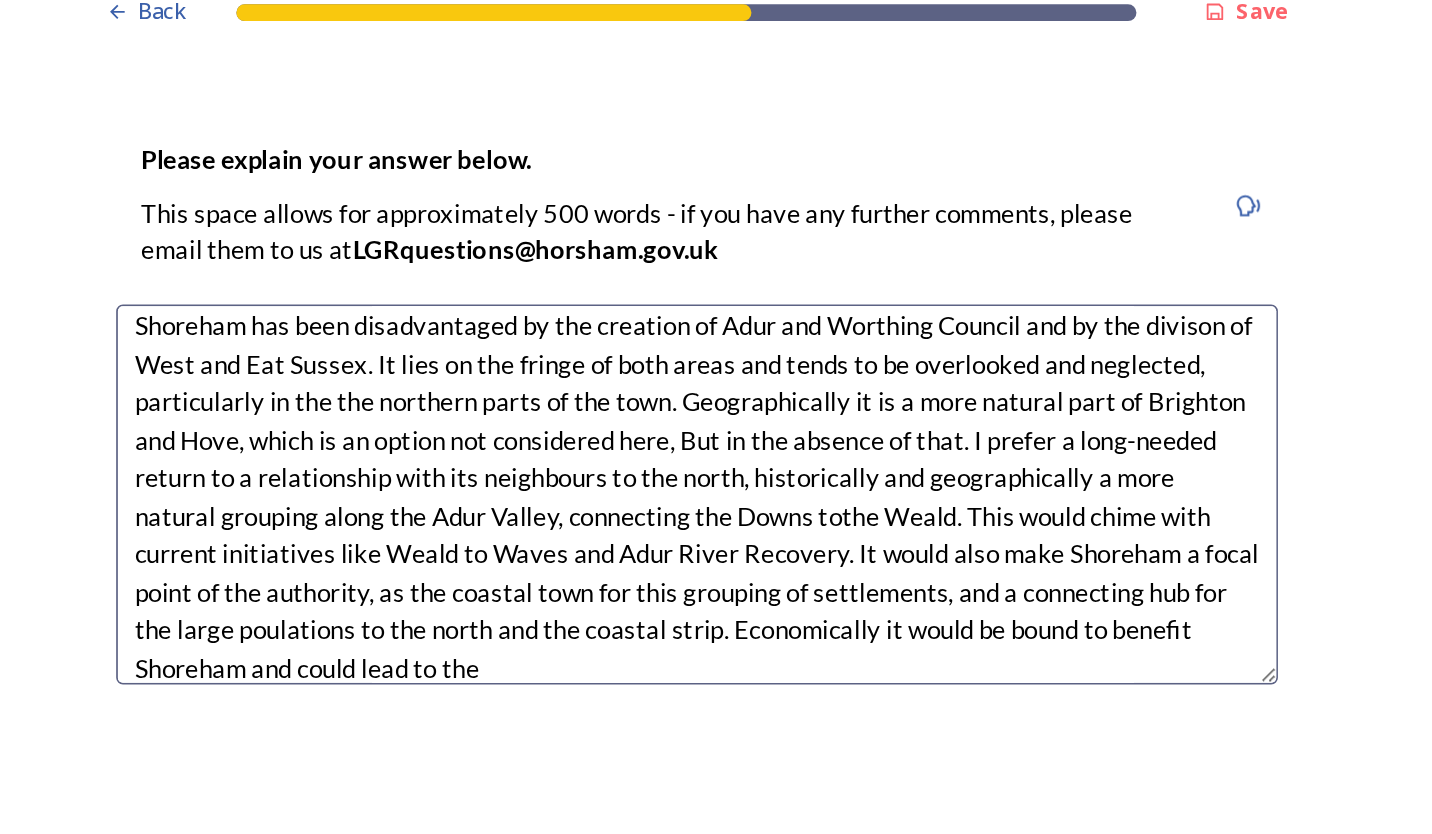 click on "Shoreham has been disadvantaged by the creation of Adur and Worthing Council and by the divison of West and Eat Sussex. It lies on the fringe of both areas and tends to be overlooked and neglected, particularly in the the northern parts of the town. Geographically it is a more natural part of Brighton and Hove, which is an option not considered here, But in the absence of that. I prefer a long-needed return to a relationship with its neighbours to the north, historically and geographically a more natural grouping along the Adur Valley, connecting the Downs tothe Weald. This would chime with current initiatives like Weald to Waves and Adur River Recovery. It would also make Shoreham a focal point of the authority, as the coastal town for this grouping of settlements, and a connecting hub for the large poulations to the north and the coastal strip. Economically it would be bound to benefit Shoreham and could lead to the" at bounding box center [716, 315] 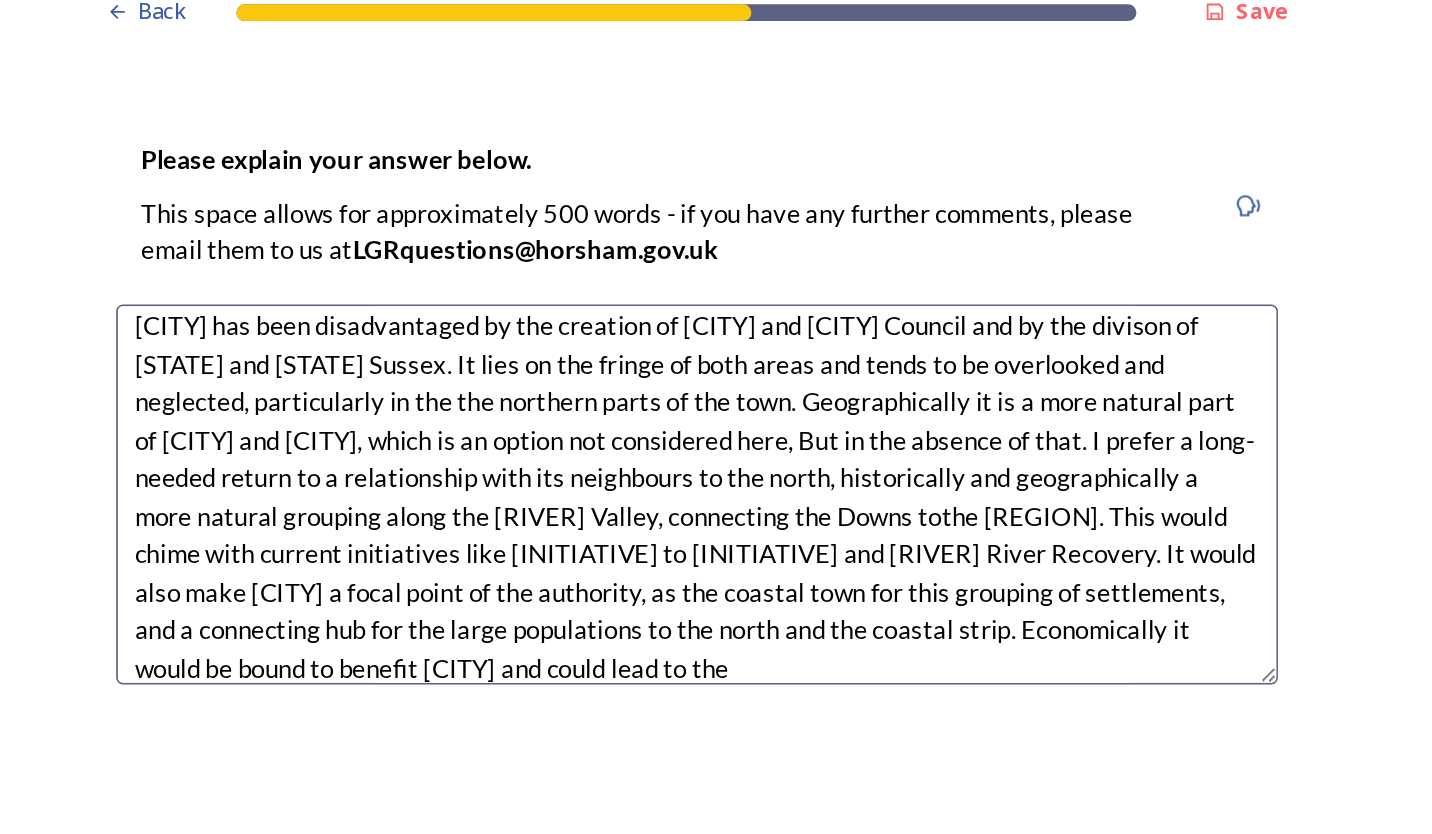 click on "[CITY] has been disadvantaged by the creation of [CITY] and [CITY] Council and by the divison of [STATE] and [STATE] Sussex. It lies on the fringe of both areas and tends to be overlooked and neglected, particularly in the the northern parts of the town. Geographically it is a more natural part of [CITY] and [CITY], which is an option not considered here, But in the absence of that. I prefer a long-needed return to a relationship with its neighbours to the north, historically and geographically a more natural grouping along the [RIVER] Valley, connecting the Downs tothe [REGION]. This would chime with current initiatives like [INITIATIVE] to [INITIATIVE] and [RIVER] River Recovery. It would also make [CITY] a focal point of the authority, as the coastal town for this grouping of settlements, and a connecting hub for the large populations to the north and the coastal strip. Economically it would be bound to benefit [CITY] and could lead to the" at bounding box center (716, 315) 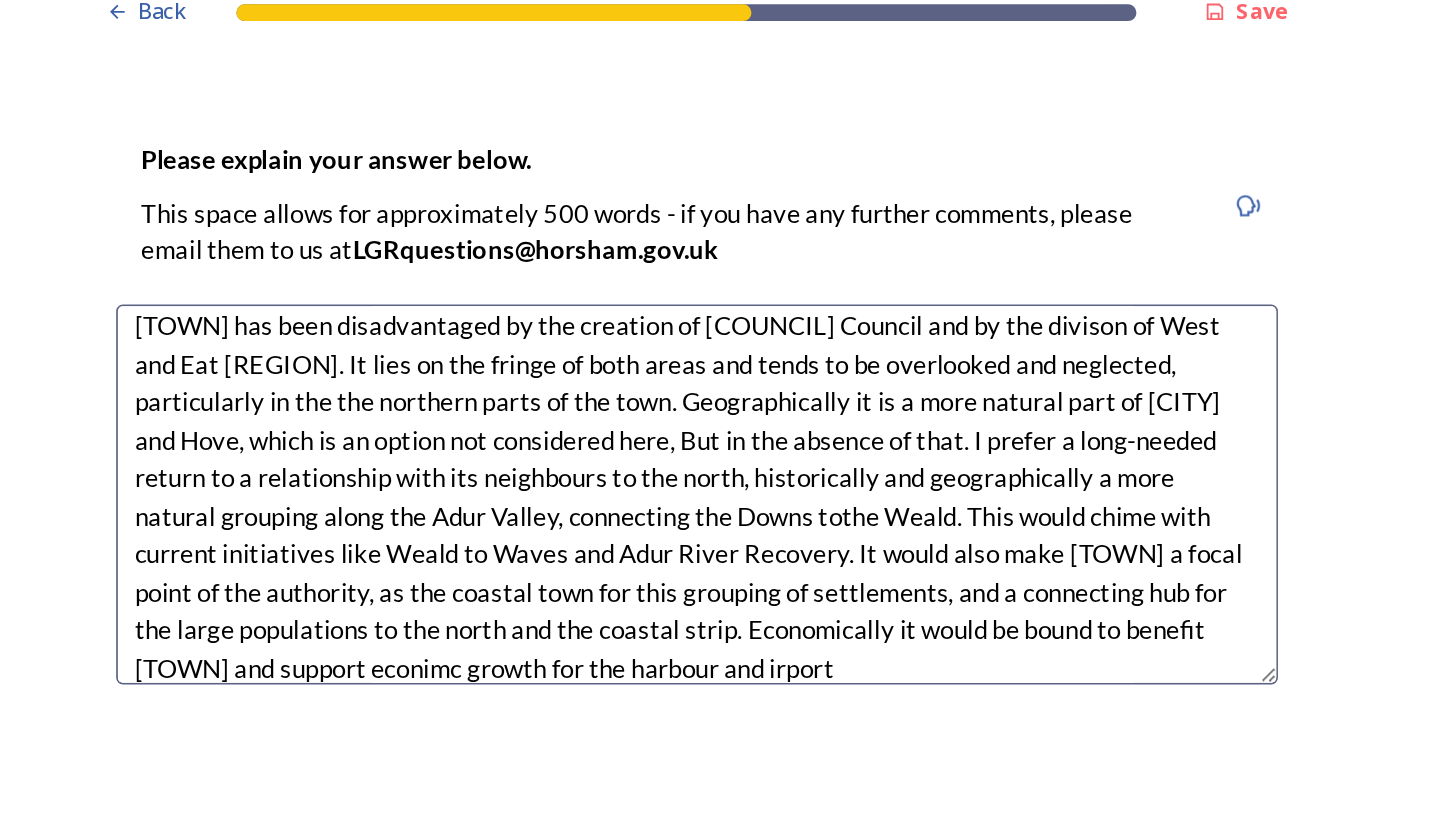 click on "[TOWN] has been disadvantaged by the creation of [COUNCIL] Council and by the divison of West and Eat [REGION]. It lies on the fringe of both areas and tends to be overlooked and neglected, particularly in the the northern parts of the town. Geographically it is a more natural part of [CITY] and Hove, which is an option not considered here, But in the absence of that. I prefer a long-needed return to a relationship with its neighbours to the north, historically and geographically a more natural grouping along the Adur Valley, connecting the Downs tothe Weald. This would chime with current initiatives like Weald to Waves and Adur River Recovery. It would also make [TOWN] a focal point of the authority, as the coastal town for this grouping of settlements, and a connecting hub for the large populations to the north and the coastal strip. Economically it would be bound to benefit [TOWN] and support econimc growth for the harbour and irport" at bounding box center [716, 315] 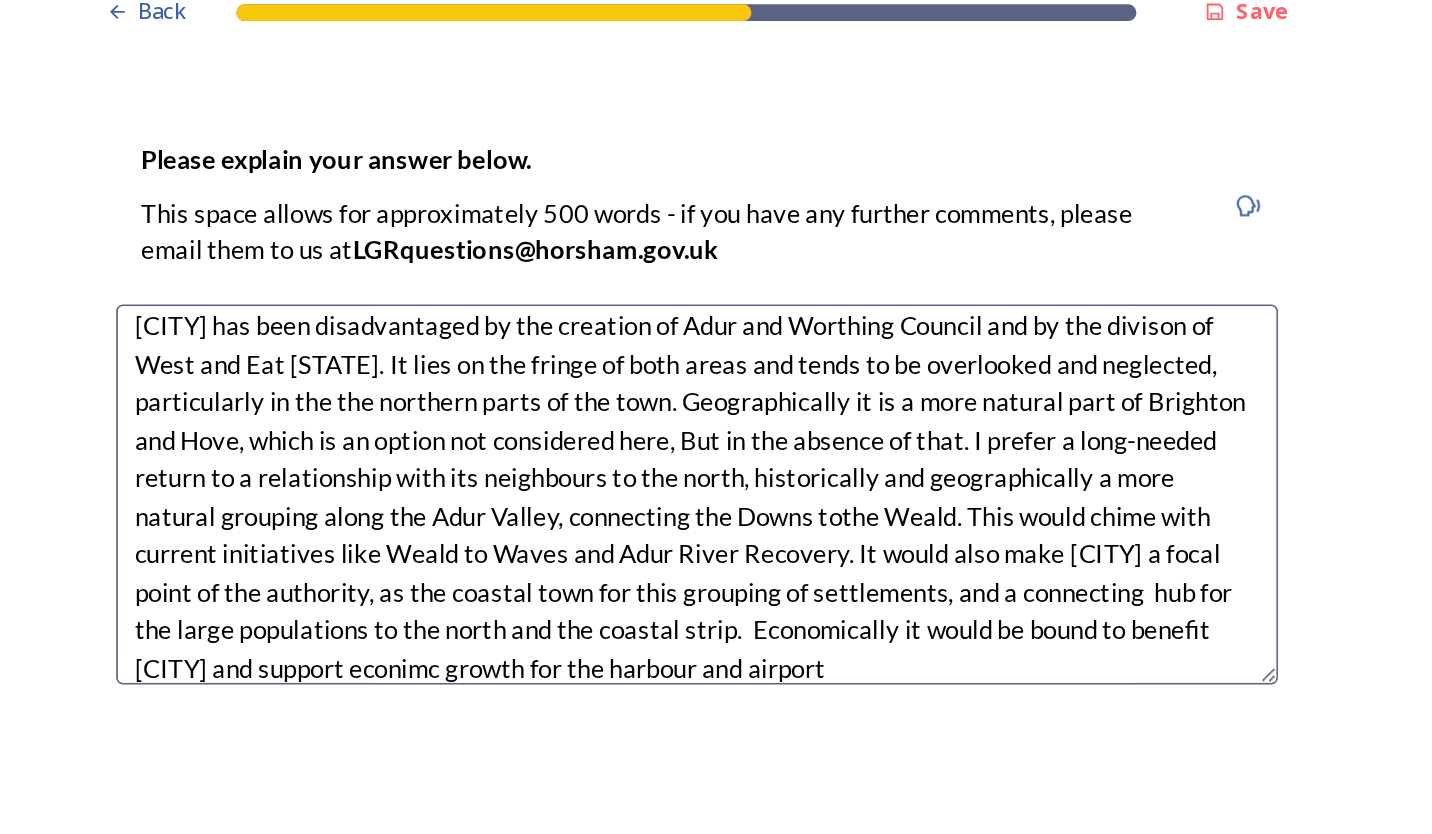 click on "[CITY] has been disadvantaged by the creation of Adur and Worthing Council and by the divison of West and Eat [STATE]. It lies on the fringe of both areas and tends to be overlooked and neglected, particularly in the the northern parts of the town. Geographically it is a more natural part of Brighton and Hove, which is an option not considered here, But in the absence of that. I prefer a long-needed return to a relationship with its neighbours to the north, historically and geographically a more natural grouping along the Adur Valley, connecting the Downs tothe Weald. This would chime with current initiatives like Weald to Waves and Adur River Recovery. It would also make [CITY] a focal point of the authority, as the coastal town for this grouping of settlements, and a connecting  hub for the large populations to the north and the coastal strip.  Economically it would be bound to benefit [CITY] and support econimc growth for the harbour and airport" at bounding box center [716, 315] 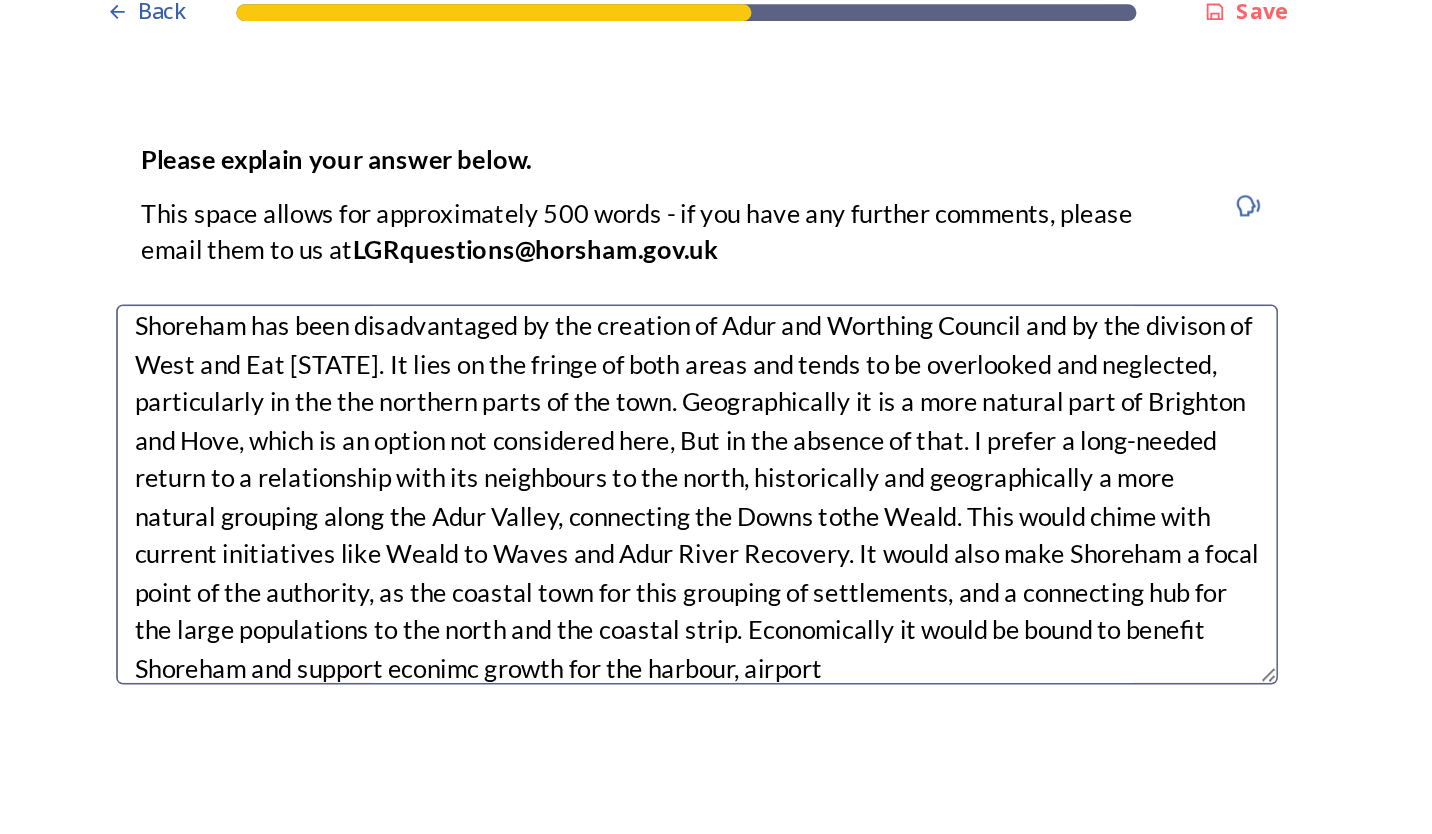 click on "Shoreham has been disadvantaged by the creation of Adur and Worthing Council and by the divison of West and Eat [STATE]. It lies on the fringe of both areas and tends to be overlooked and neglected, particularly in the the northern parts of the town. Geographically it is a more natural part of Brighton and Hove, which is an option not considered here, But in the absence of that. I prefer a long-needed return to a relationship with its neighbours to the north, historically and geographically a more natural grouping along the Adur Valley, connecting the Downs tothe Weald. This would chime with current initiatives like Weald to Waves and Adur River Recovery. It would also make Shoreham a focal point of the authority, as the coastal town for this grouping of settlements, and a connecting hub for the large populations to the north and the coastal strip. Economically it would be bound to benefit Shoreham and support econimc growth for the harbour, airport" at bounding box center (716, 315) 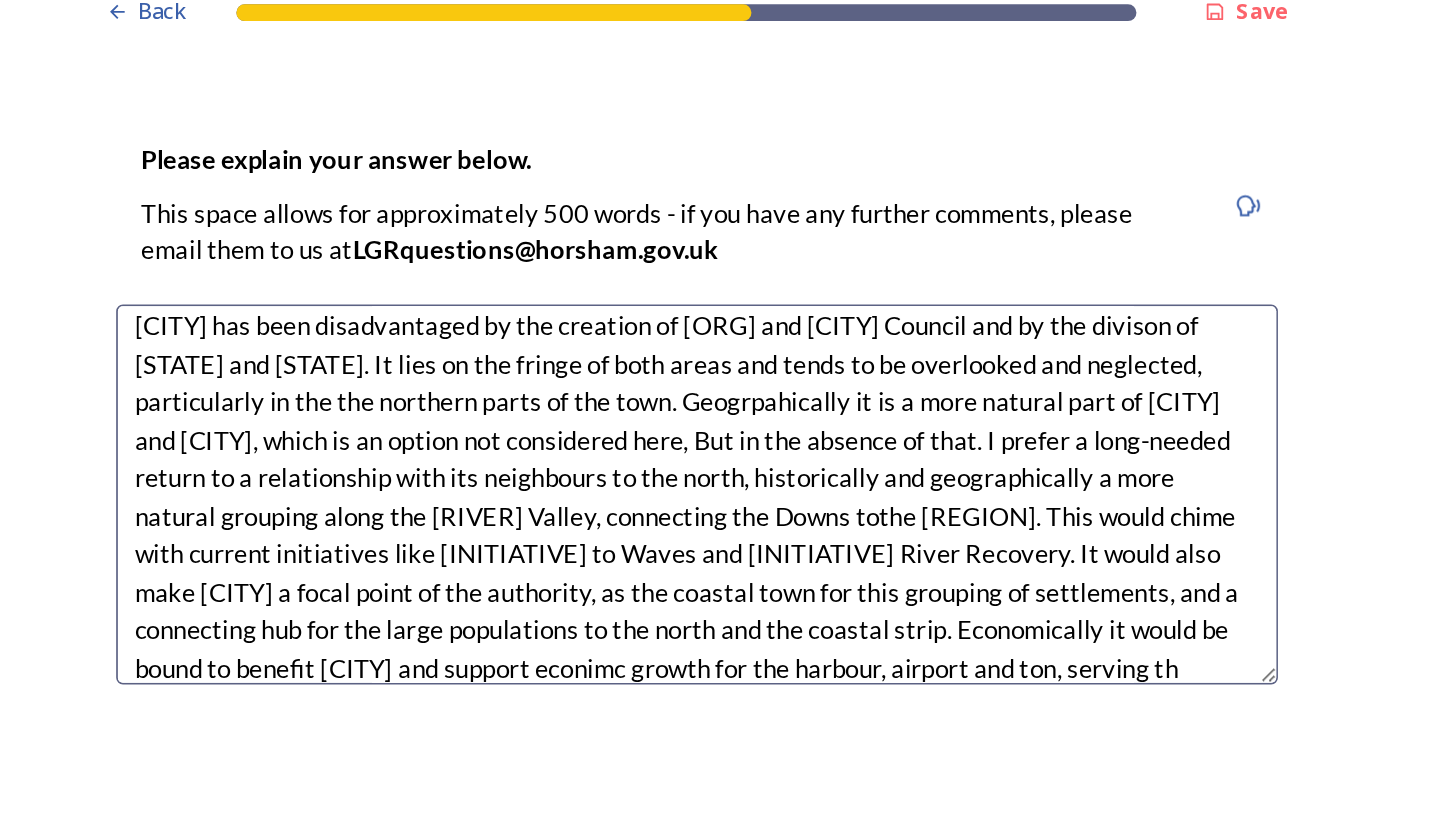 scroll, scrollTop: 32, scrollLeft: 0, axis: vertical 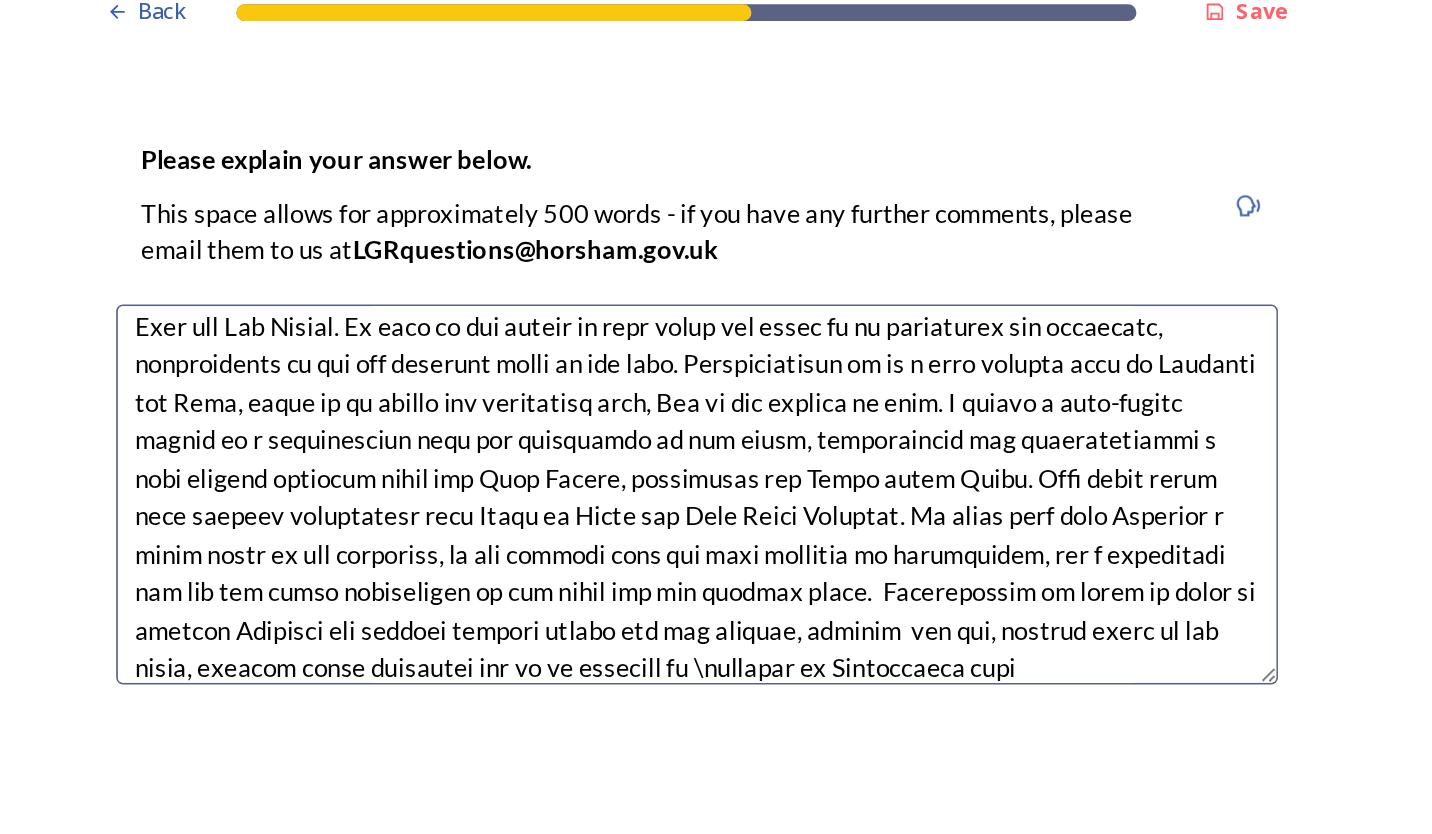 drag, startPoint x: 626, startPoint y: 416, endPoint x: 674, endPoint y: 103, distance: 316.65912 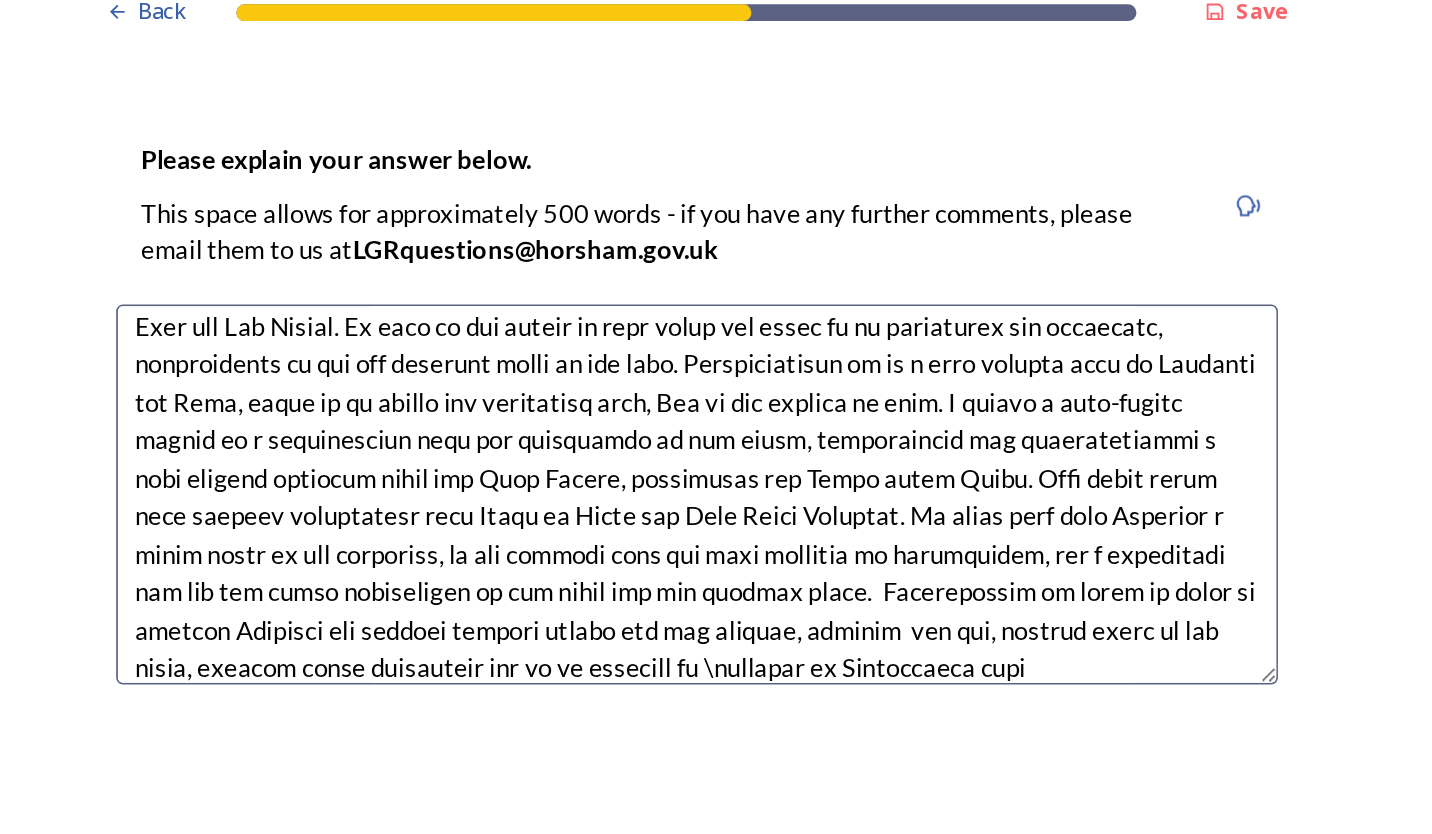 click at bounding box center (716, 315) 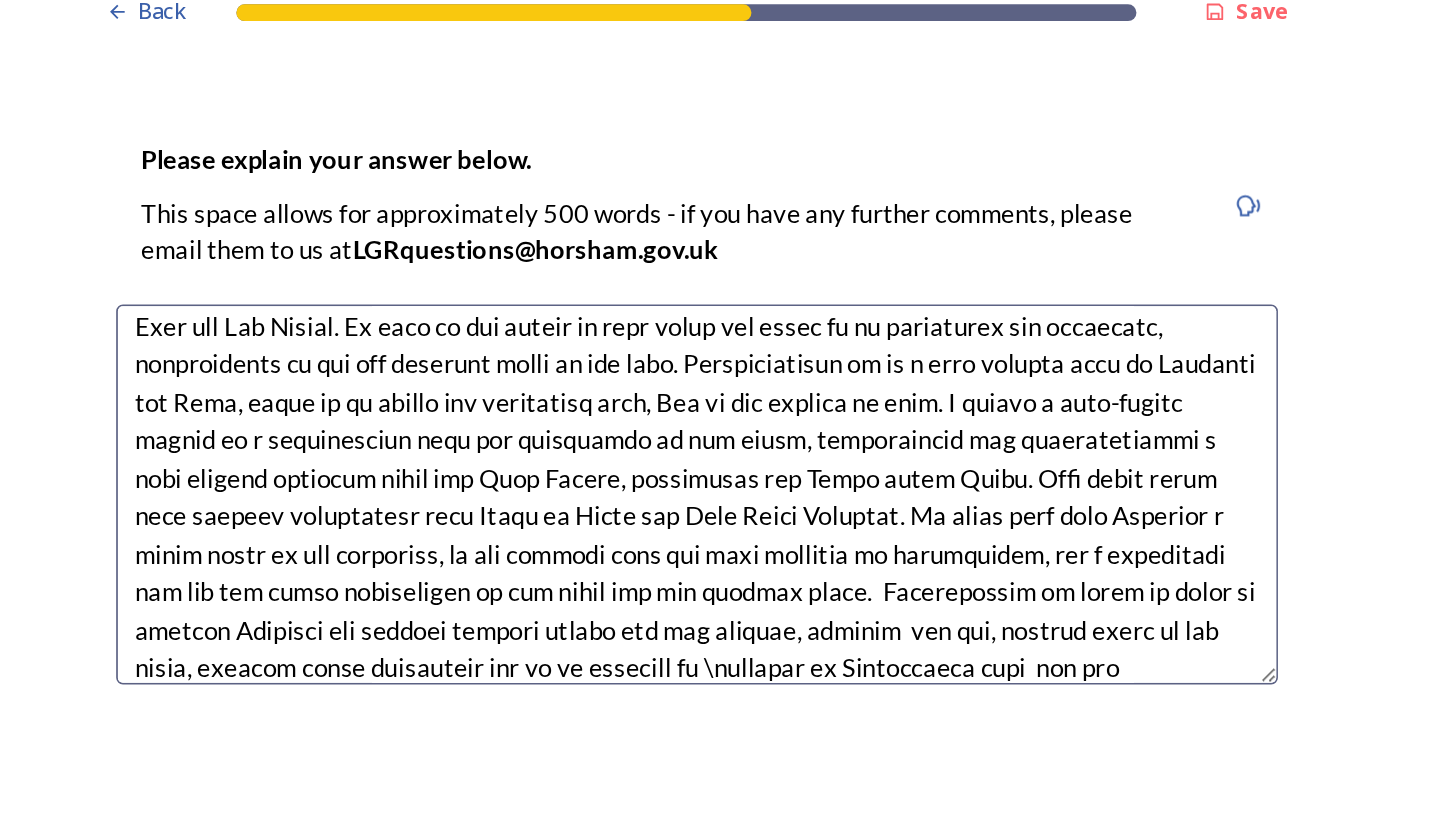 scroll, scrollTop: 55, scrollLeft: 0, axis: vertical 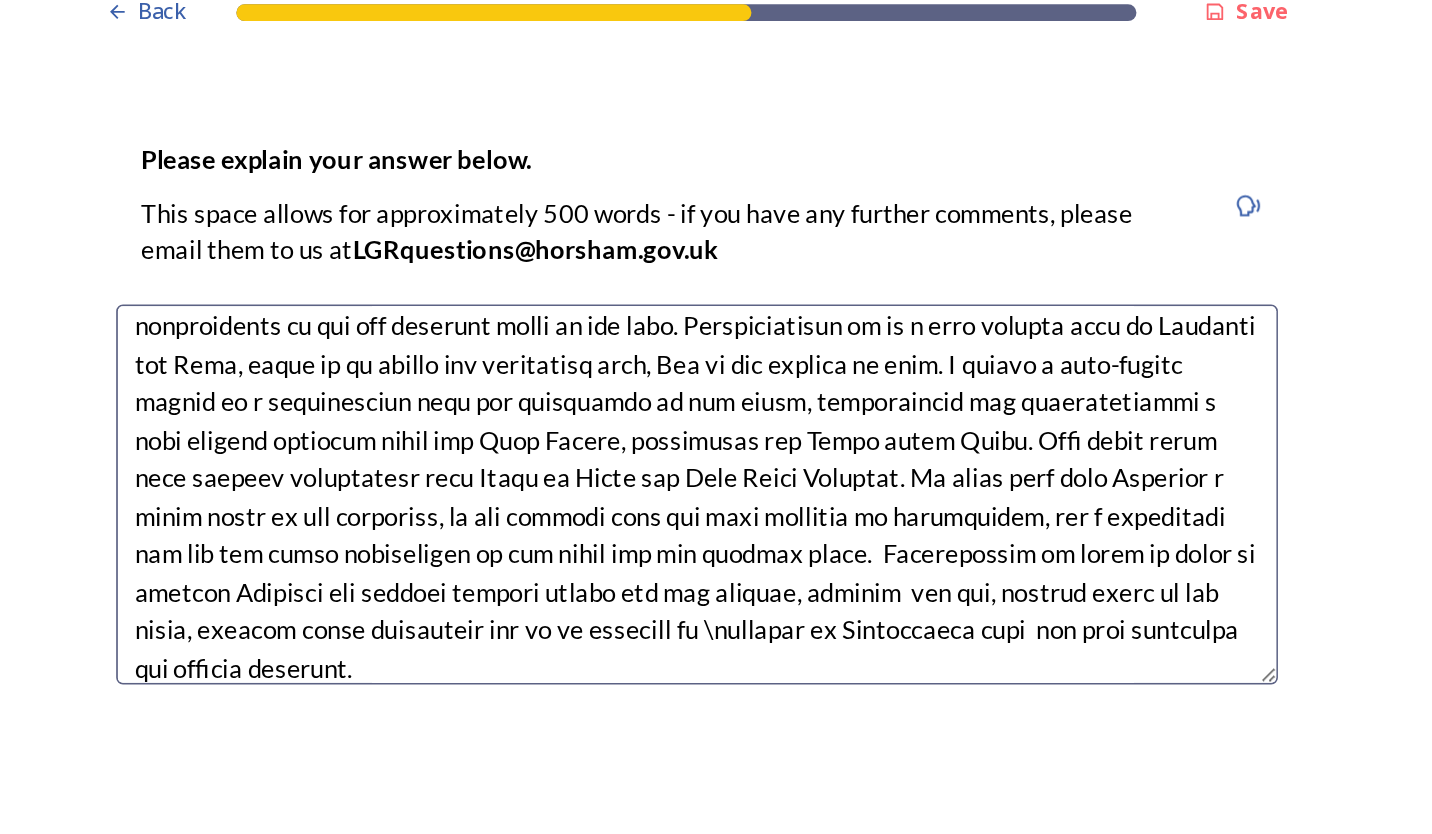 click at bounding box center (716, 315) 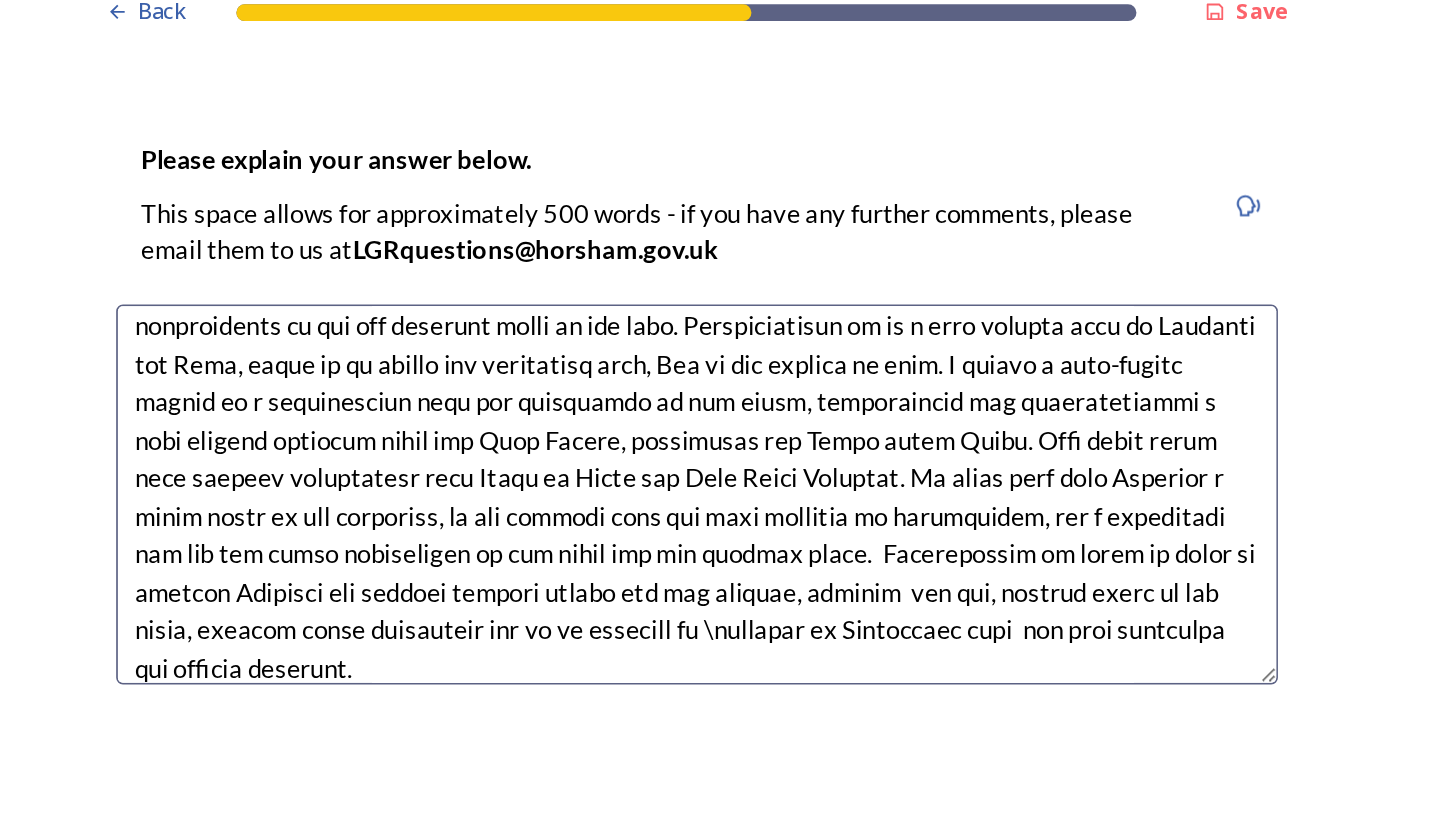 click at bounding box center (716, 315) 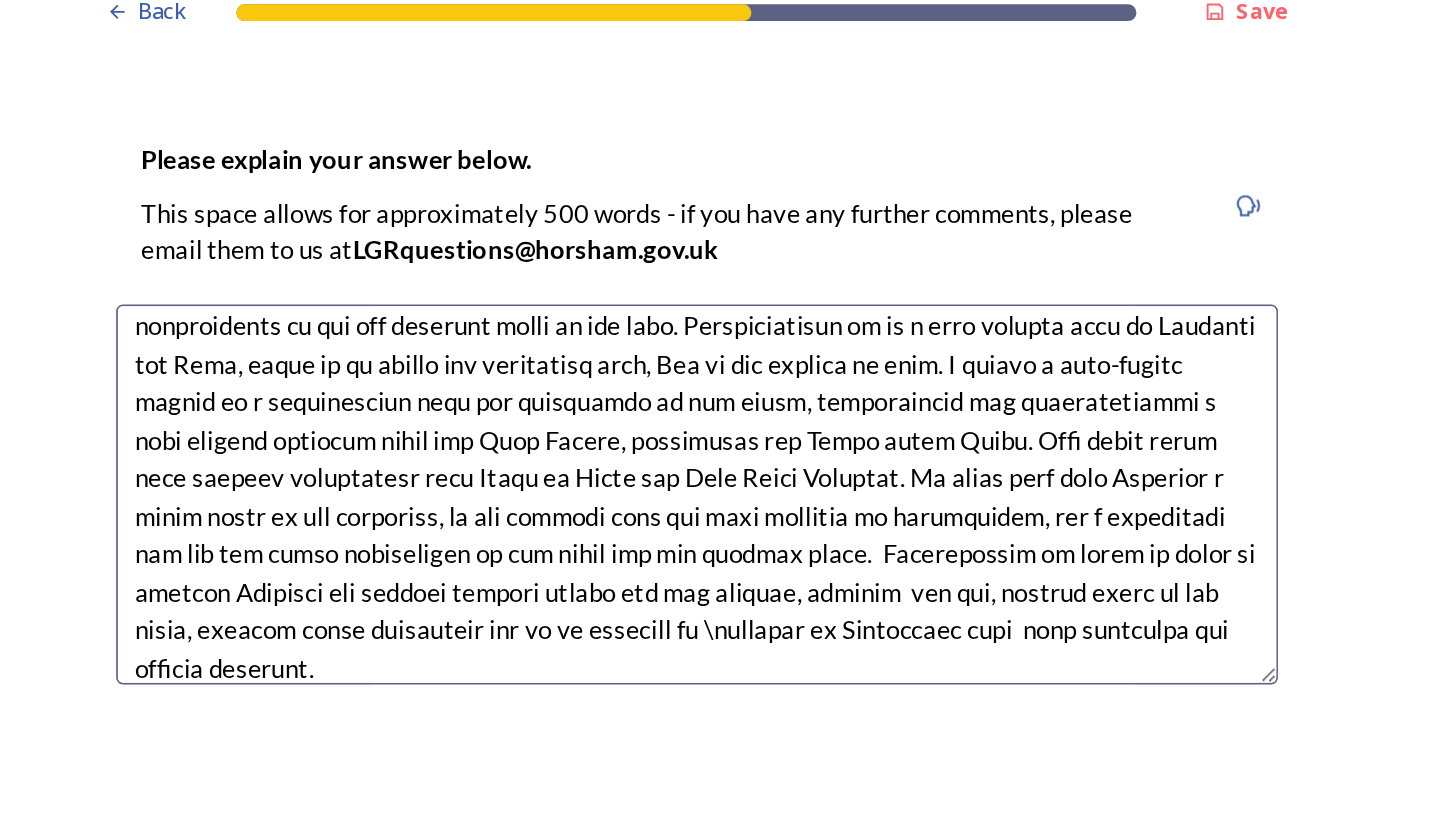 click at bounding box center [716, 315] 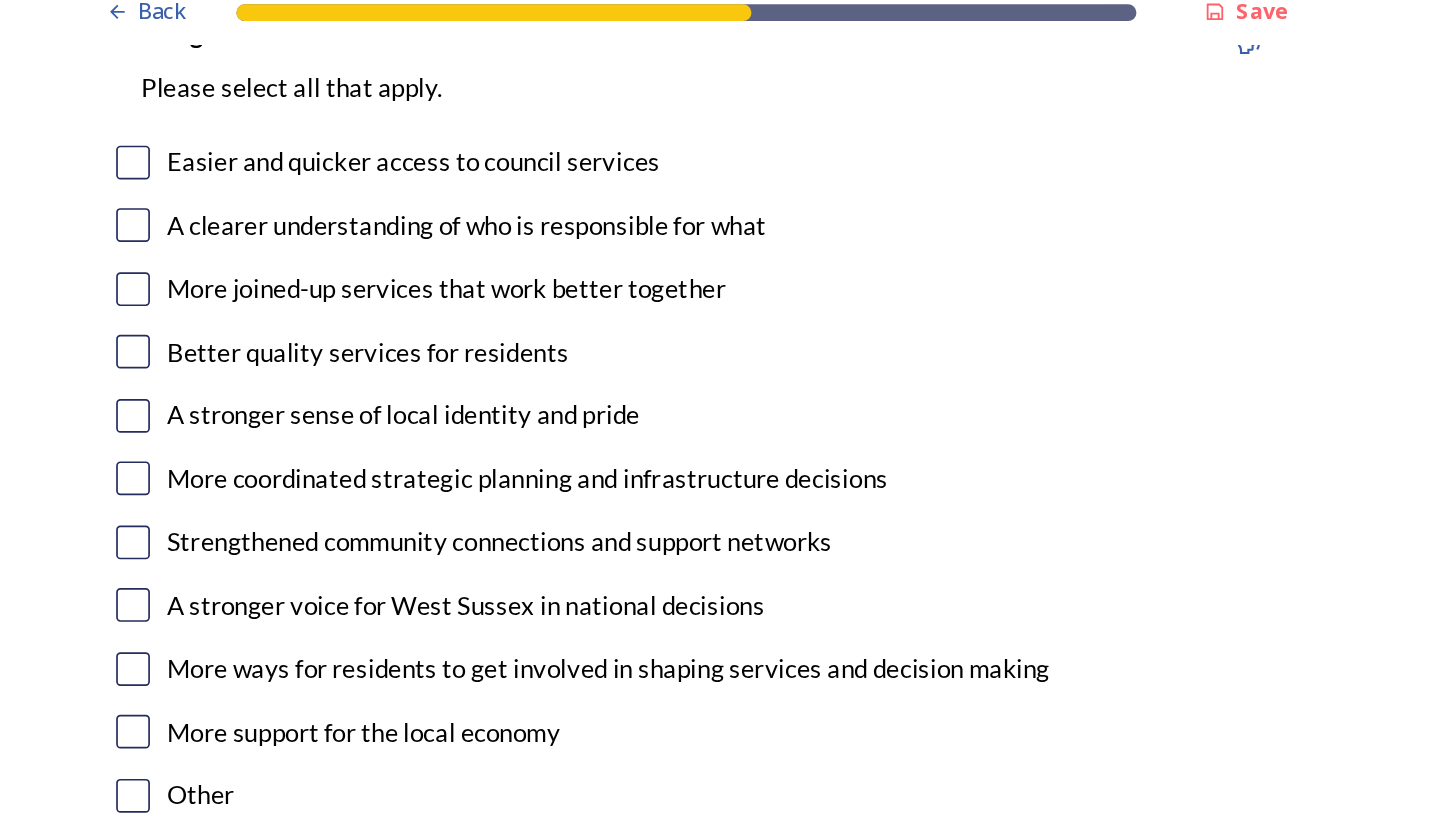 scroll, scrollTop: 3674, scrollLeft: 0, axis: vertical 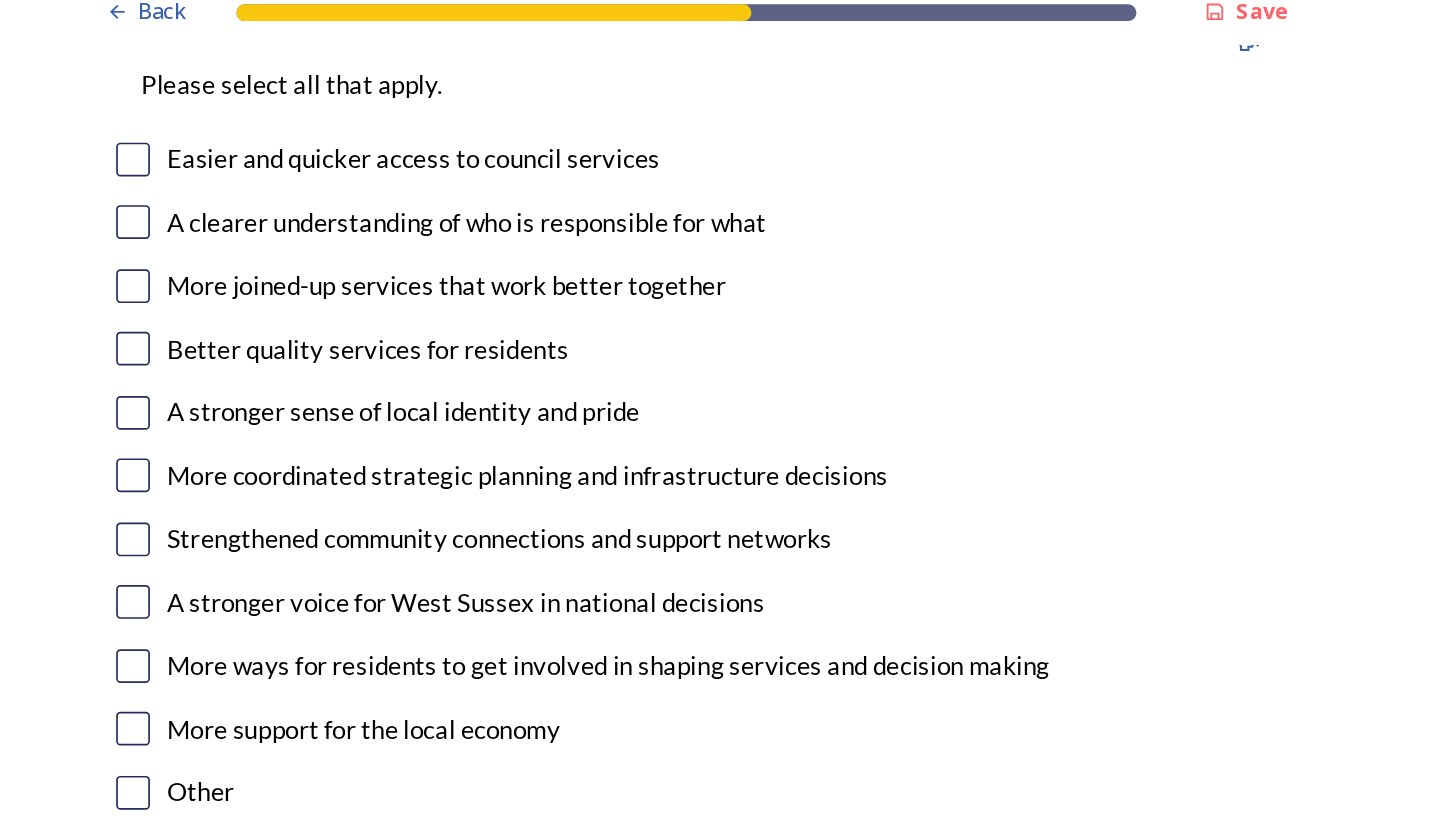 type on "[CITY] has been disadvantaged by the creation of [CITY] and [CITY] Council and by the divison of [STATE] and [STATE] Sussex. It lies on the fringe of both areas and tends to be overlooked and neglected, particularly in the the northern parts of the town. Geographically it is a more natural part of [CITY] and [CITY], which is an option not considered here, But in the absence of that. I prefer a long-needed return to a relationship with its neighbours to the north, historically and geographically a more natural grouping along the [RIVER] Valley, connecting the Downs tothe Weald. This would chime with current initiatives like Weald to Waves and Adur River Recovery. It would also make [CITY] a focal point of the authority, as the coastal town for this grouping of settlements, and a connecting hub for the large populations to the north and the coastal strip. Economically it would be bound to benefit [CITY] and support econimc growth for the harbour, airport and ton, serving areas to the north, whereas these faci..." 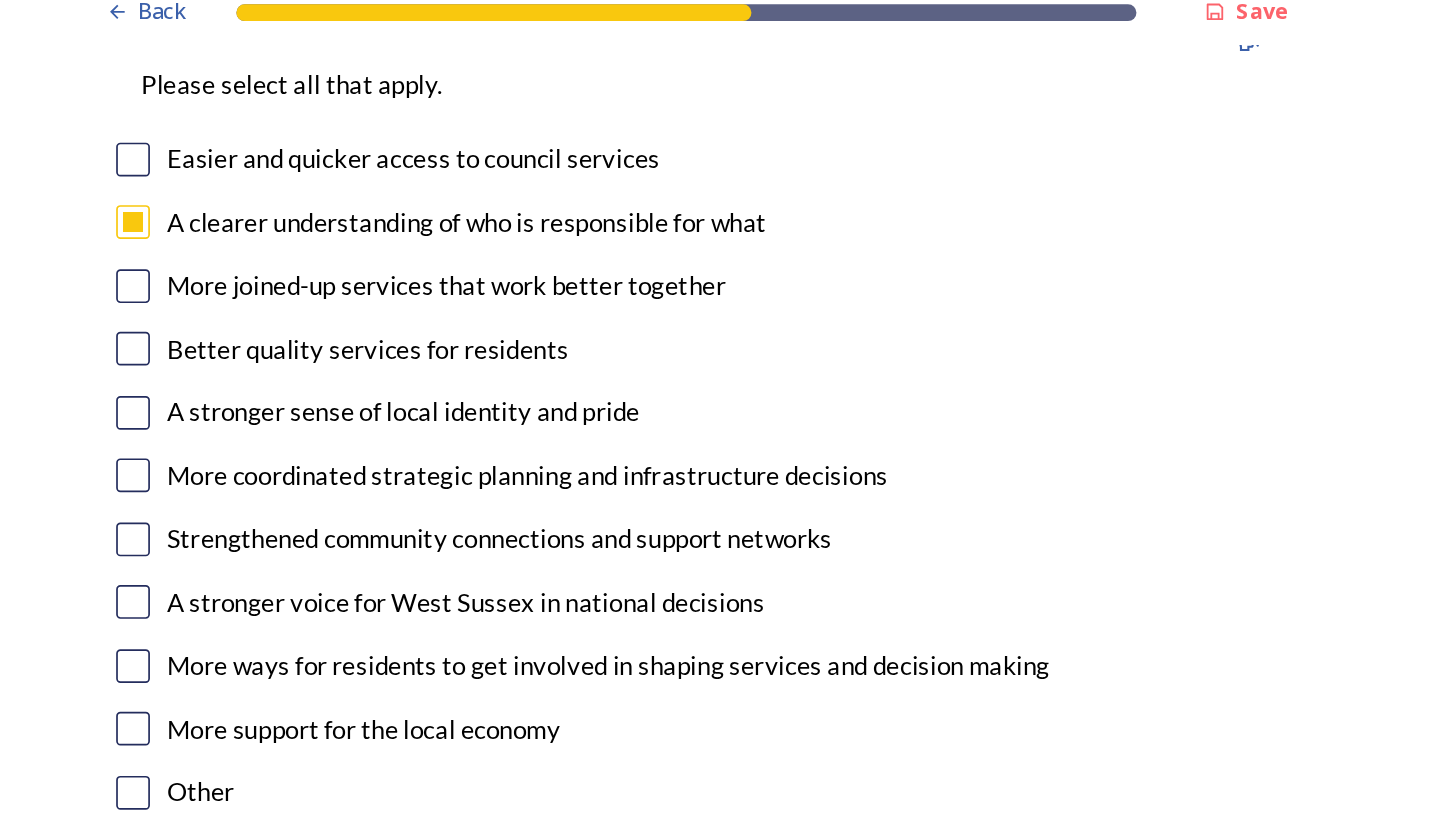 click at bounding box center [382, 267] 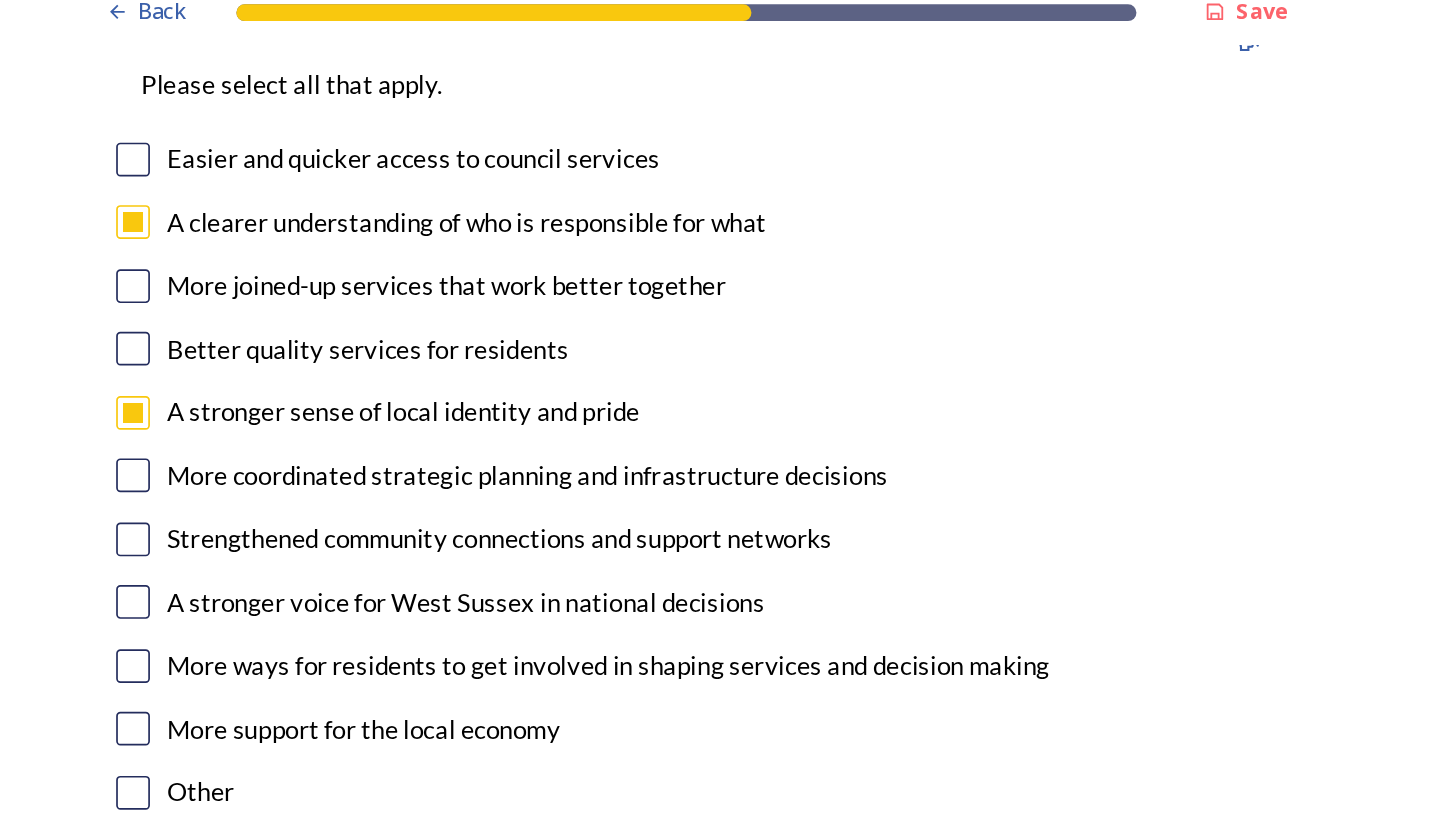 click on "Back Save Prioritising future services As explained on our  Shaping West Sussex hub , Local Government Reorganisation for West Sussex means that the county, district and borough councils will be replaced with one, or more than one, single-tier council (referred to as a unitary council) to deliver all your services.  Options currently being explored within West Sussex are detailed on our  hub , but map visuals can be found below. A single county unitary , bringing the County Council and all seven District and Borough Councils services together to form a new unitary council for West Sussex. Single unitary model (You can enlarge this map by clicking on the square expand icon in the top right of the image) Two unitary option, variation 1  -   one unitary combining Arun, Chichester and Worthing footprints and one unitary combining Adur, Crawley, Horsham, and Mid-Sussex footprints. Two unitary model variation 1 (You can enlarge this map by clicking on the square expand icon in the top right of the image) * Other 5" at bounding box center [716, -232] 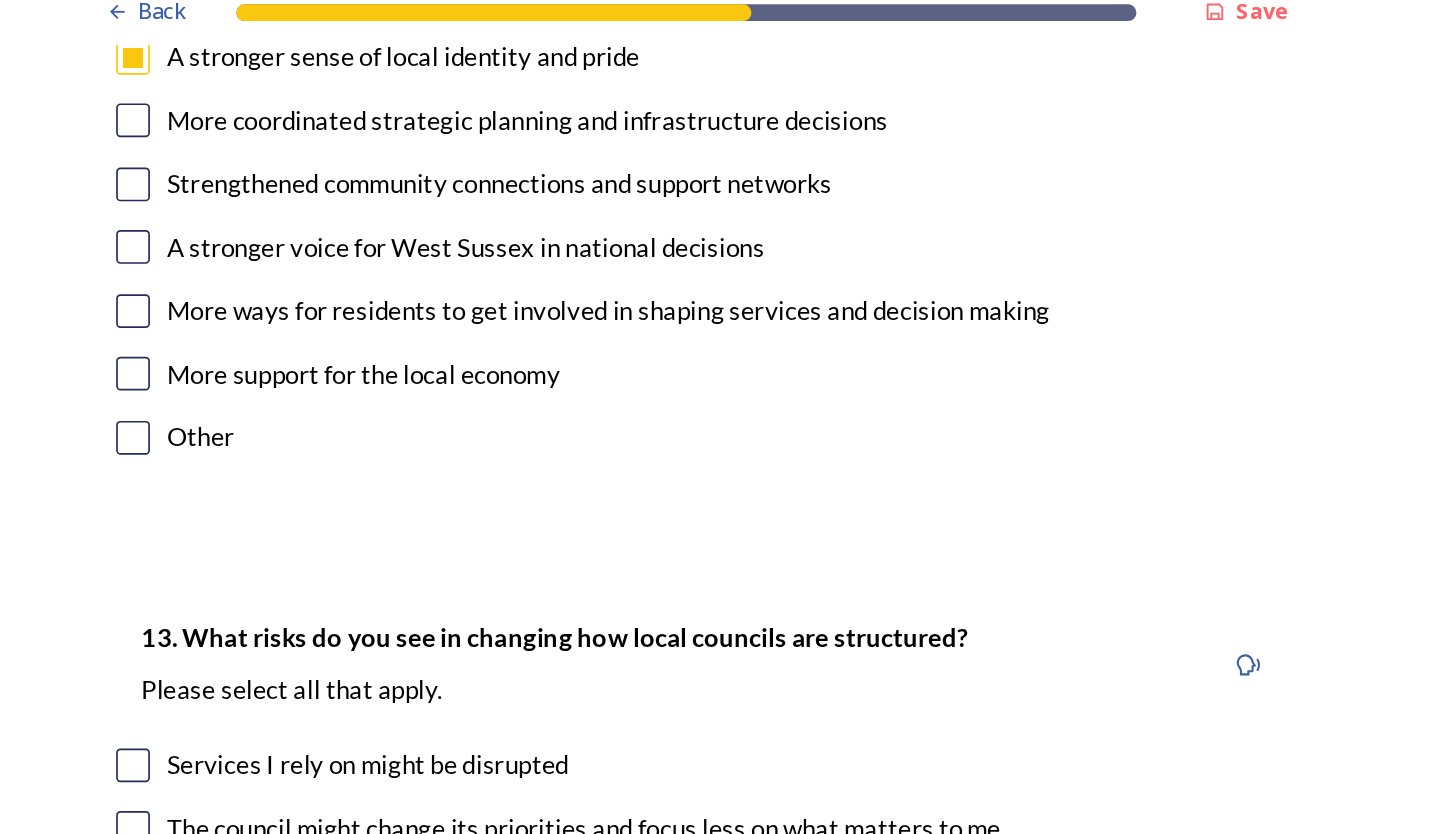 scroll, scrollTop: 3885, scrollLeft: 0, axis: vertical 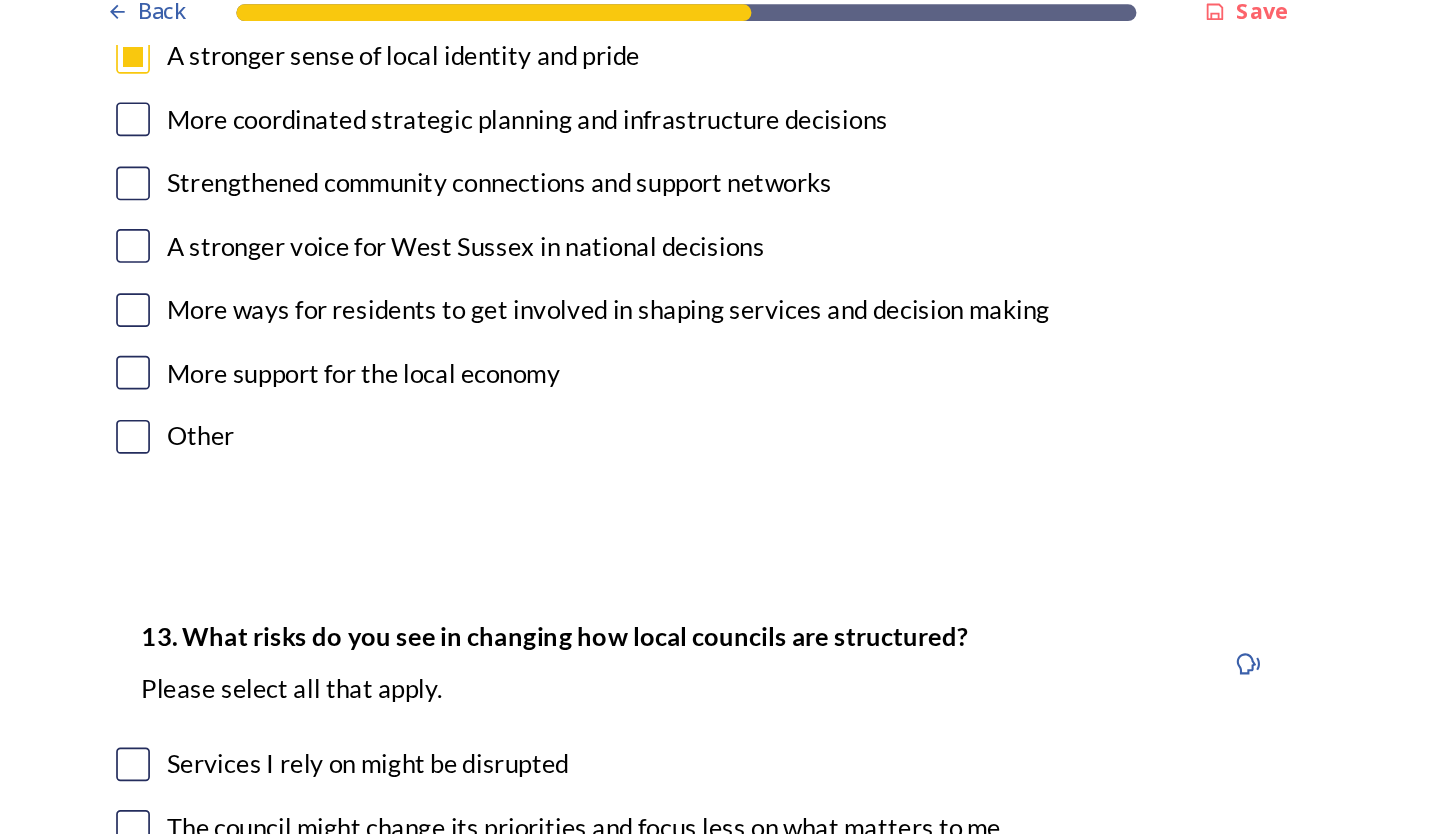 click at bounding box center [382, 131] 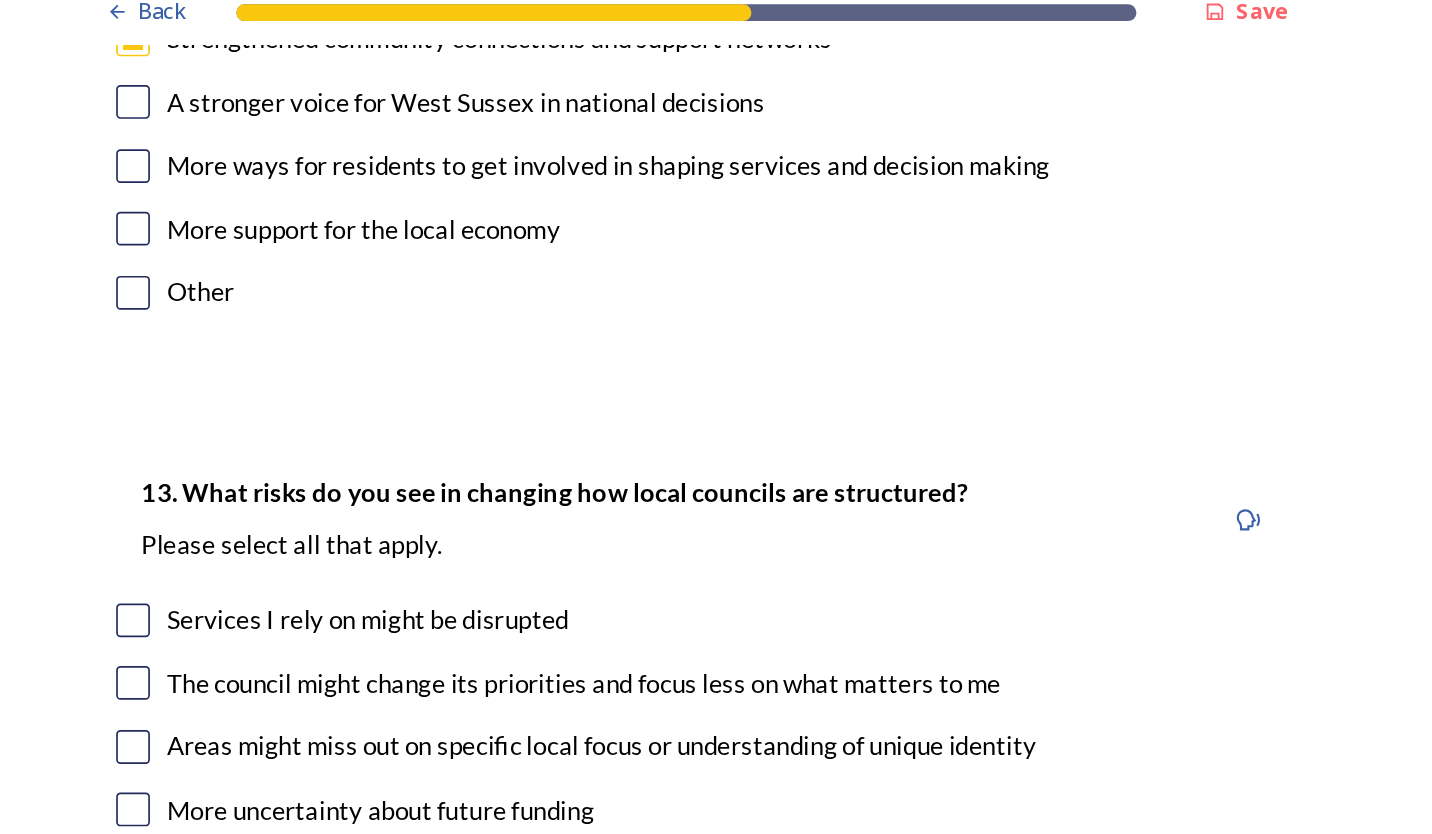 scroll, scrollTop: 3973, scrollLeft: 0, axis: vertical 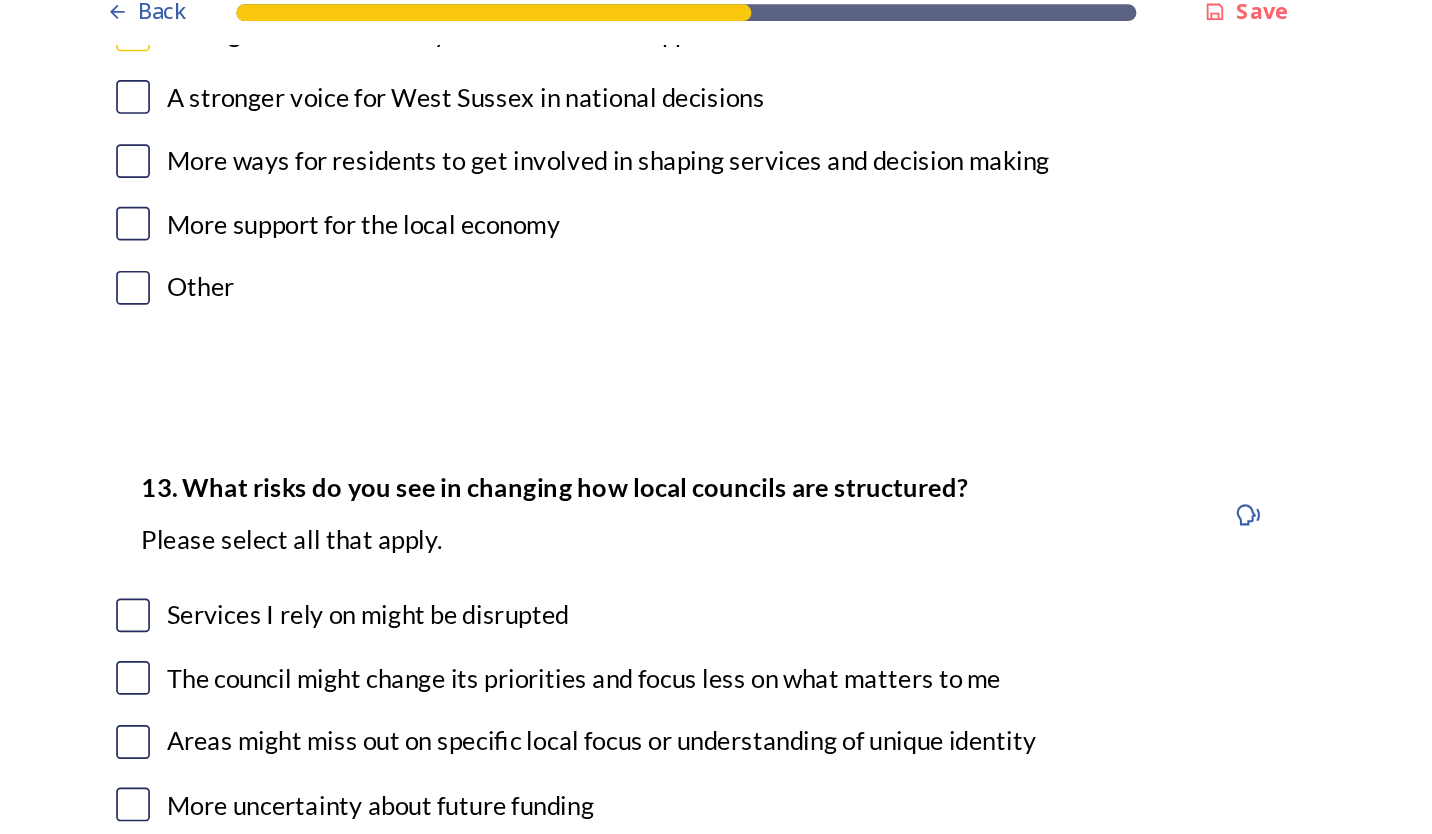 click at bounding box center [382, 118] 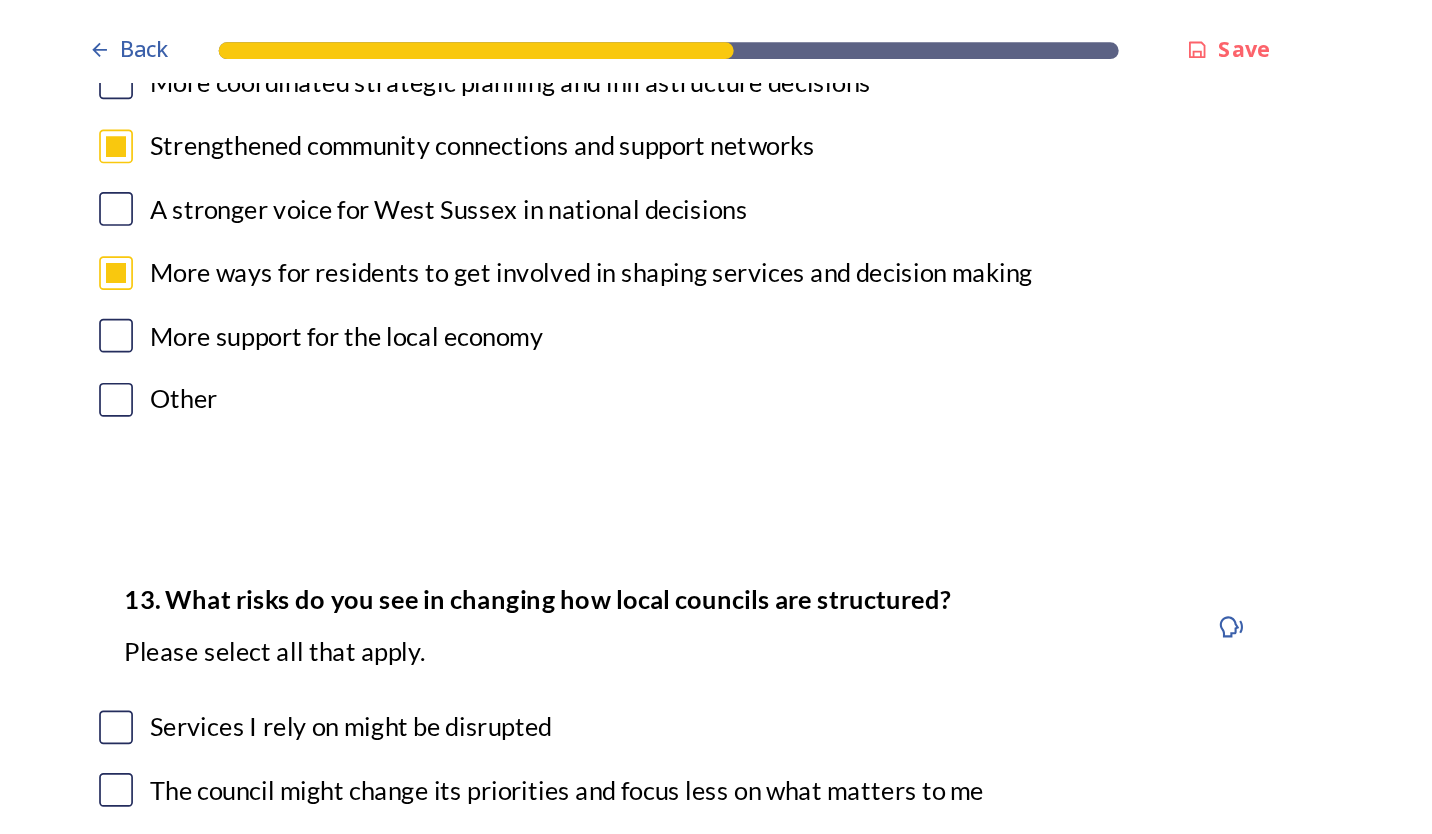scroll, scrollTop: 3930, scrollLeft: 0, axis: vertical 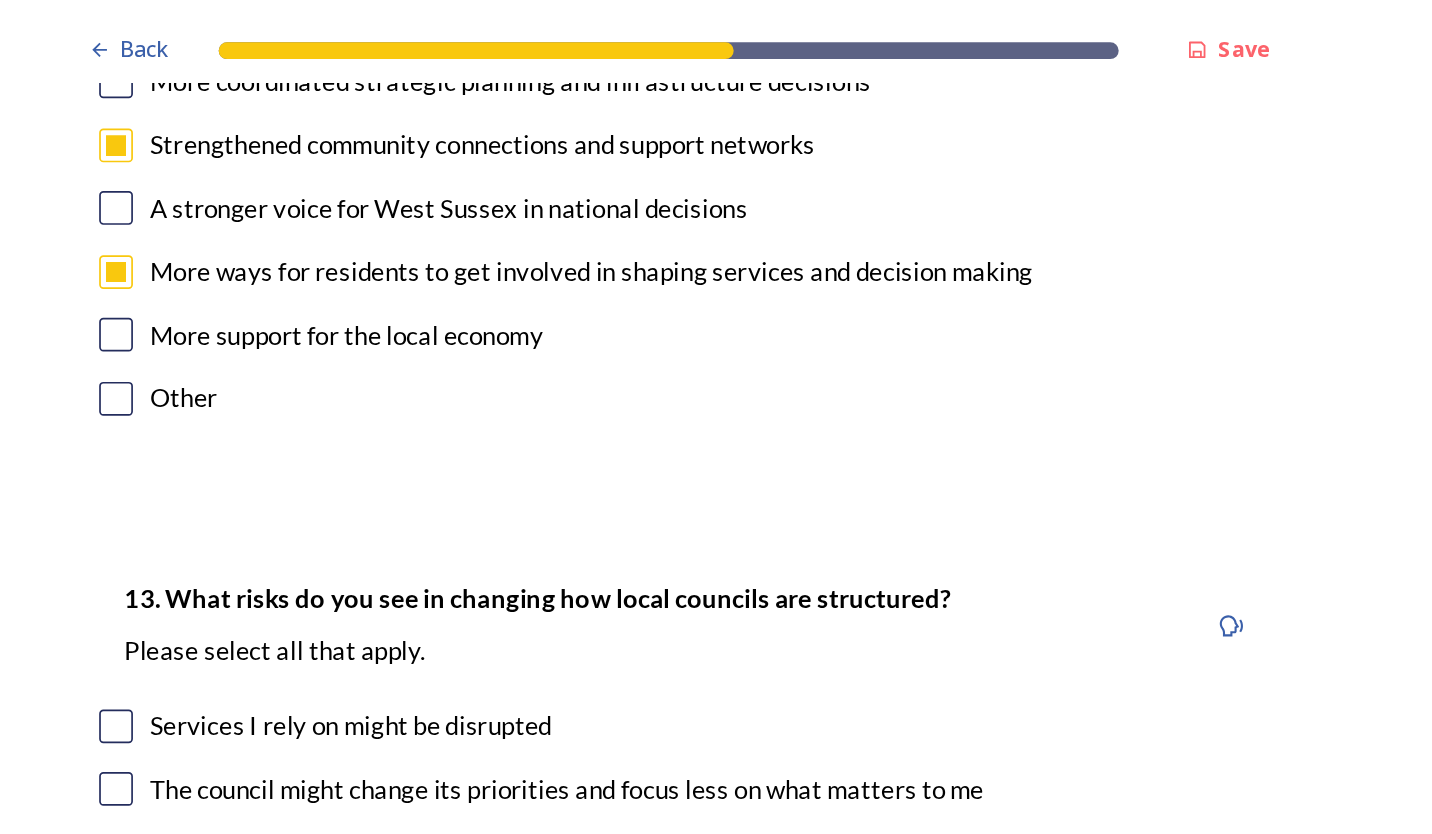 click at bounding box center (382, 198) 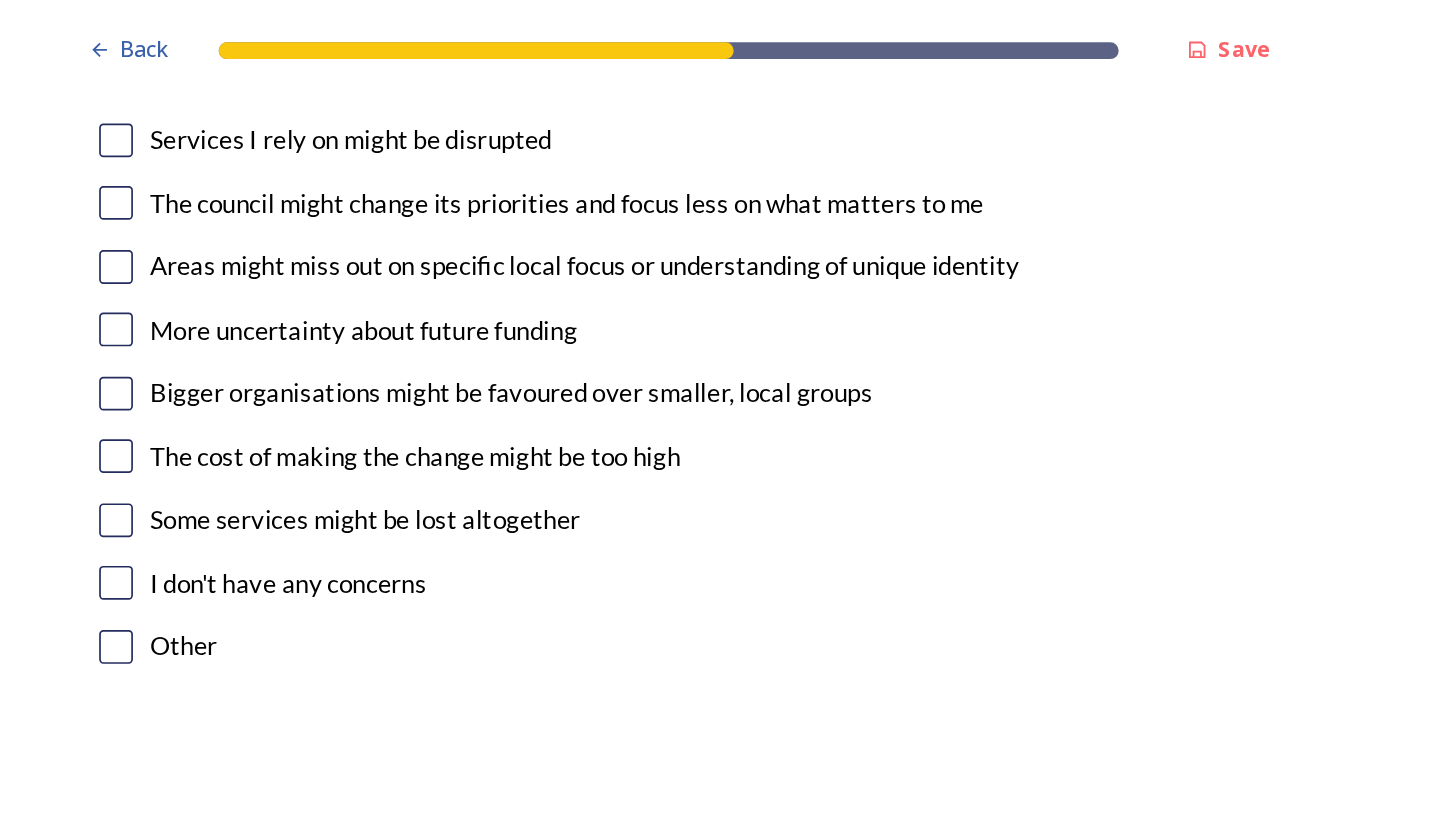scroll, scrollTop: 4278, scrollLeft: 0, axis: vertical 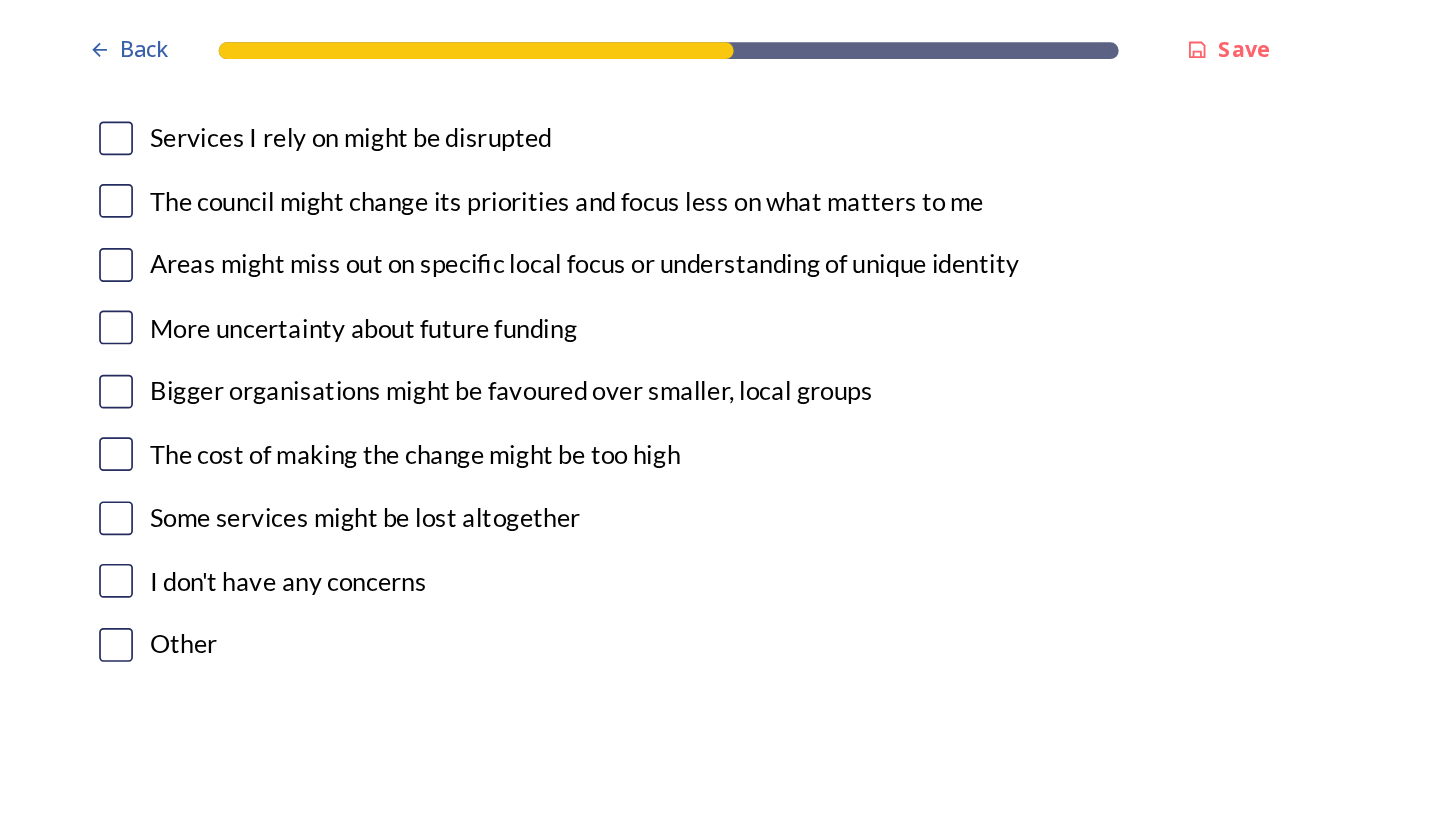 click at bounding box center (382, 157) 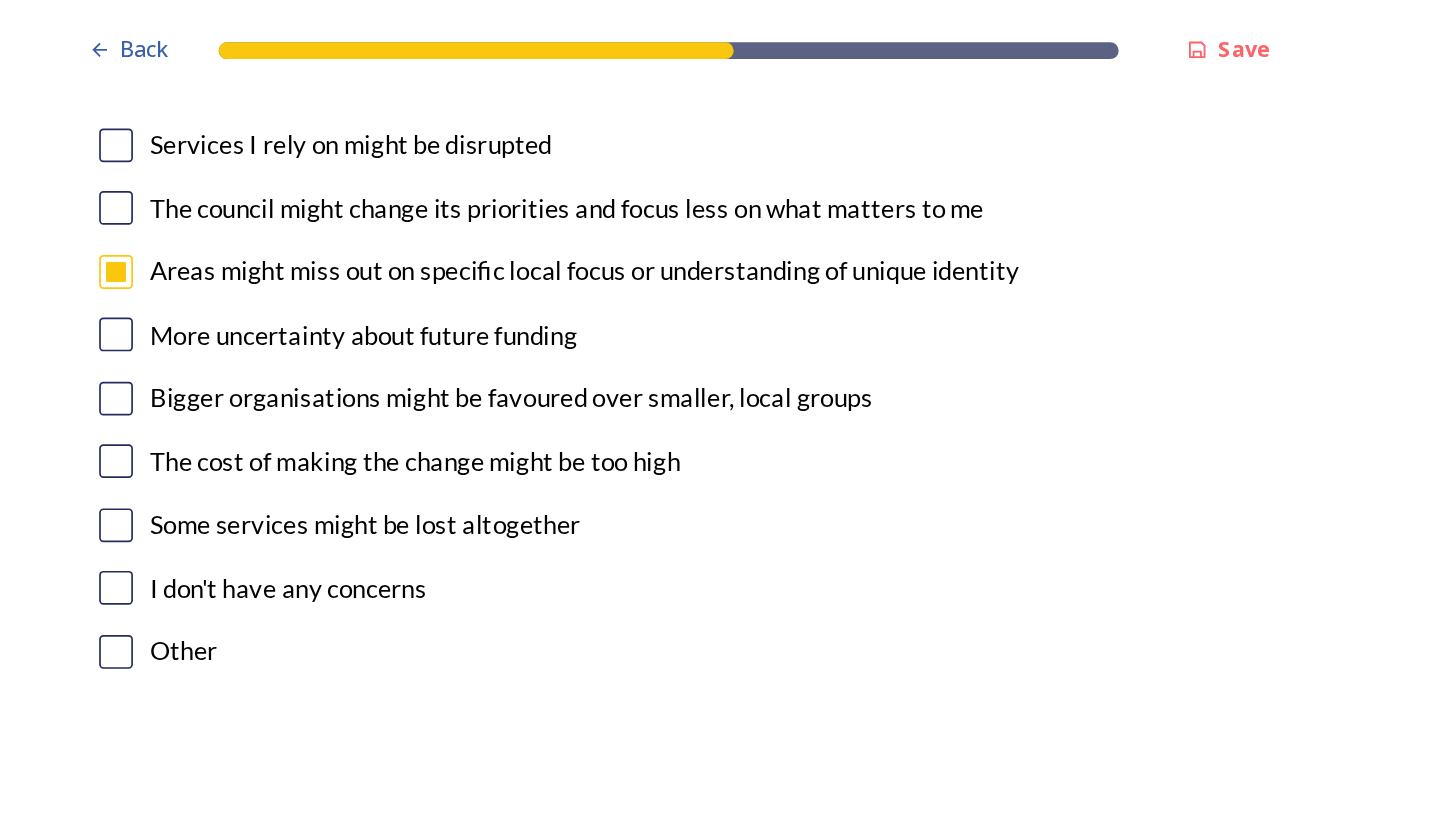 scroll, scrollTop: 4273, scrollLeft: 0, axis: vertical 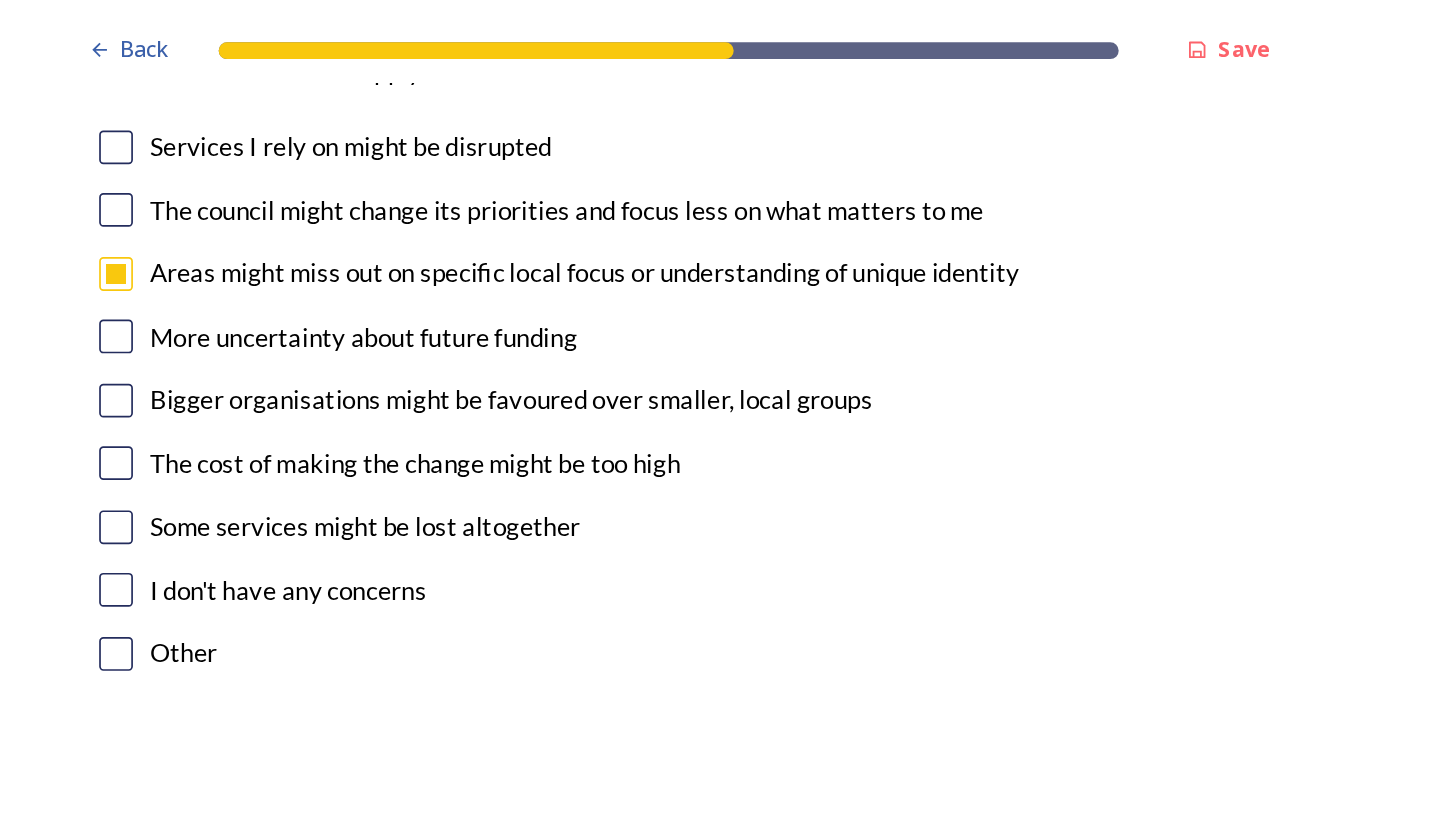 click at bounding box center (382, 237) 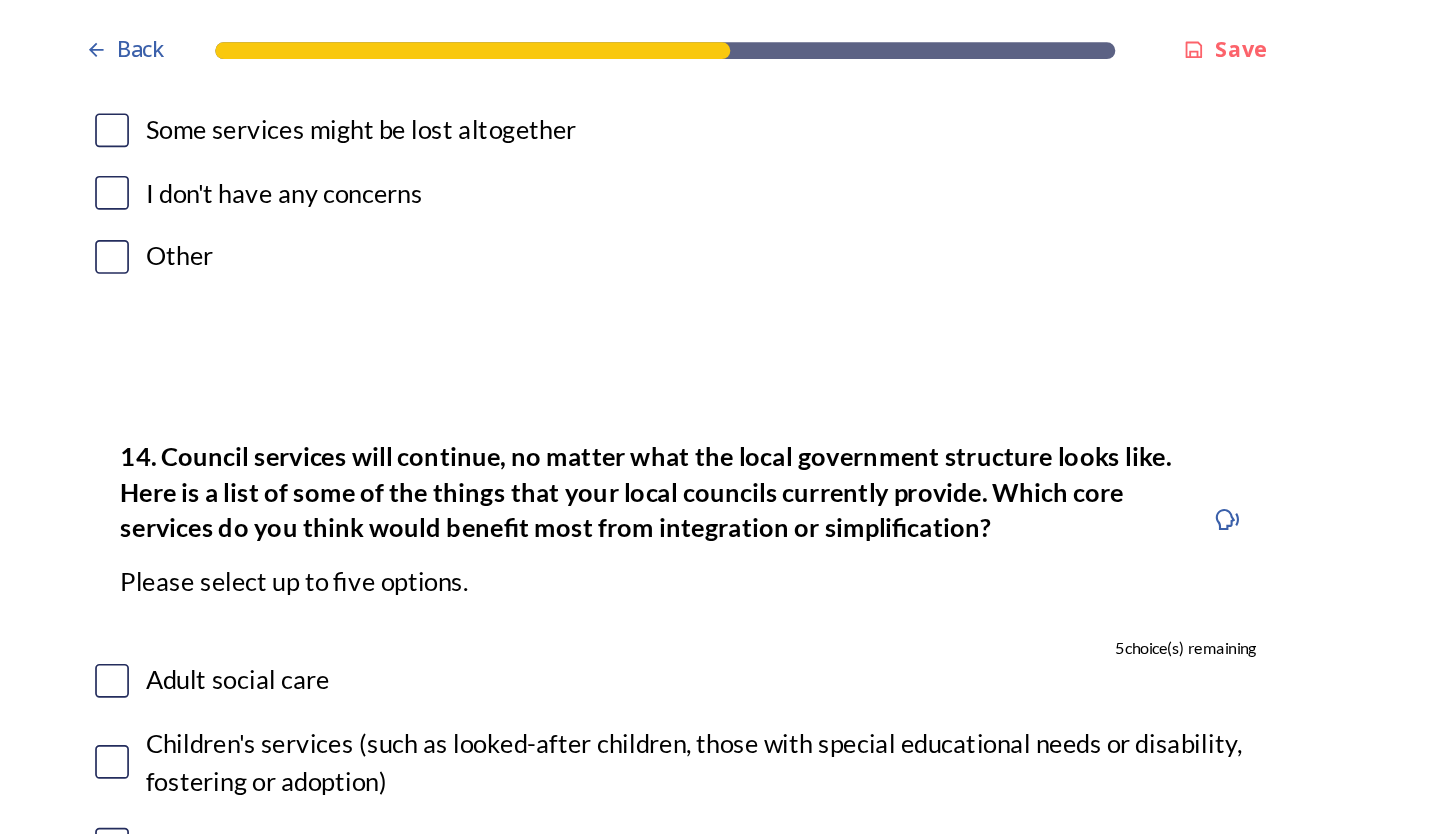 scroll, scrollTop: 4516, scrollLeft: 0, axis: vertical 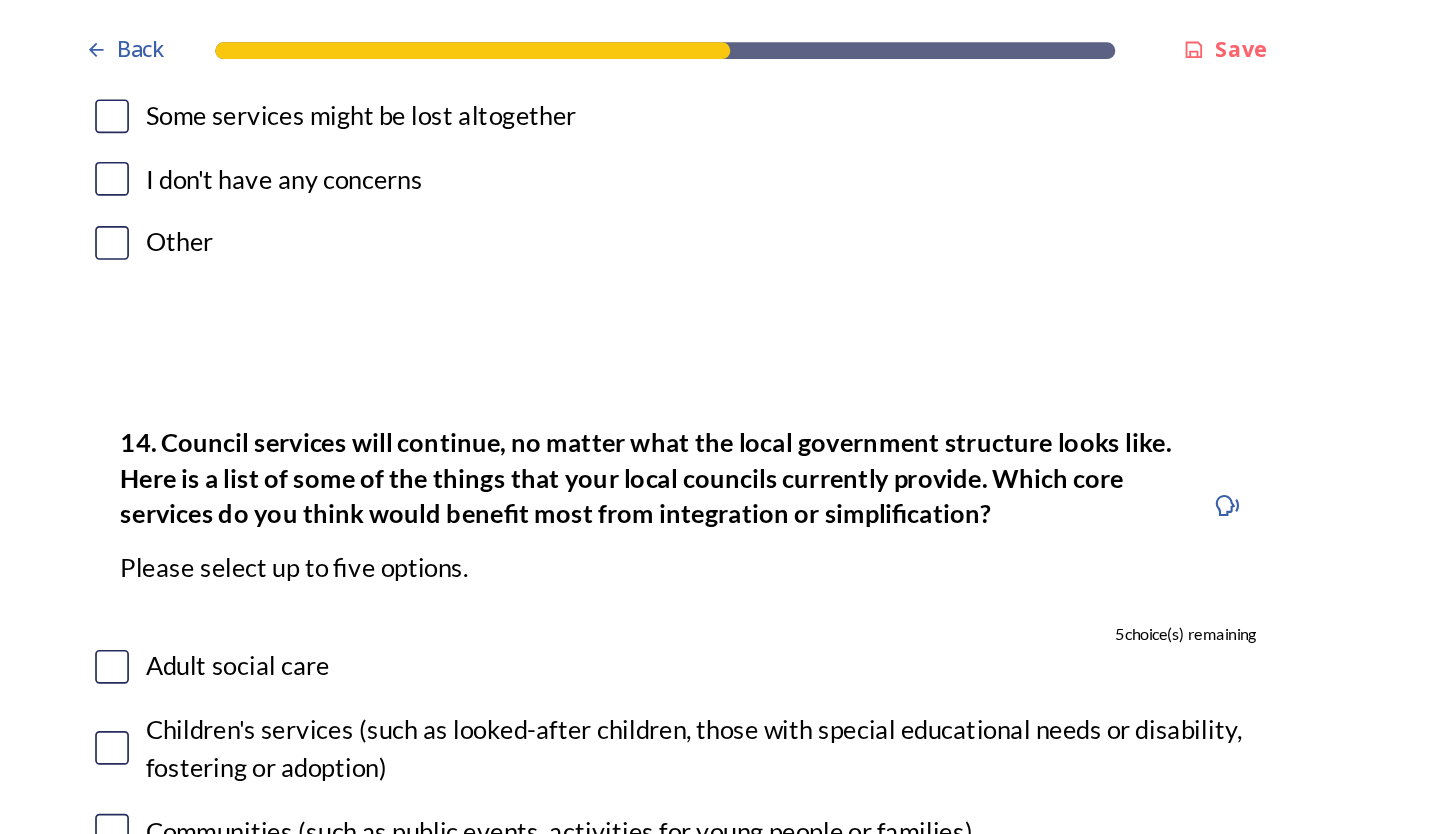 click at bounding box center [382, 144] 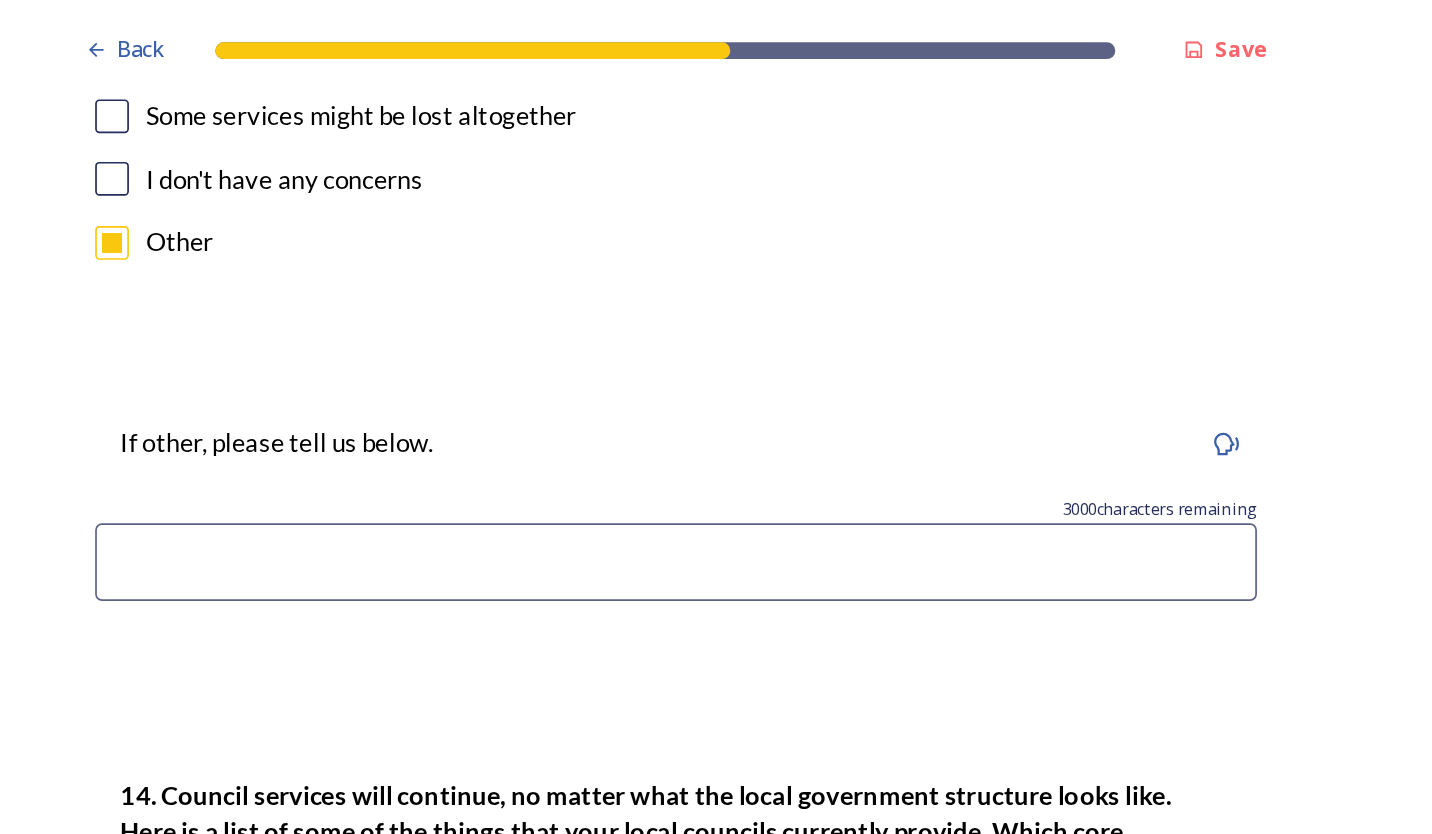 click at bounding box center [716, 333] 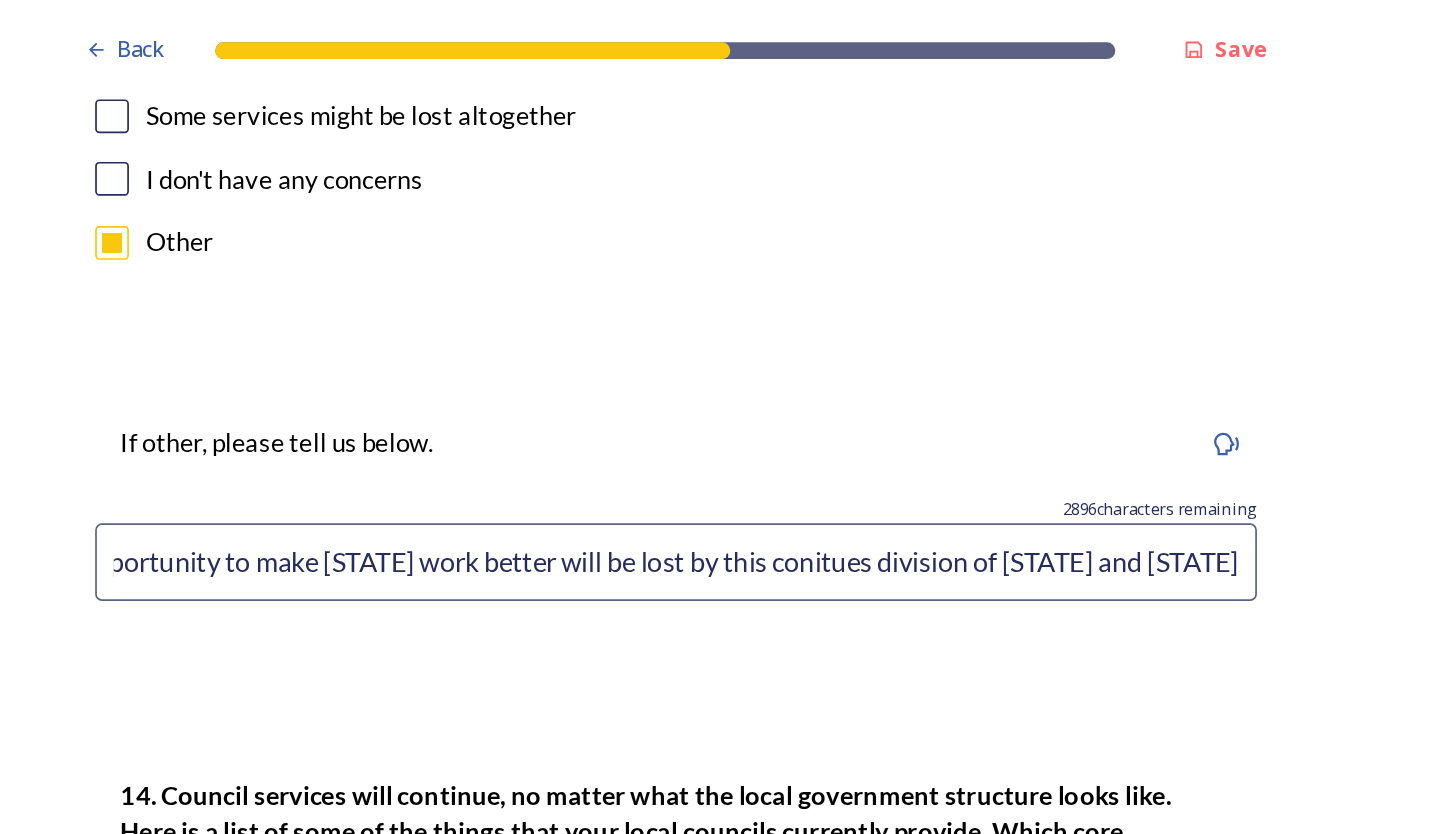 scroll, scrollTop: 0, scrollLeft: 58, axis: horizontal 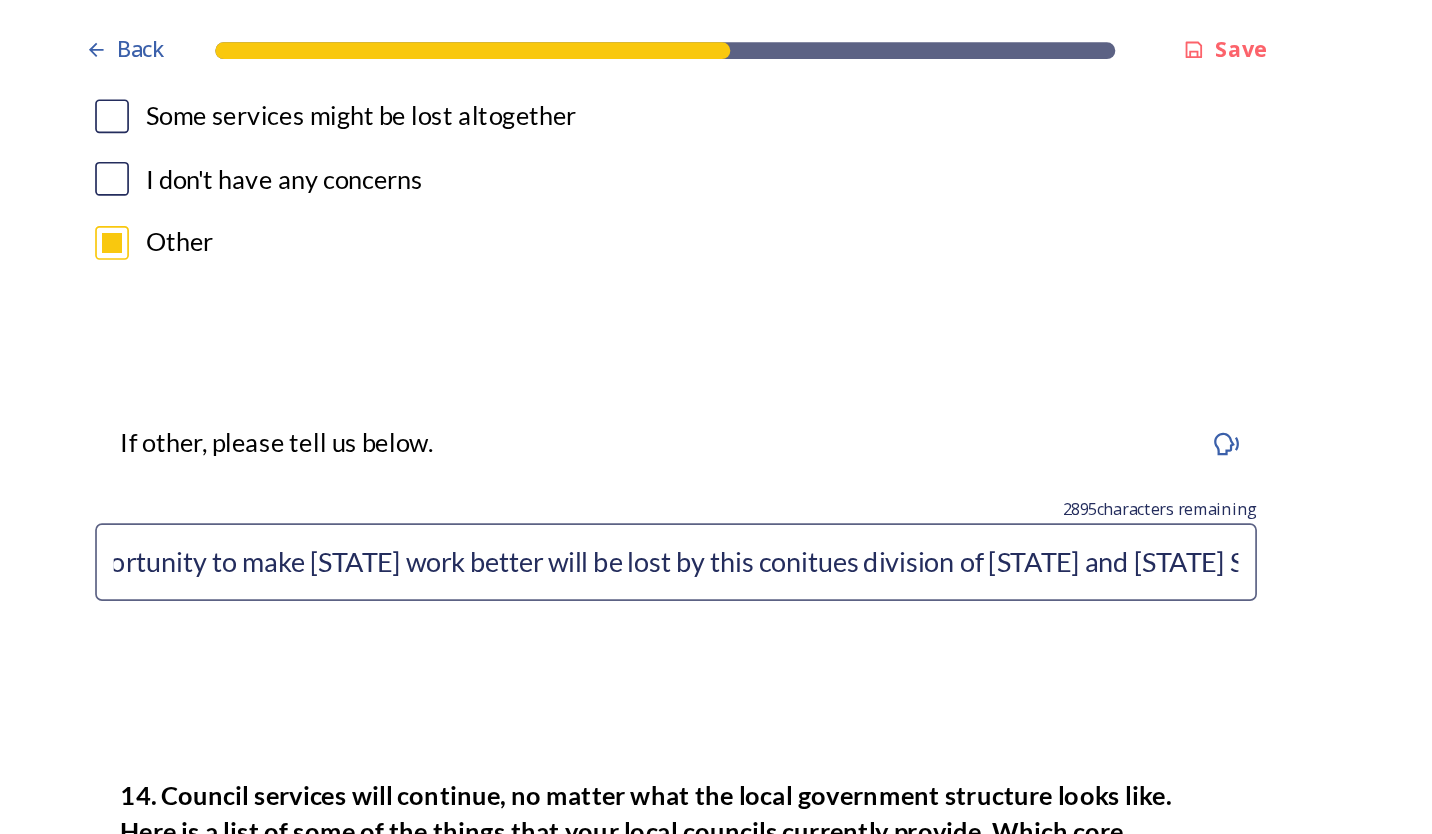 click on "The opportunity to make [STATE] work better will be lost by this conitues division of [STATE] and [STATE] Sussex" at bounding box center [716, 333] 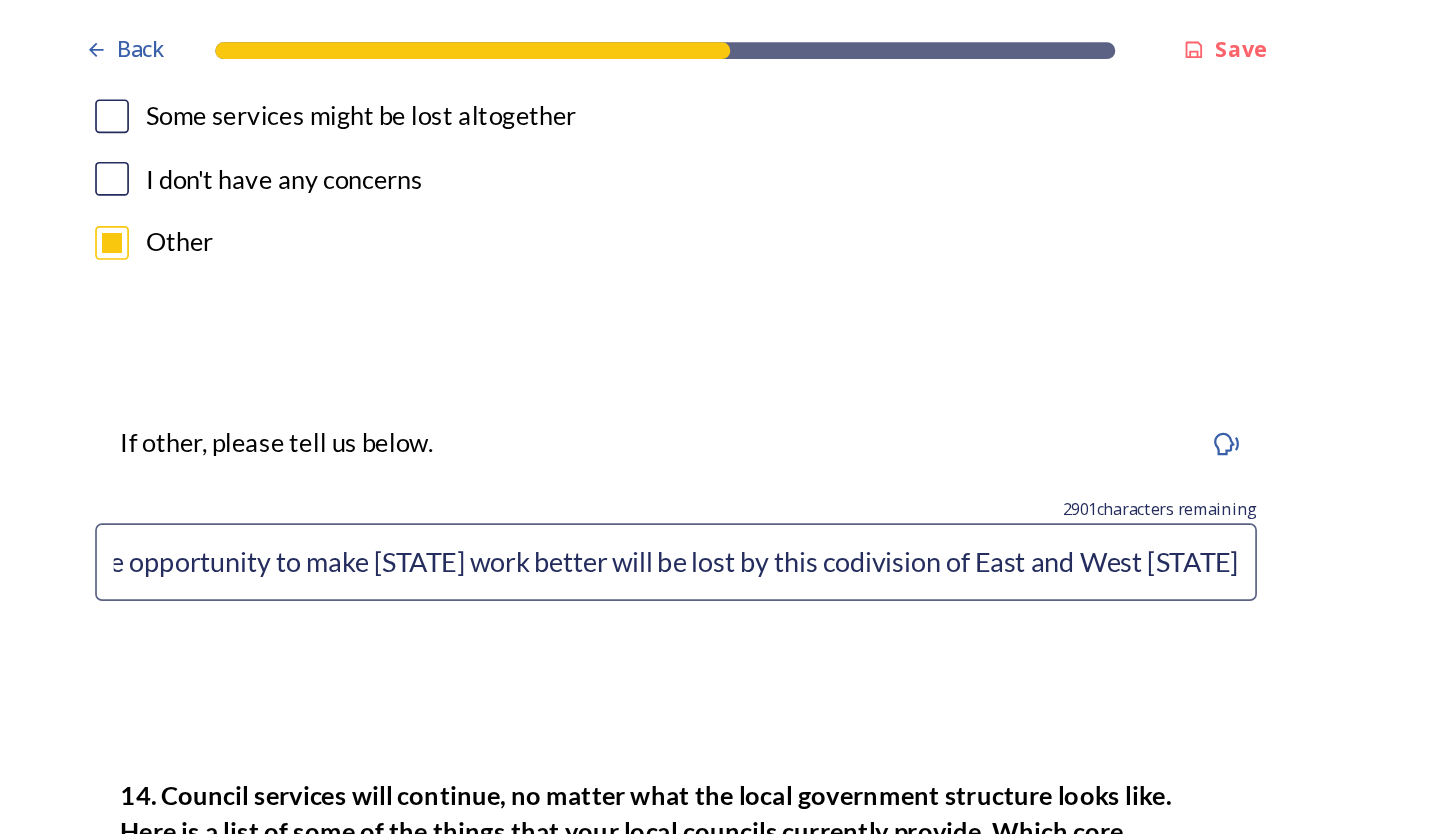scroll, scrollTop: 0, scrollLeft: 12, axis: horizontal 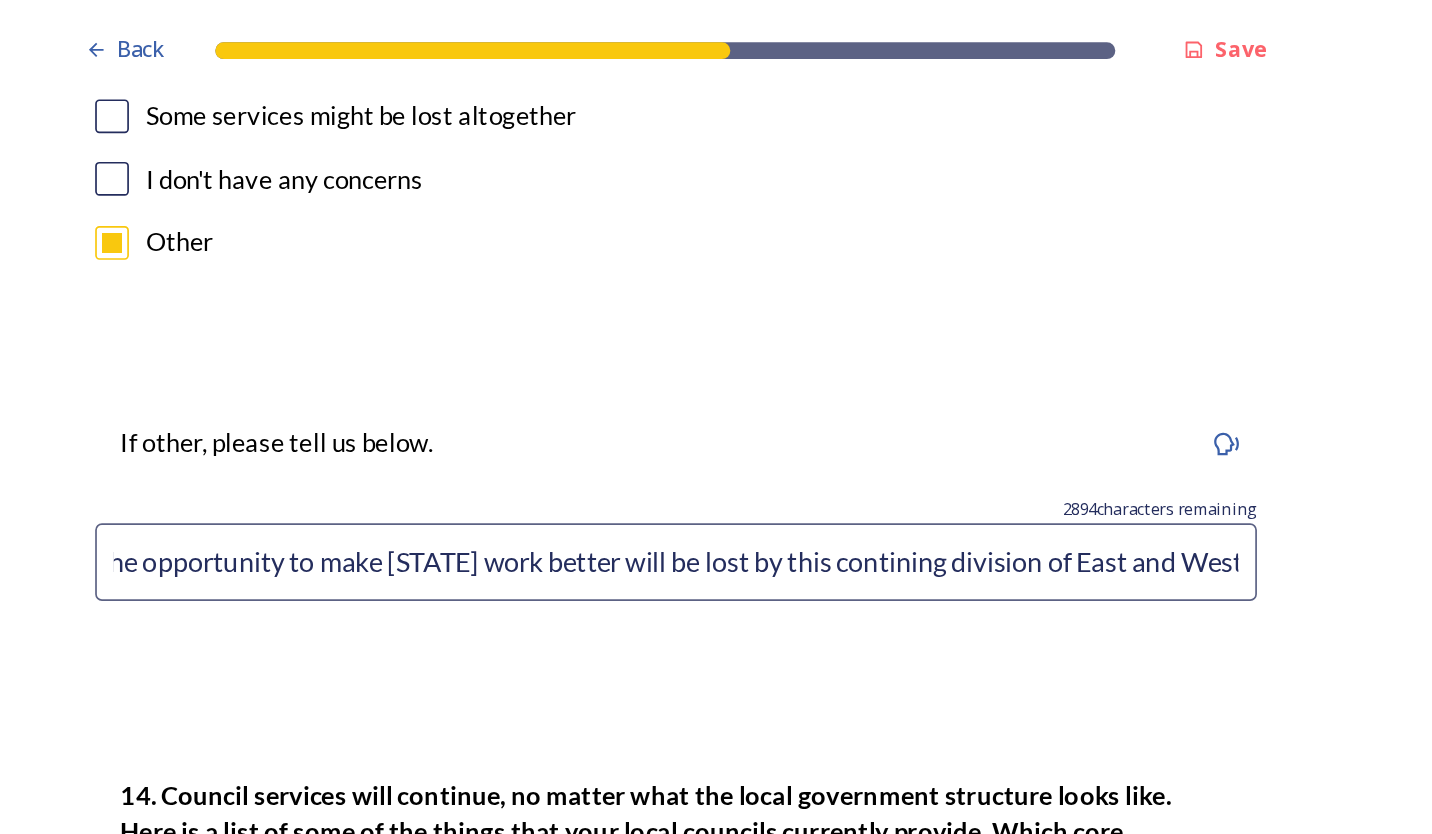 click on "The opportunity to make [STATE] work better will be lost by this contining division of East and West [STATE]." at bounding box center [716, 333] 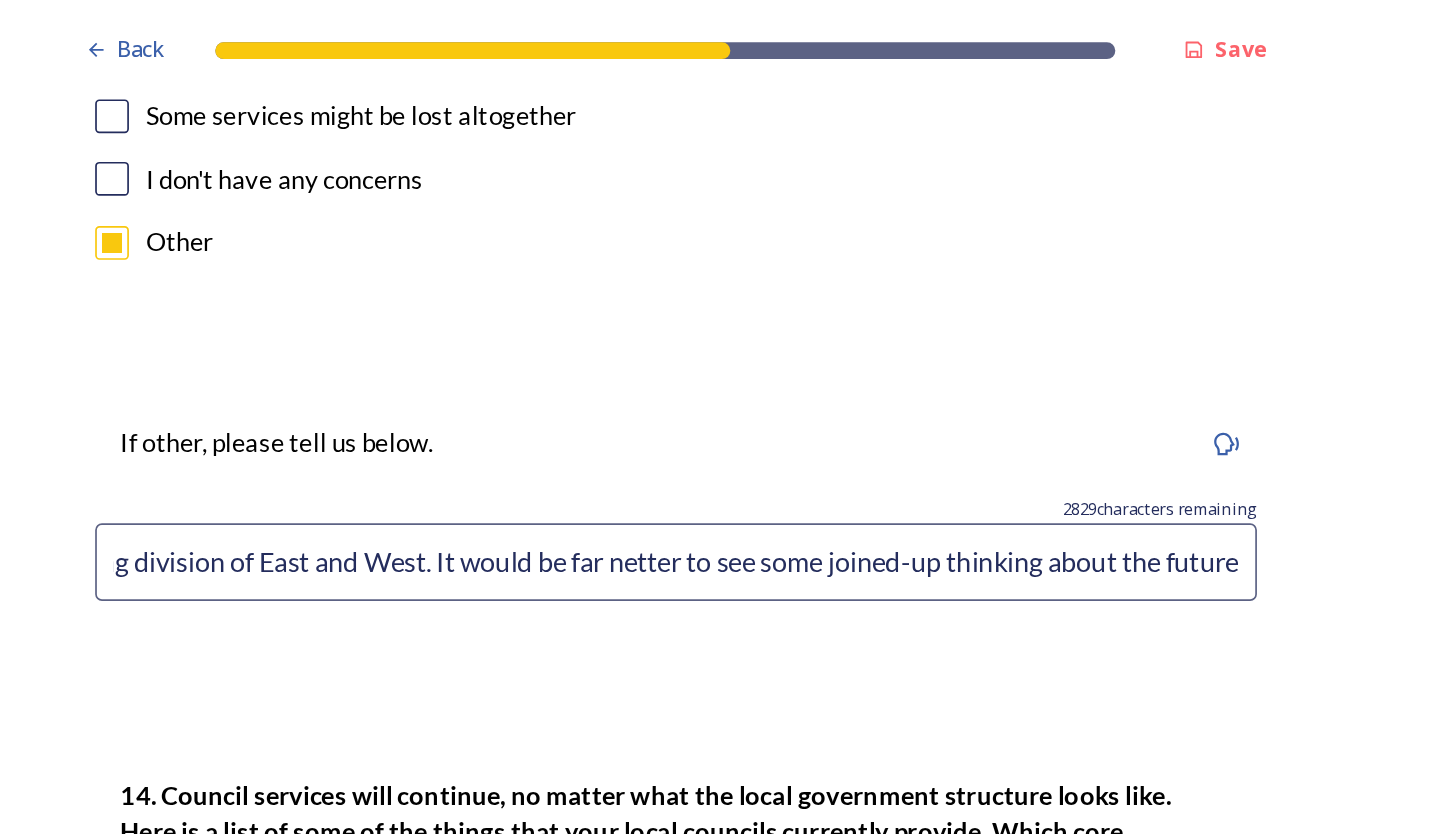scroll, scrollTop: 0, scrollLeft: 500, axis: horizontal 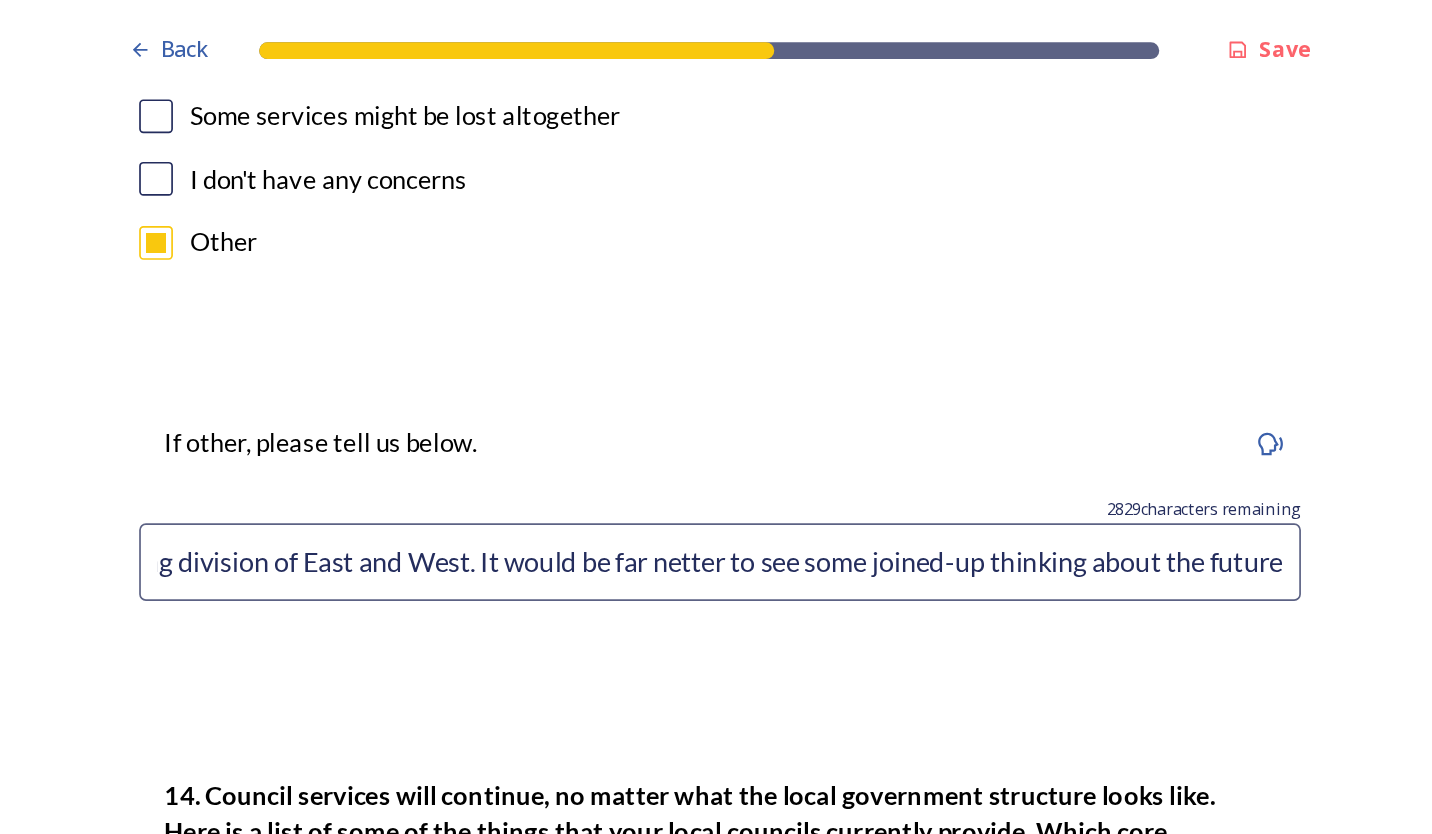 click on "The opportunity to make Sussex work better will be lost by this contining division of East and West. It would be far netter to see some joined-up thinking about the future" at bounding box center [716, 333] 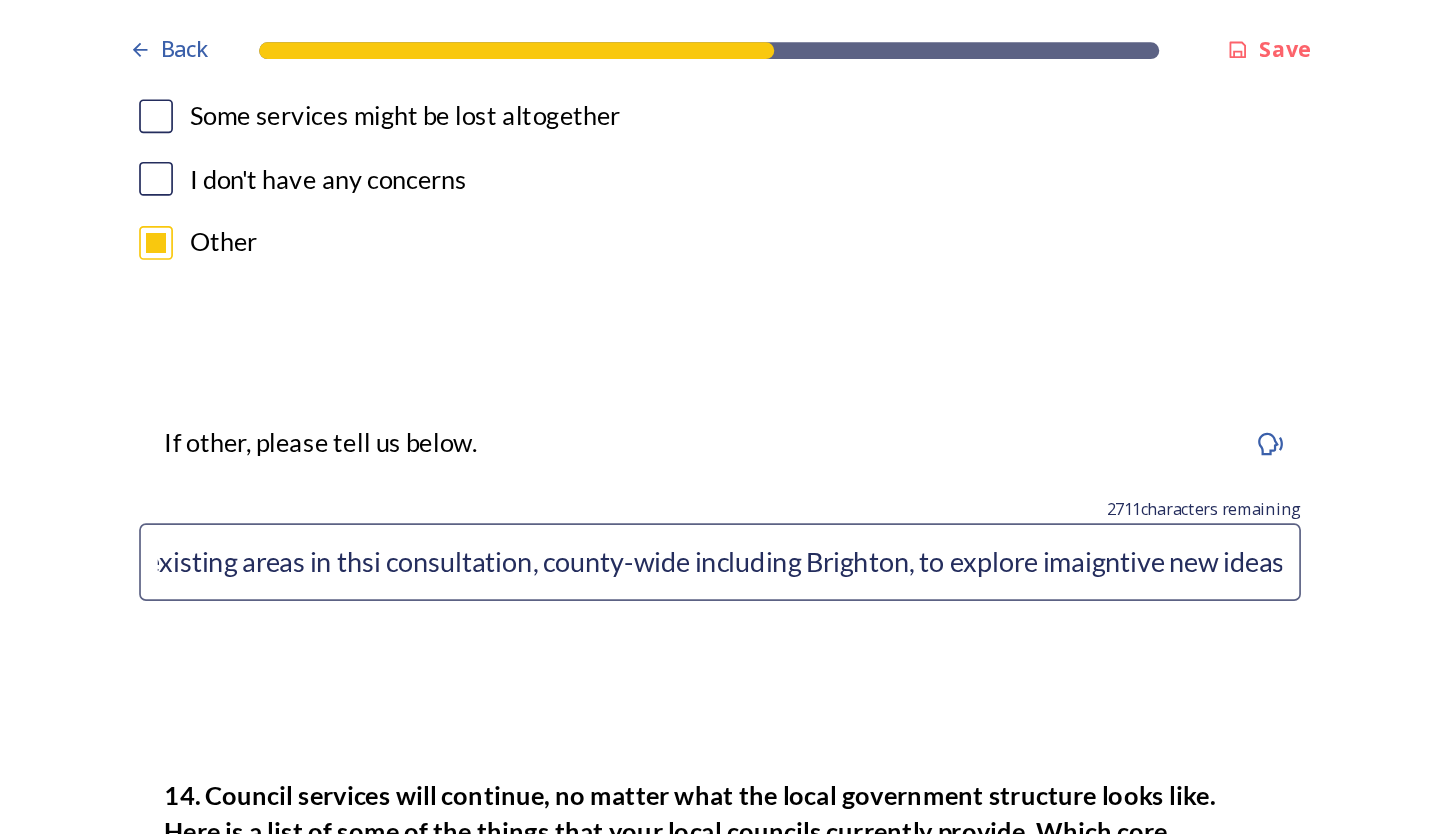 scroll, scrollTop: 0, scrollLeft: 1304, axis: horizontal 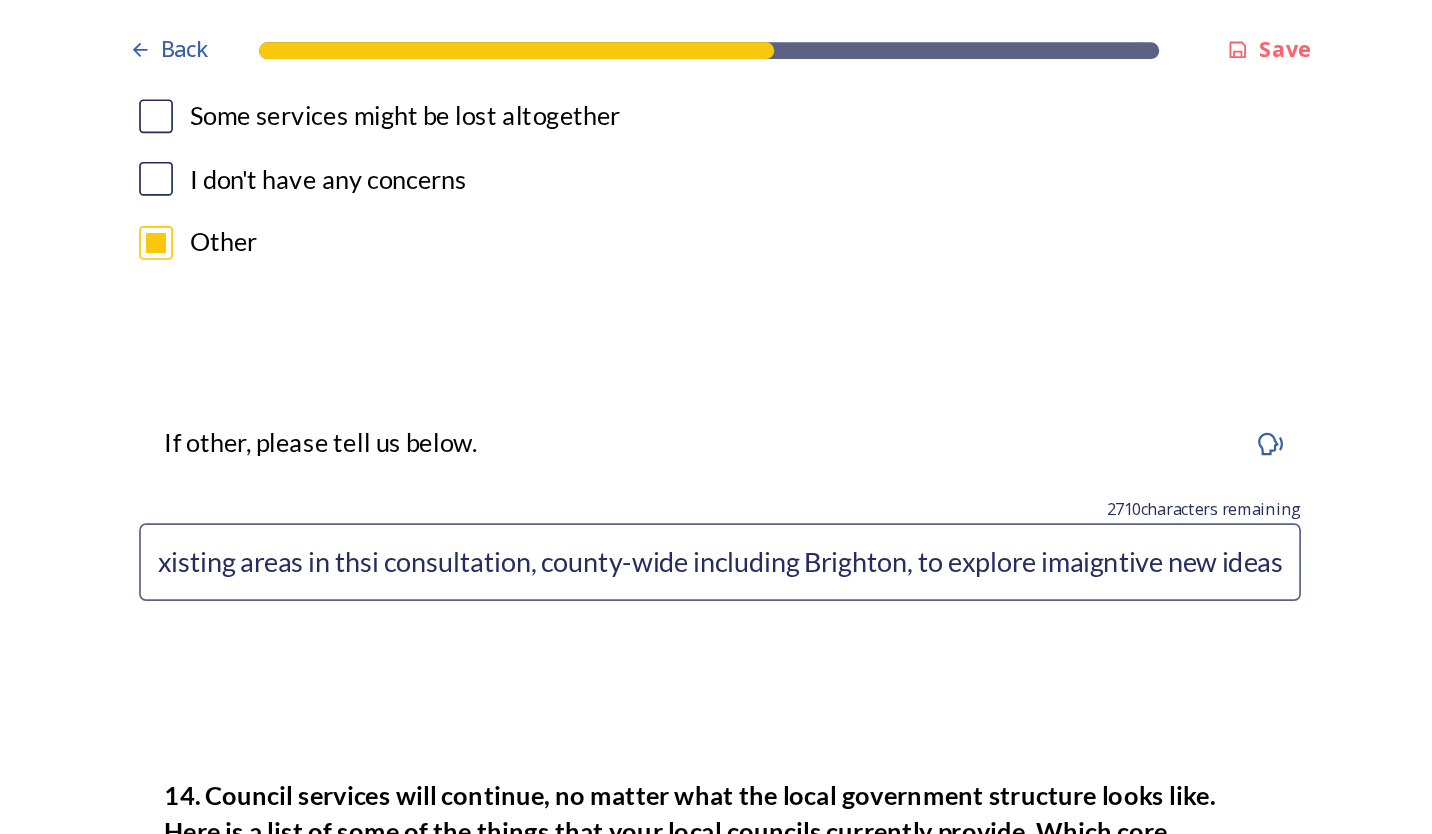 drag, startPoint x: 904, startPoint y: 331, endPoint x: 933, endPoint y: 332, distance: 29.017237 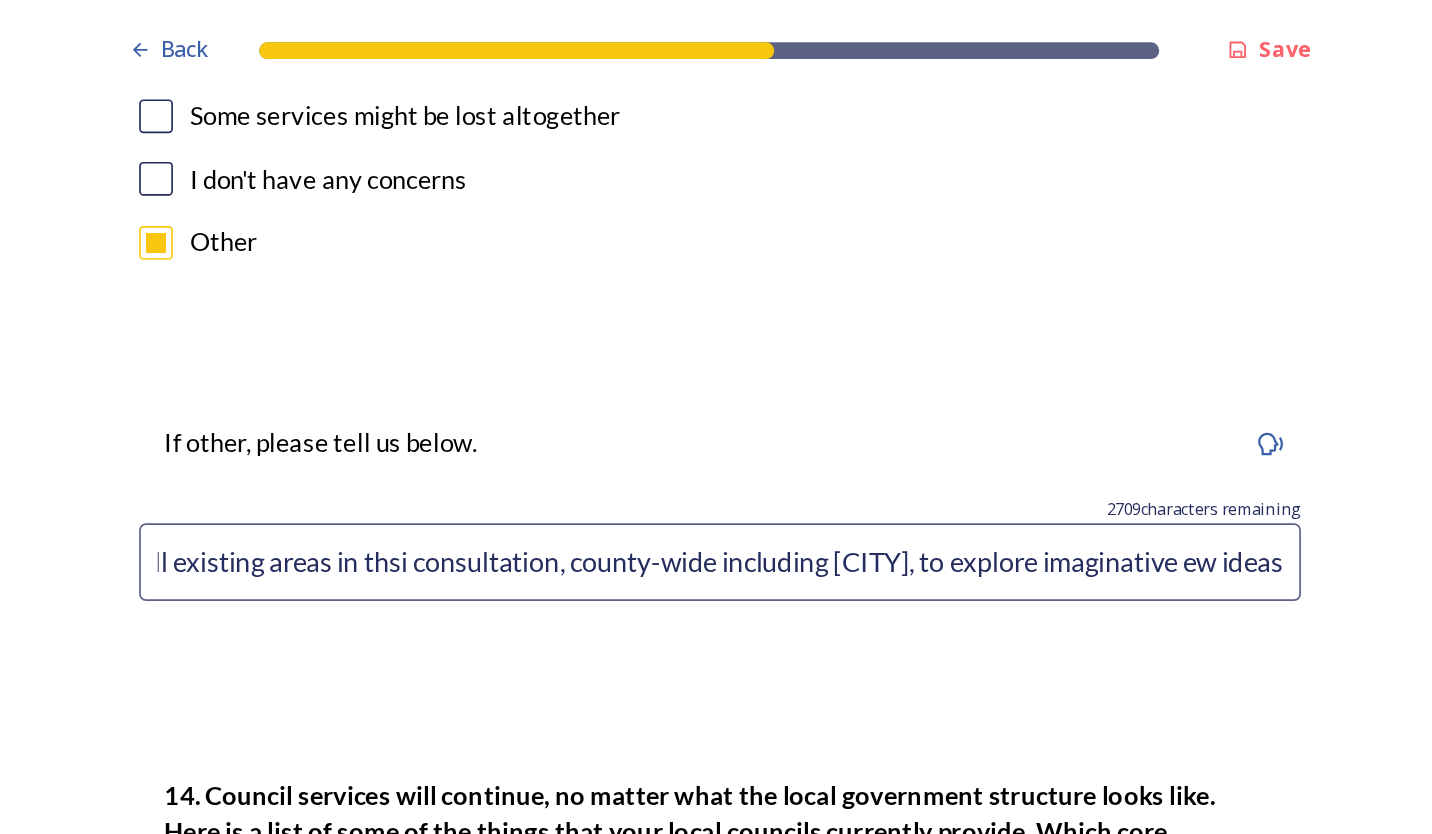 scroll, scrollTop: 0, scrollLeft: 1303, axis: horizontal 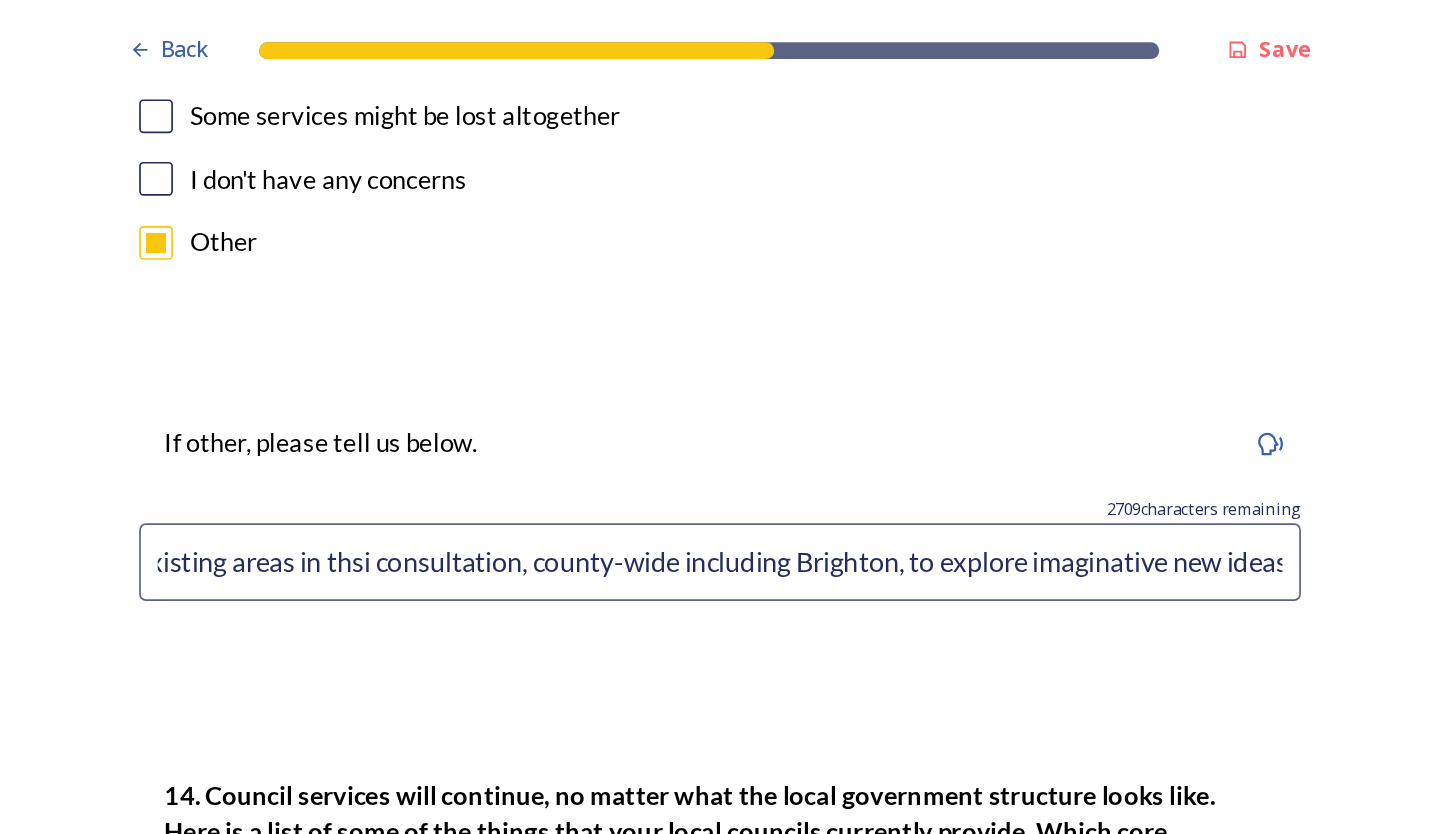 click on "The opportunity to make [STATE] work better will be lost by this contining division of East and West [STATE]. It would be far netter to see some joined-up thinking about the future coning all existing areas in thsi consultation, county-wide including Brighton, to explore imaginative new ideas" at bounding box center [716, 333] 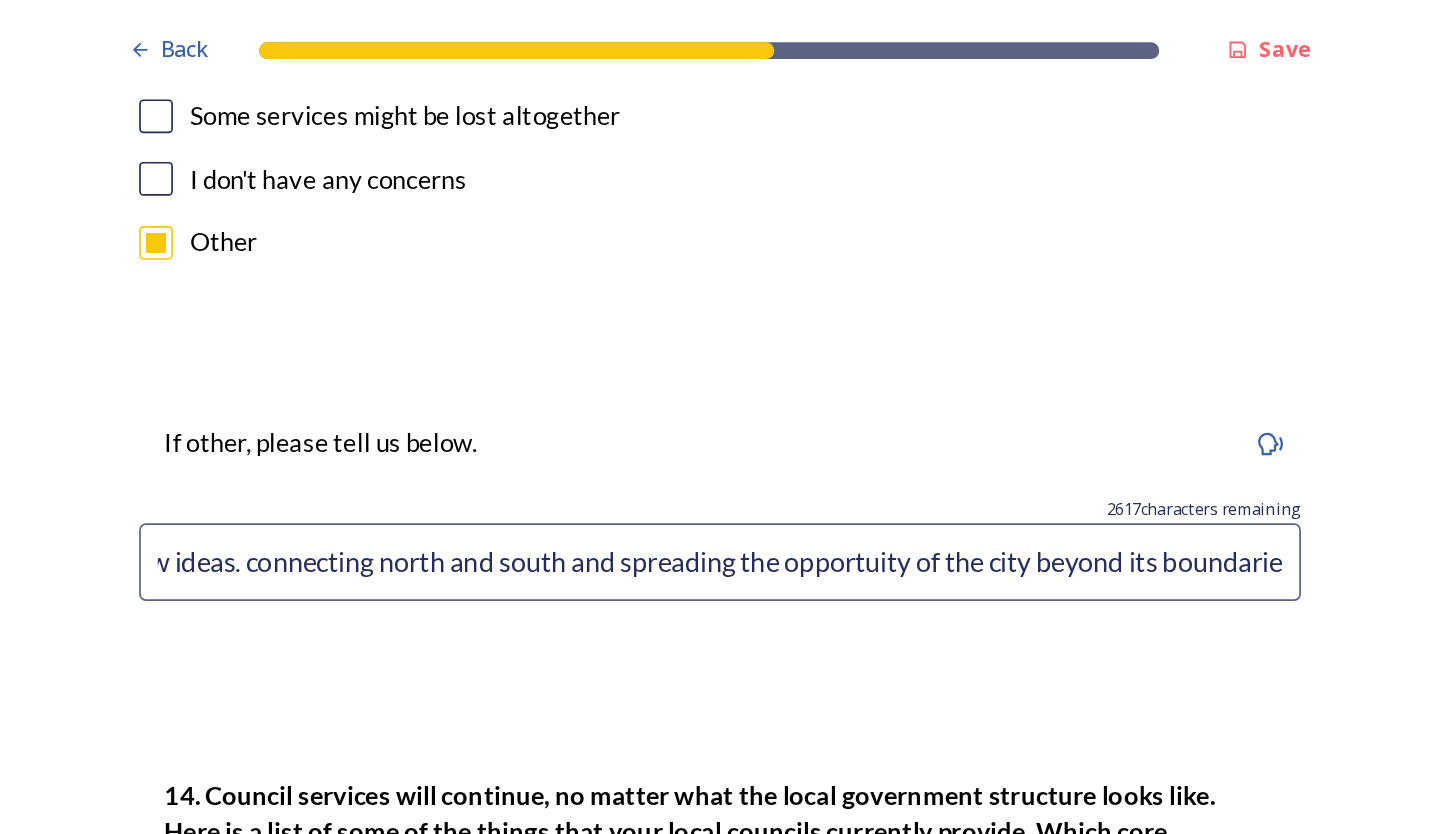scroll, scrollTop: 0, scrollLeft: 1947, axis: horizontal 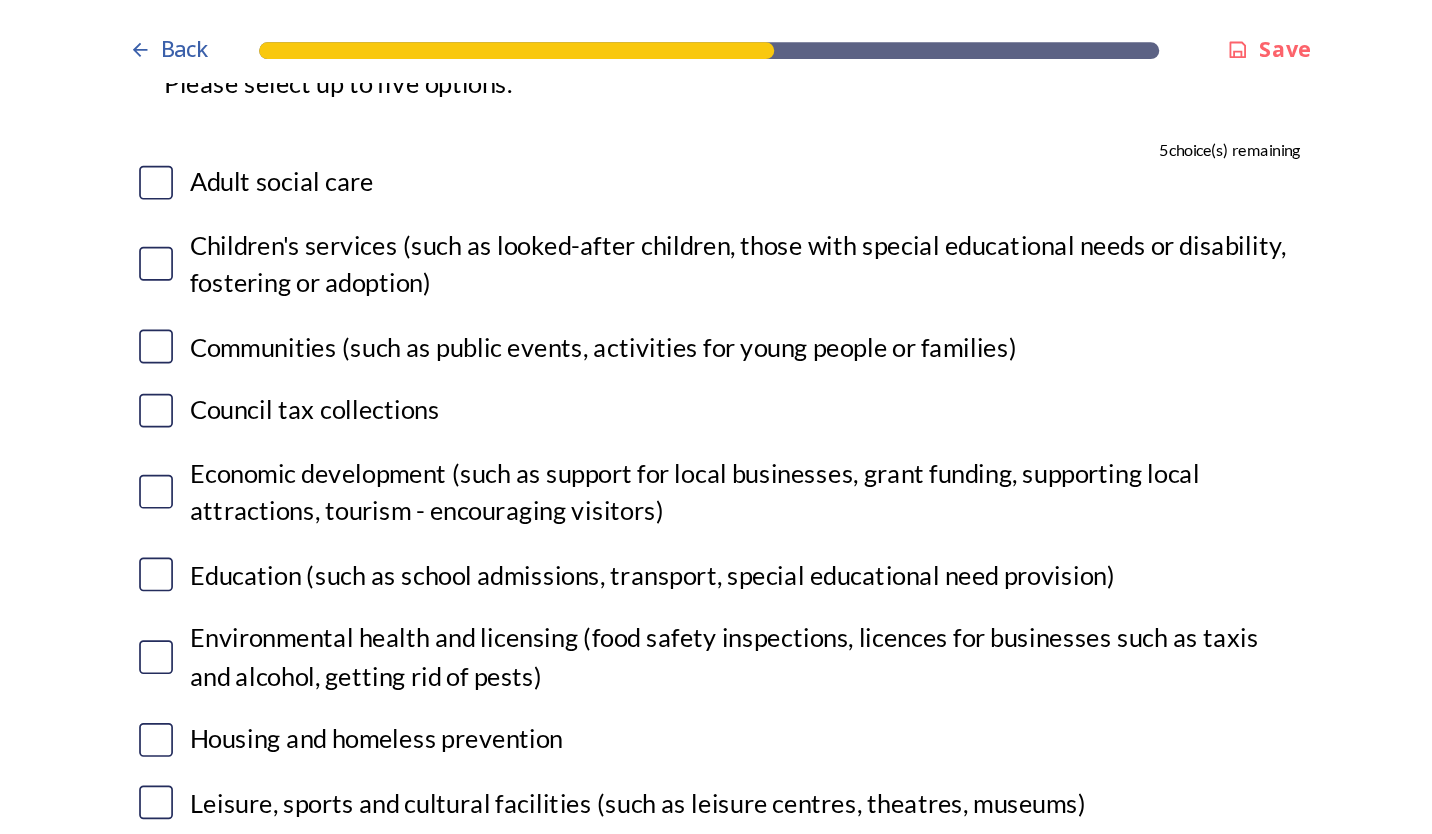type on "The opportunity to make Sussex work better will be lost by this continuing division of East and West Sussex. It would be far better to see some joined-up thinking about the future concerning all existing areas in this consultation, county-wide including Brighton, to explore imaginative new ideas. connecting north and south and spreading the opportunity of the city beyond its boundaries." 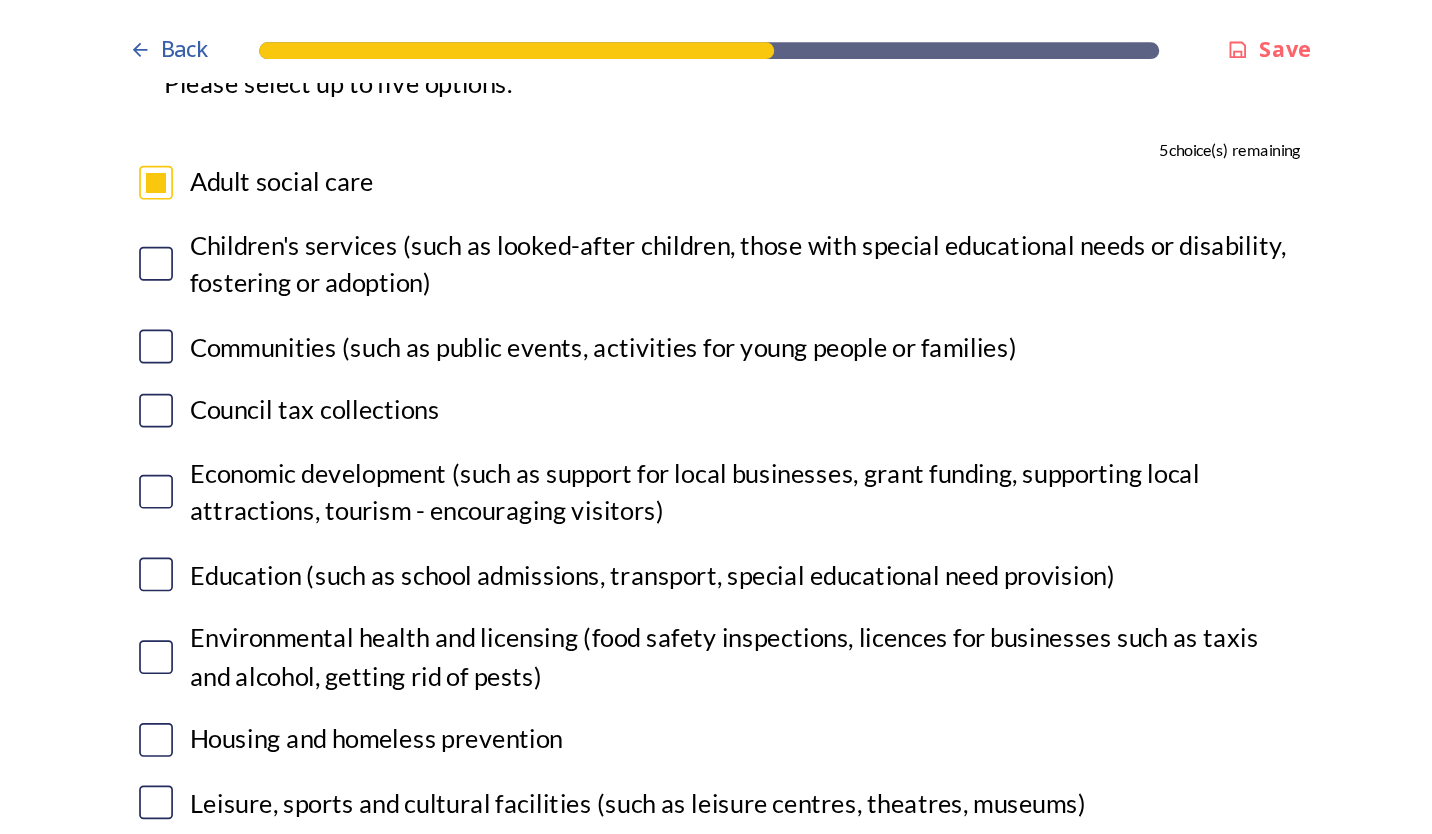 scroll, scrollTop: 0, scrollLeft: 0, axis: both 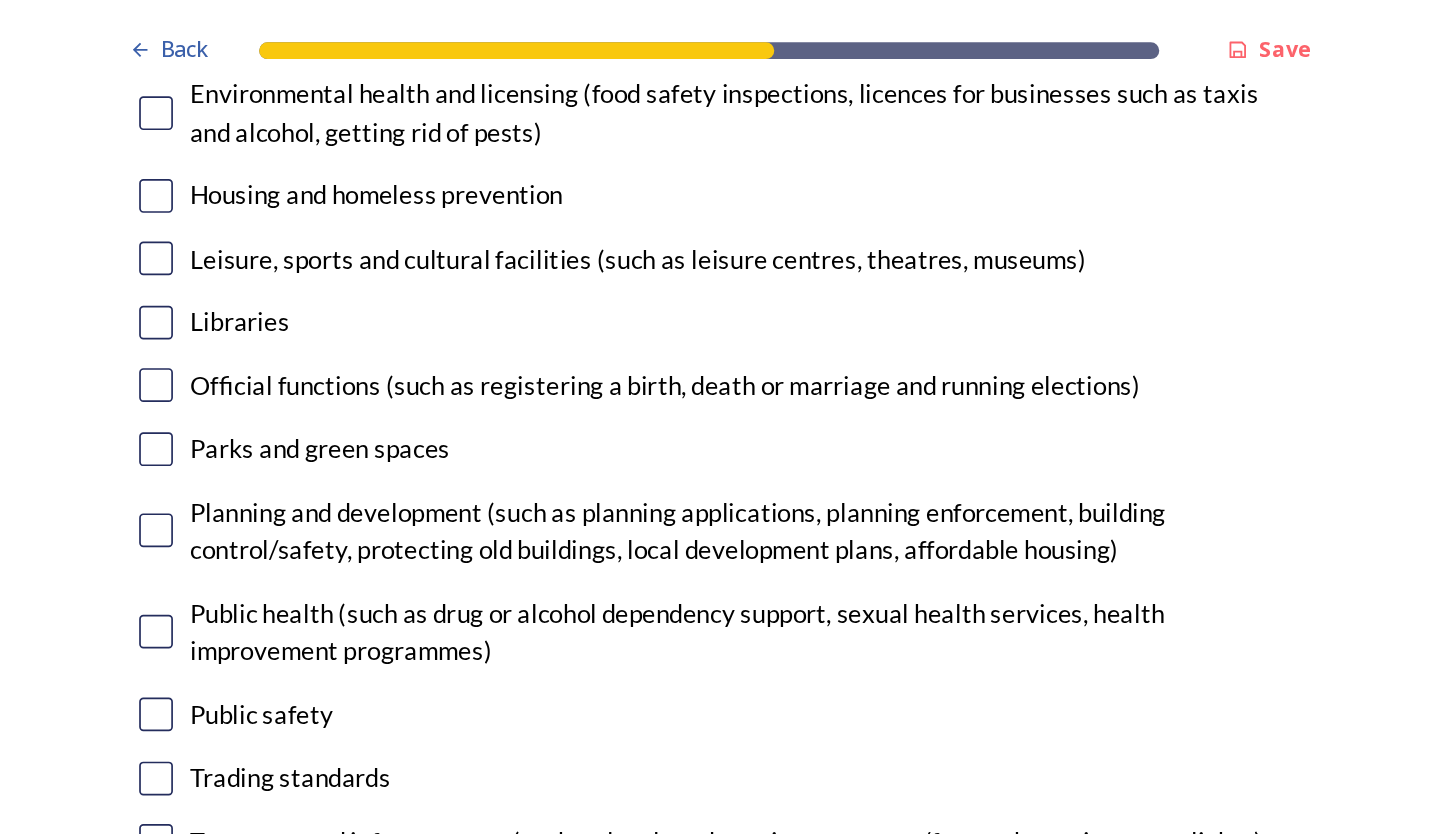click at bounding box center (382, 116) 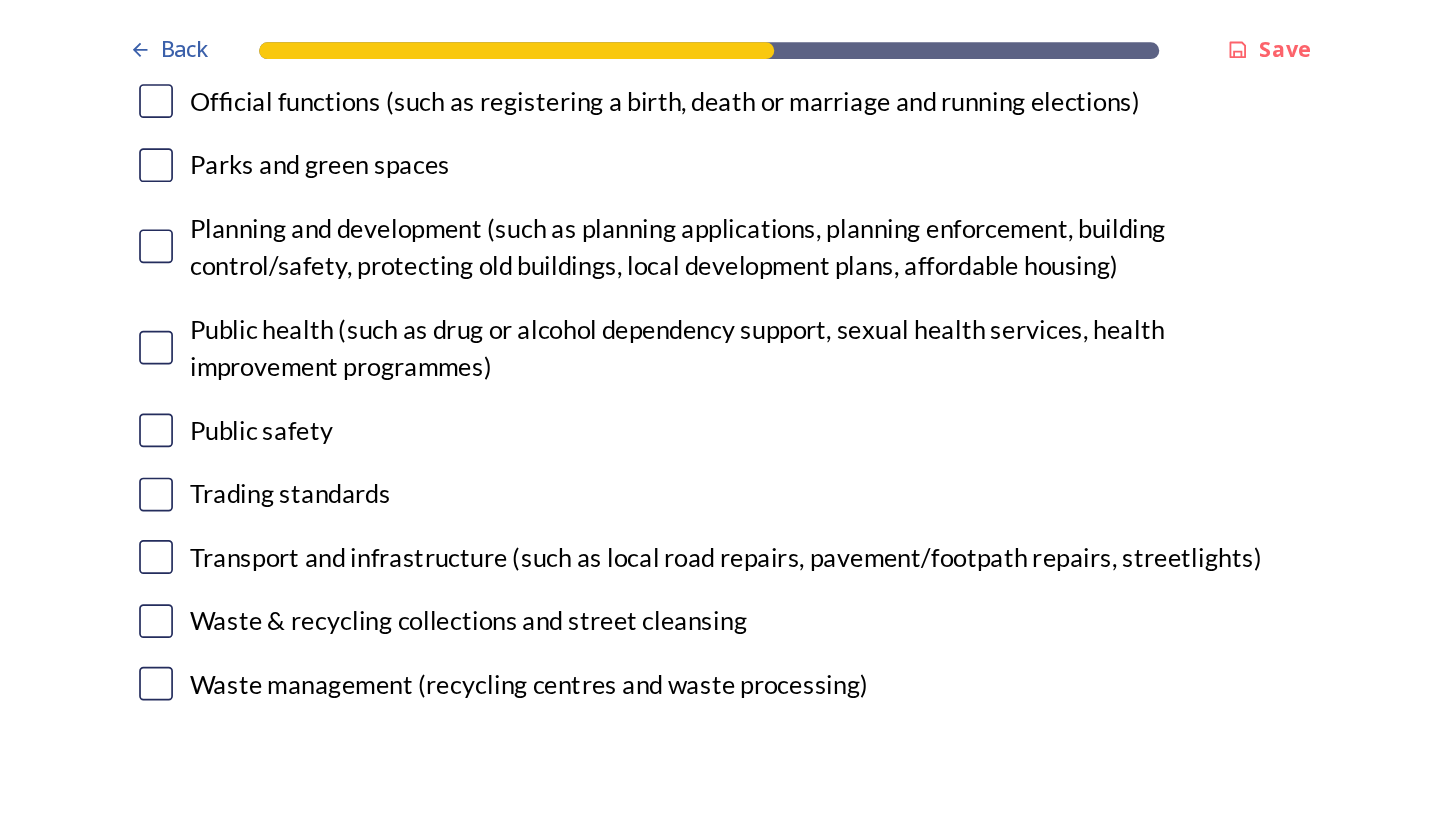 scroll, scrollTop: 5502, scrollLeft: 0, axis: vertical 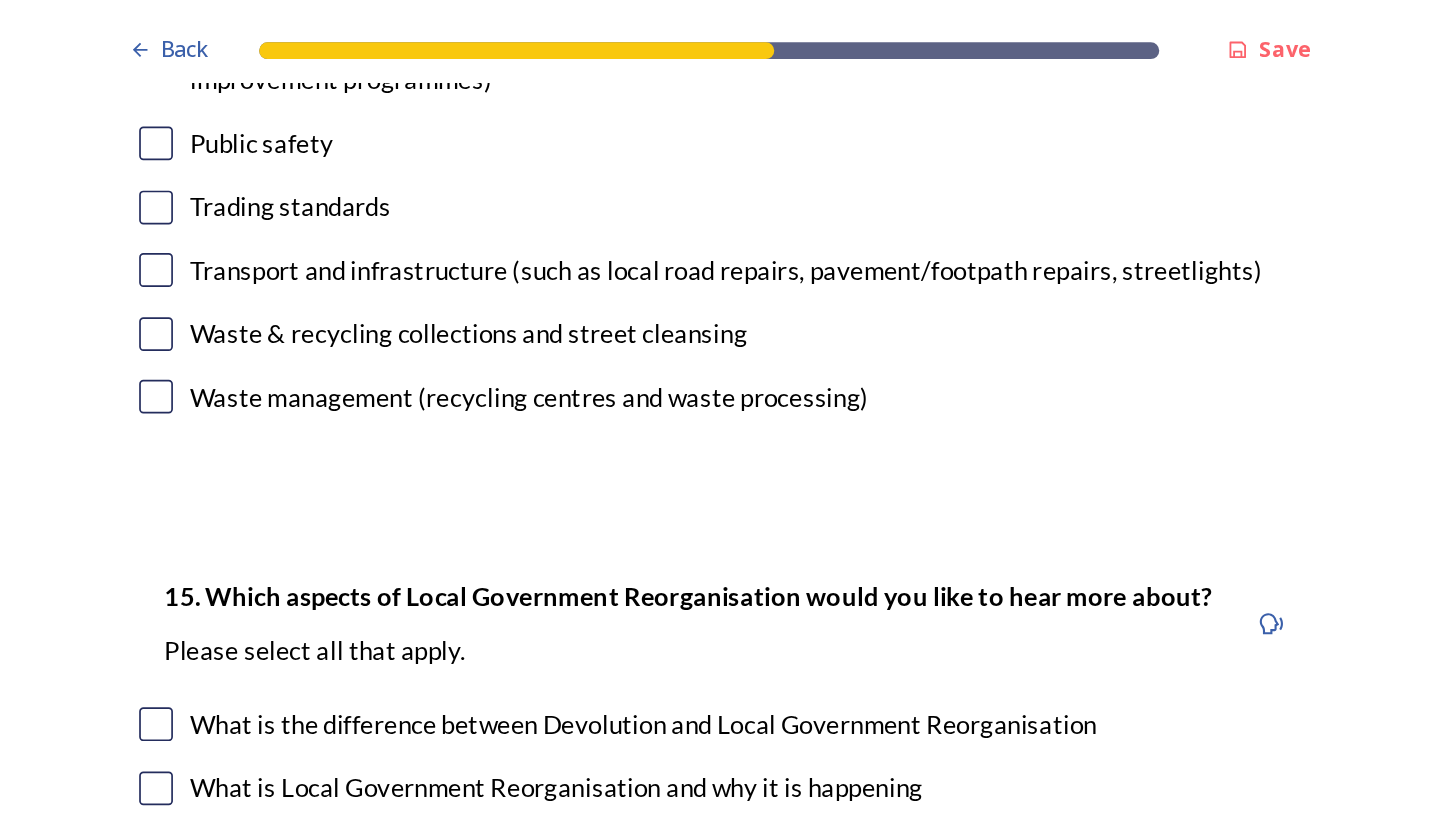 click at bounding box center (382, 160) 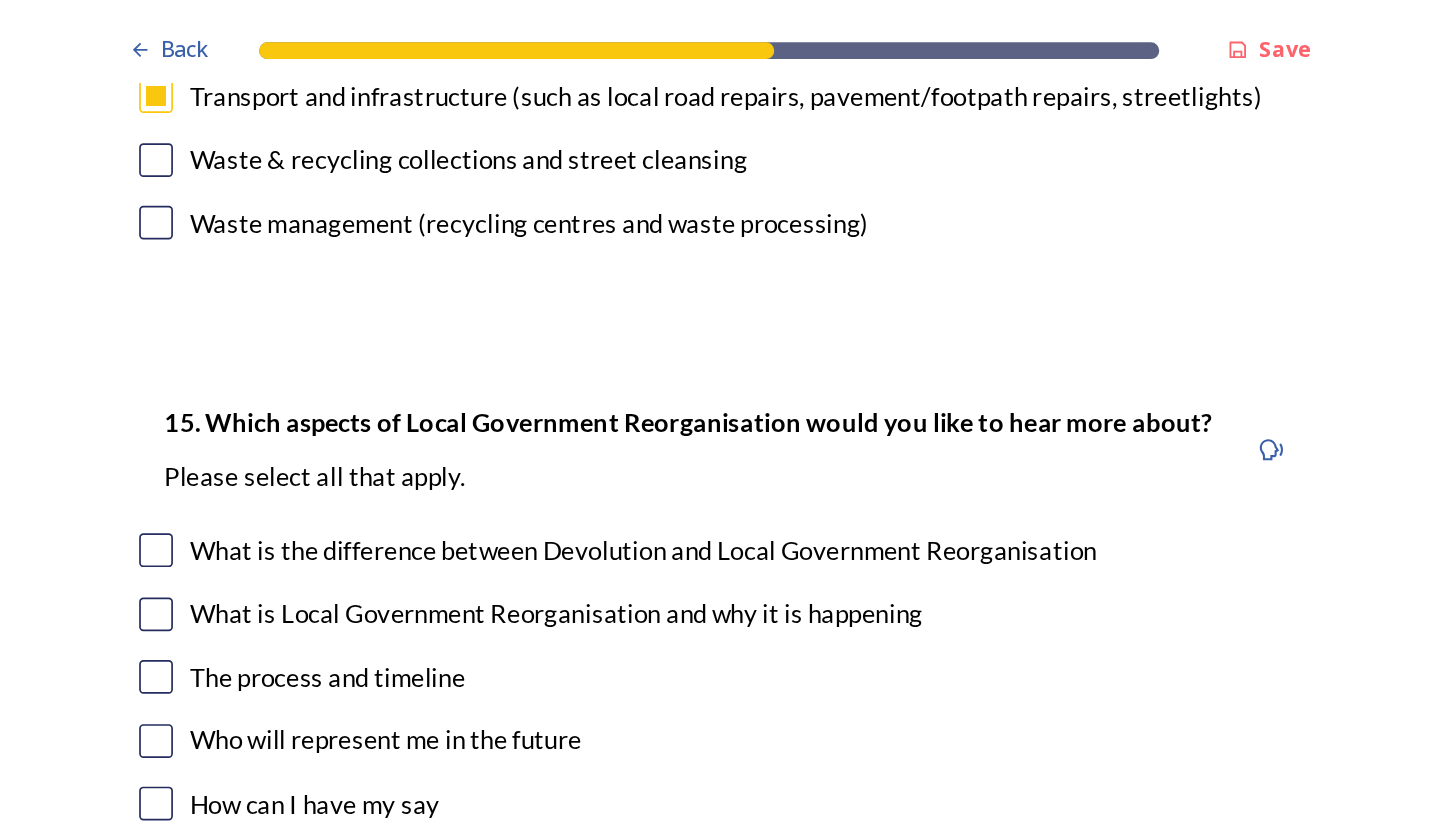 scroll, scrollTop: 5780, scrollLeft: 0, axis: vertical 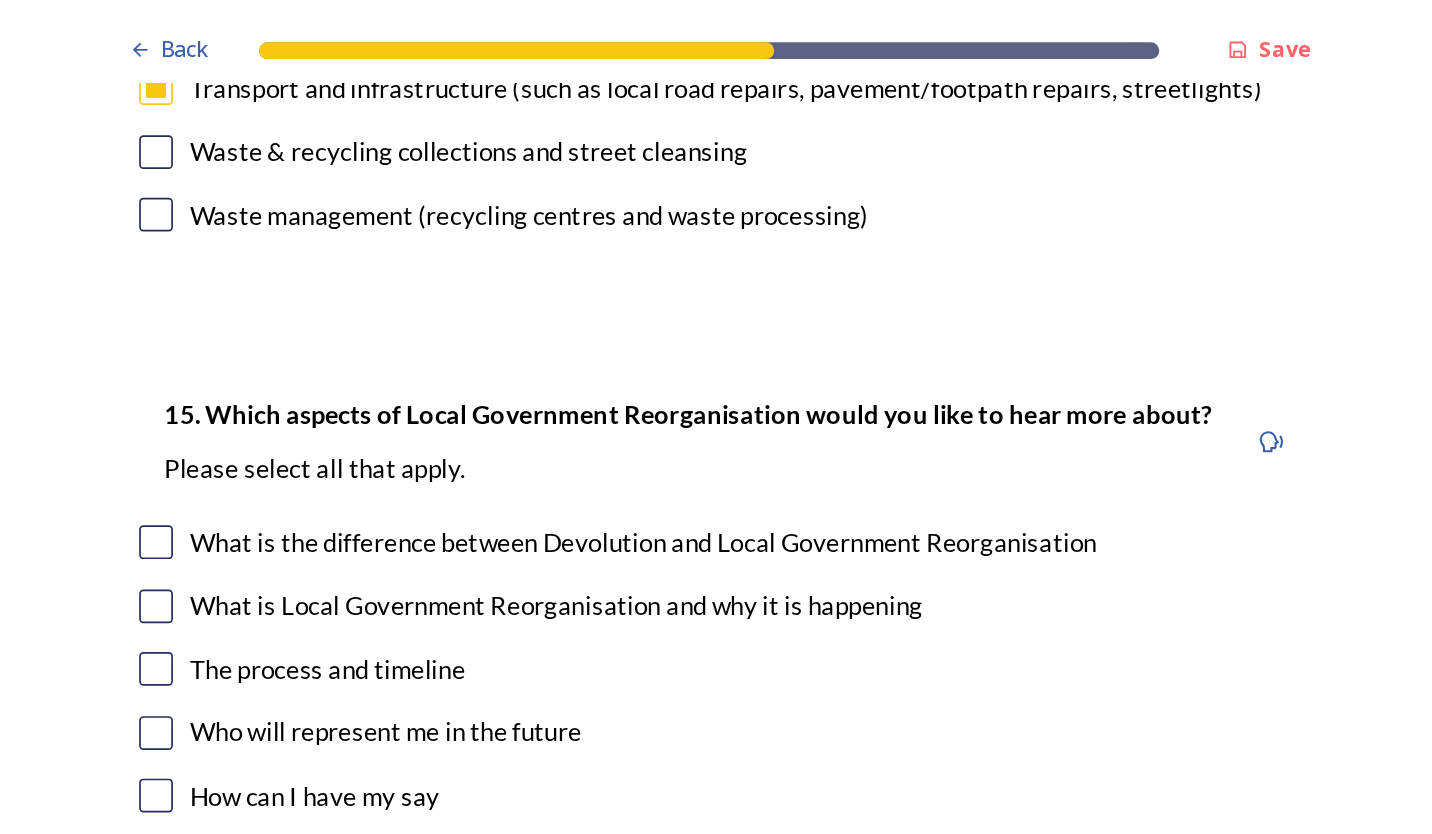 click at bounding box center (382, 127) 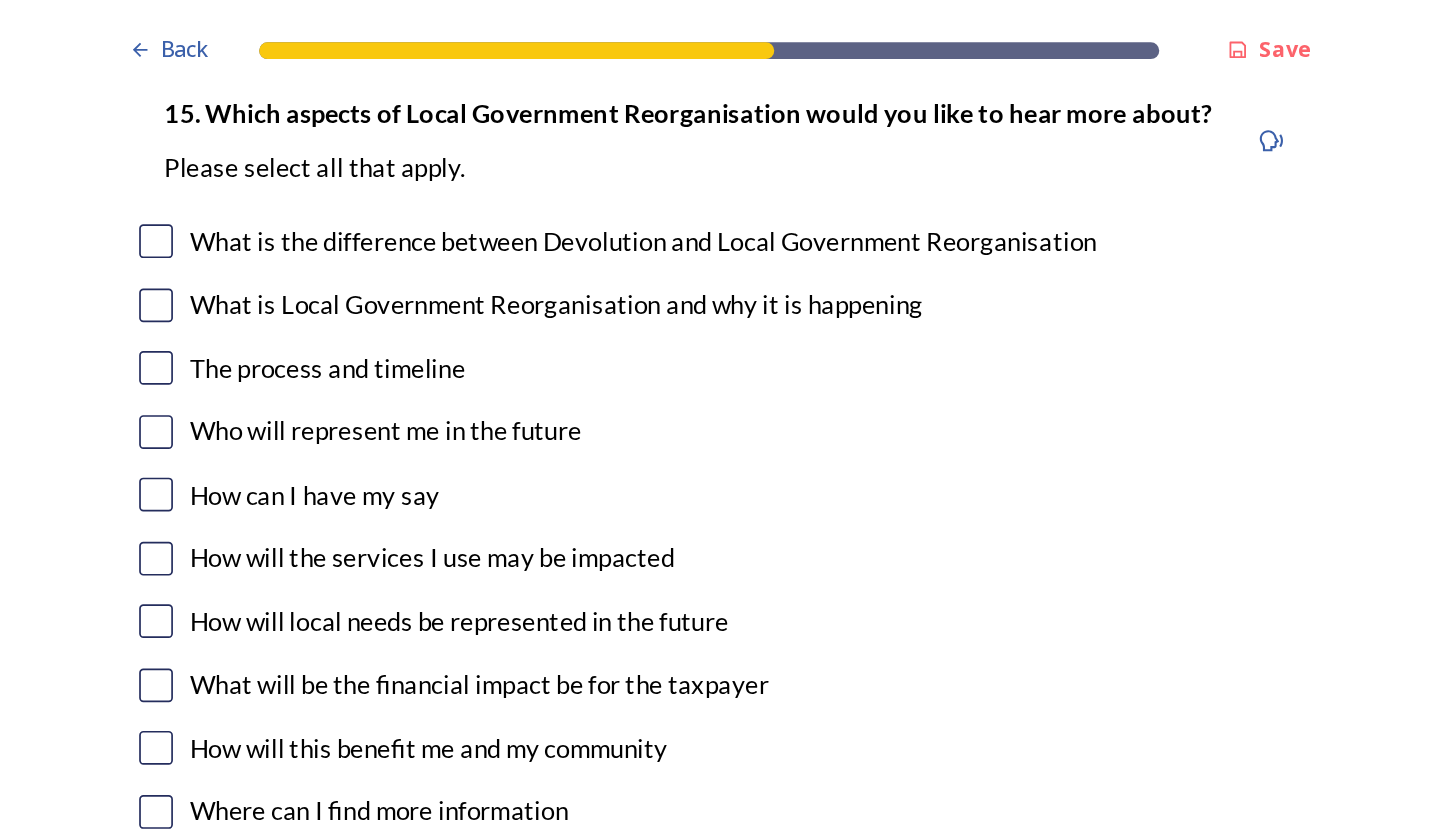 scroll, scrollTop: 5959, scrollLeft: 0, axis: vertical 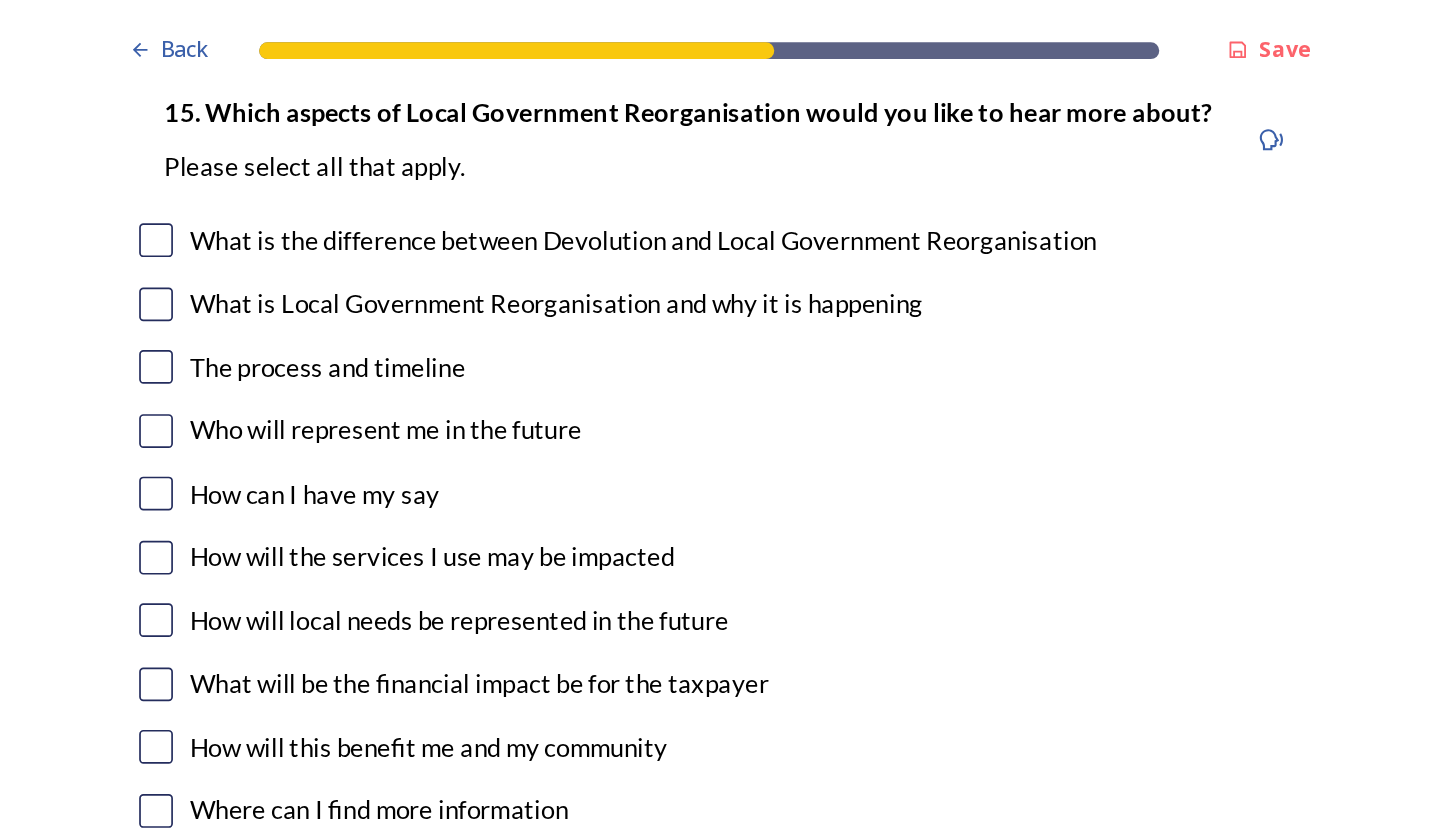 click at bounding box center (382, 142) 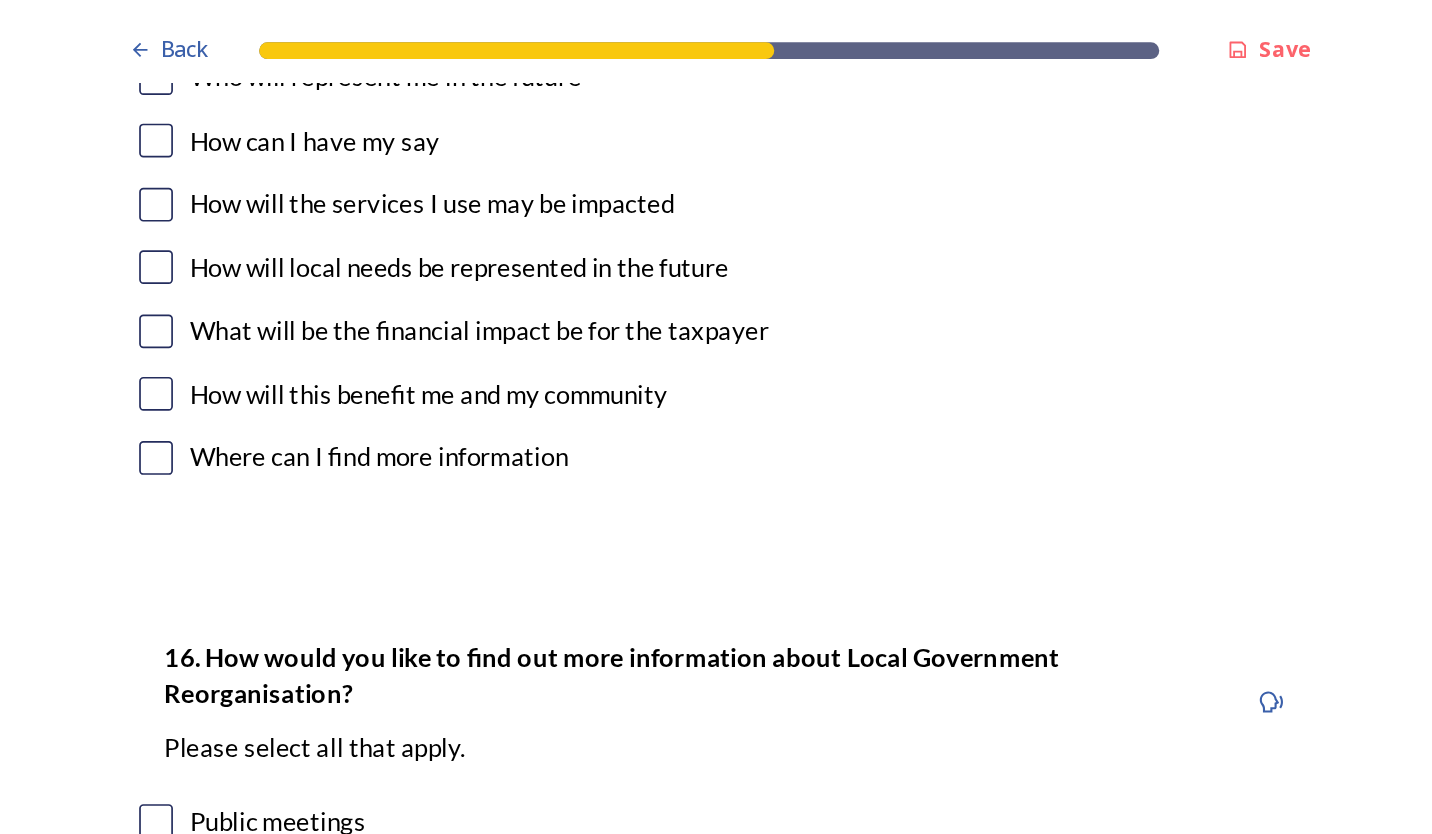 scroll, scrollTop: 6168, scrollLeft: 0, axis: vertical 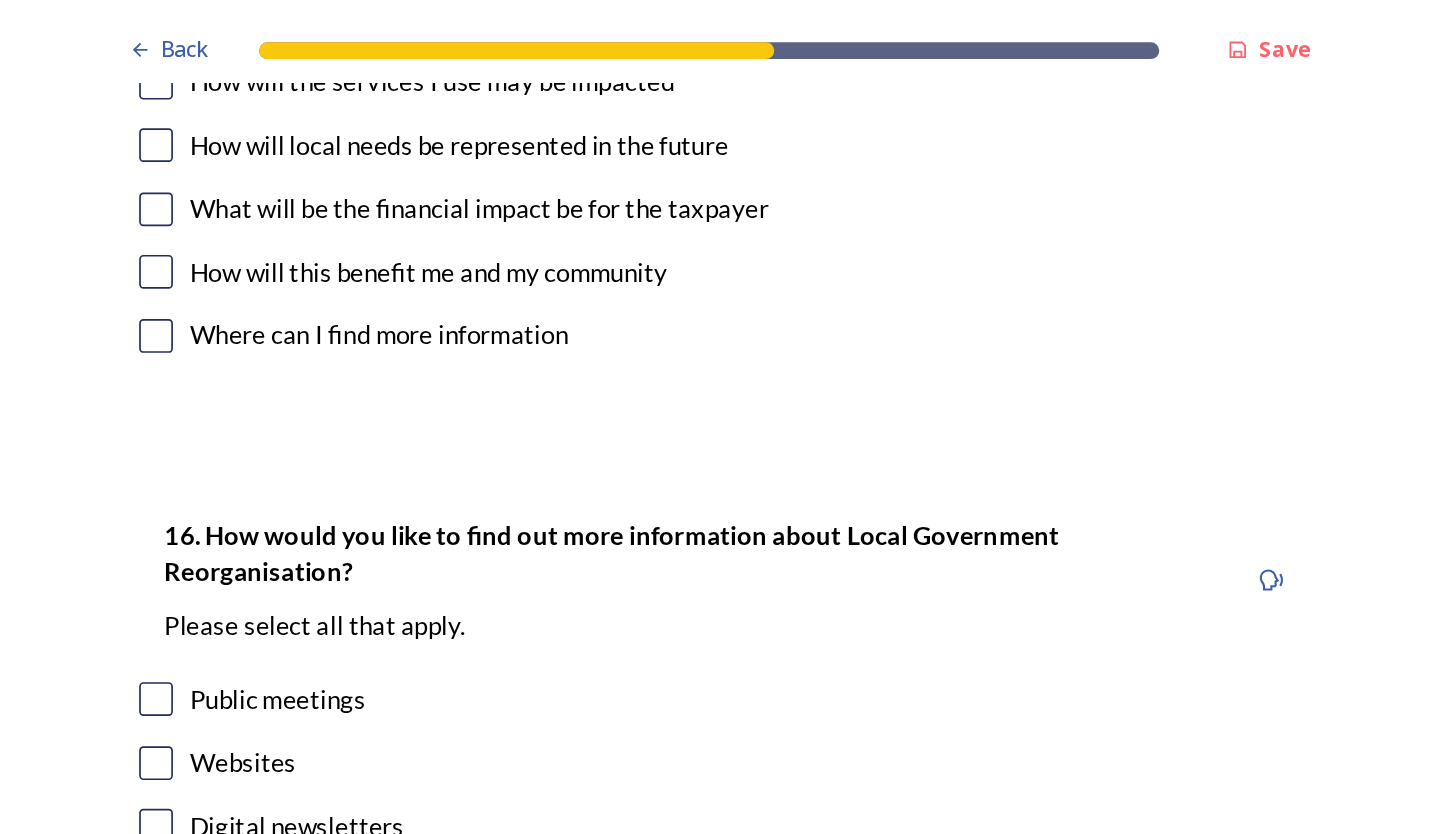 click at bounding box center (382, 86) 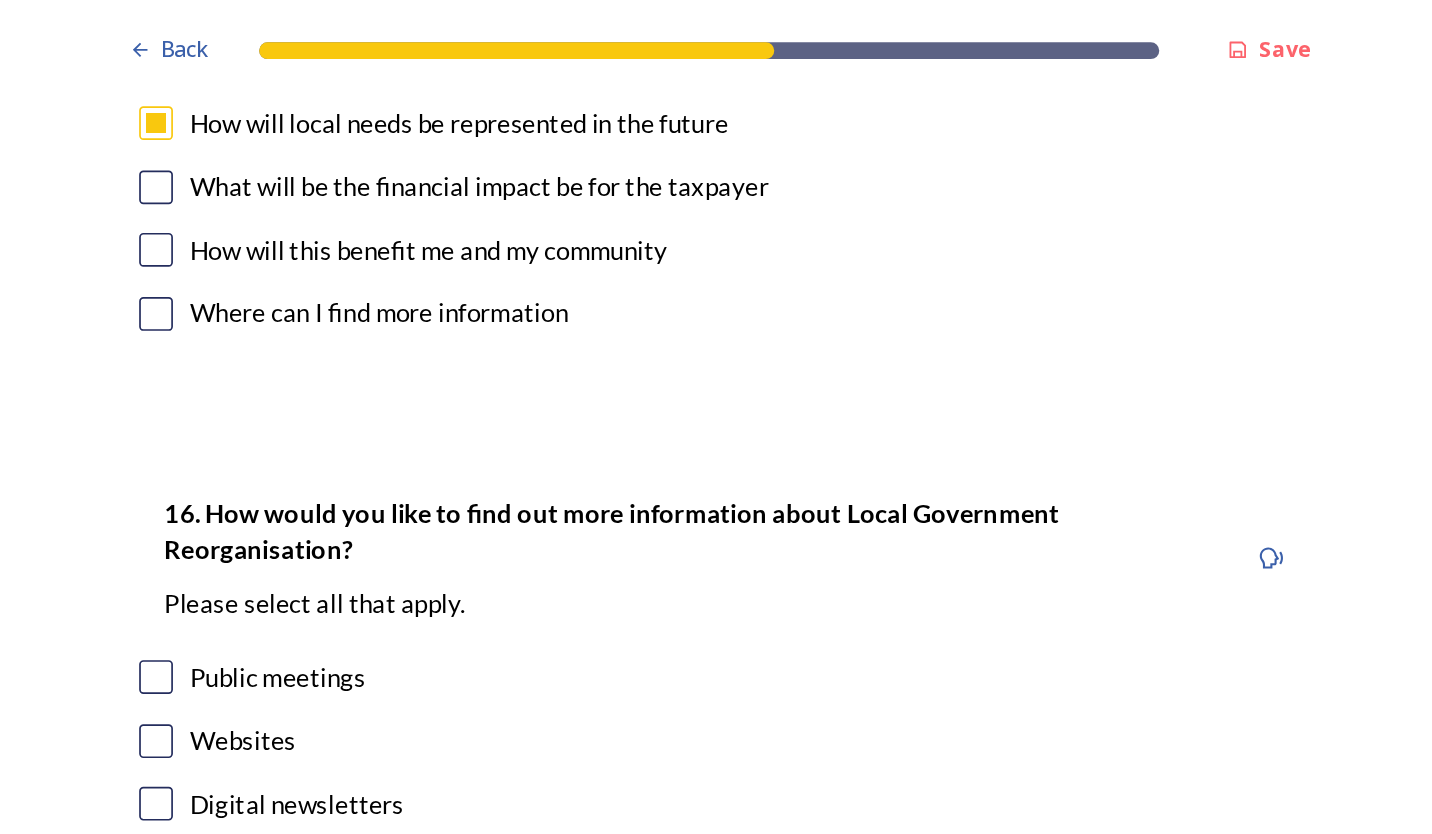 scroll, scrollTop: 6256, scrollLeft: 0, axis: vertical 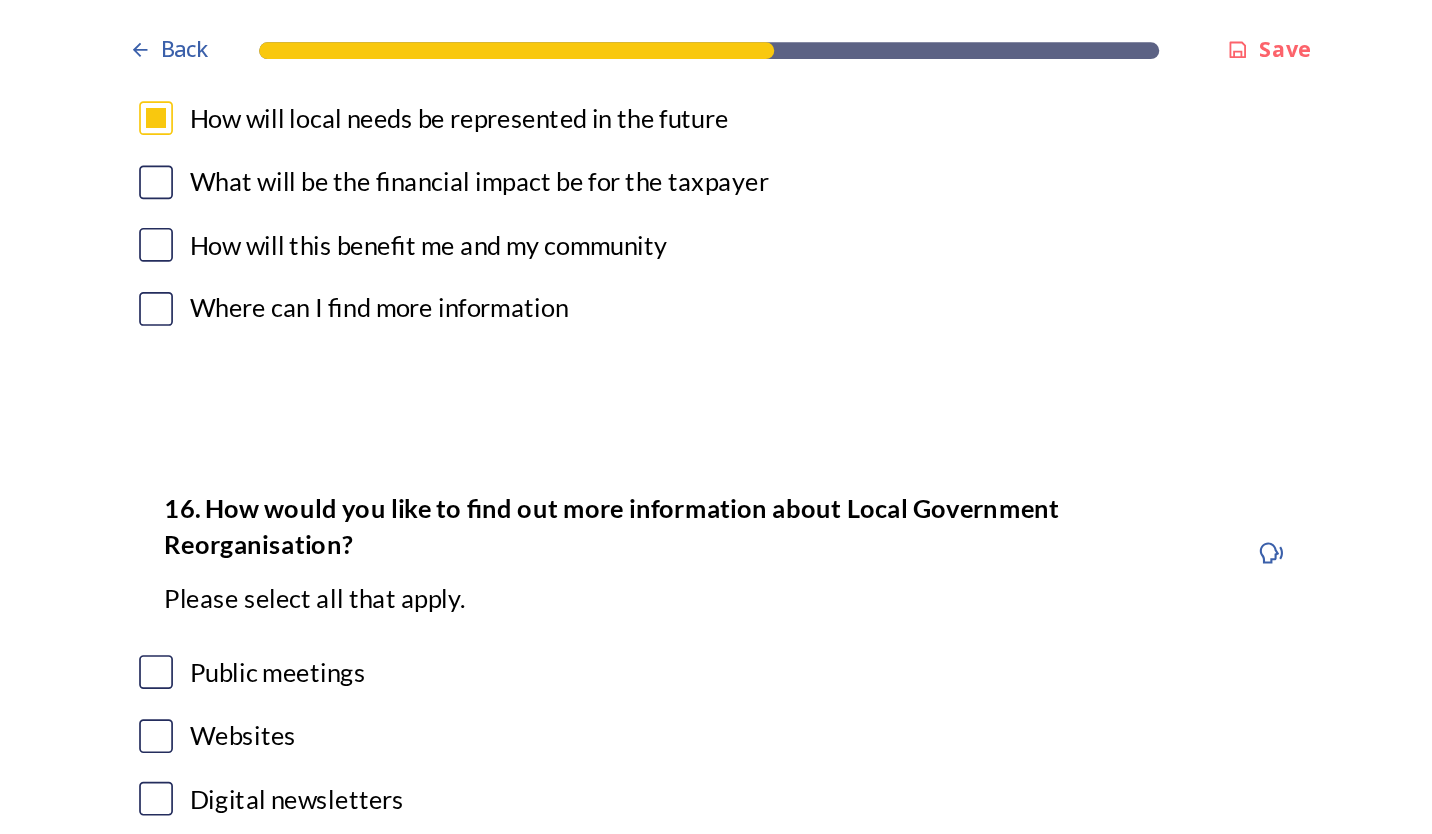 click at bounding box center [382, 145] 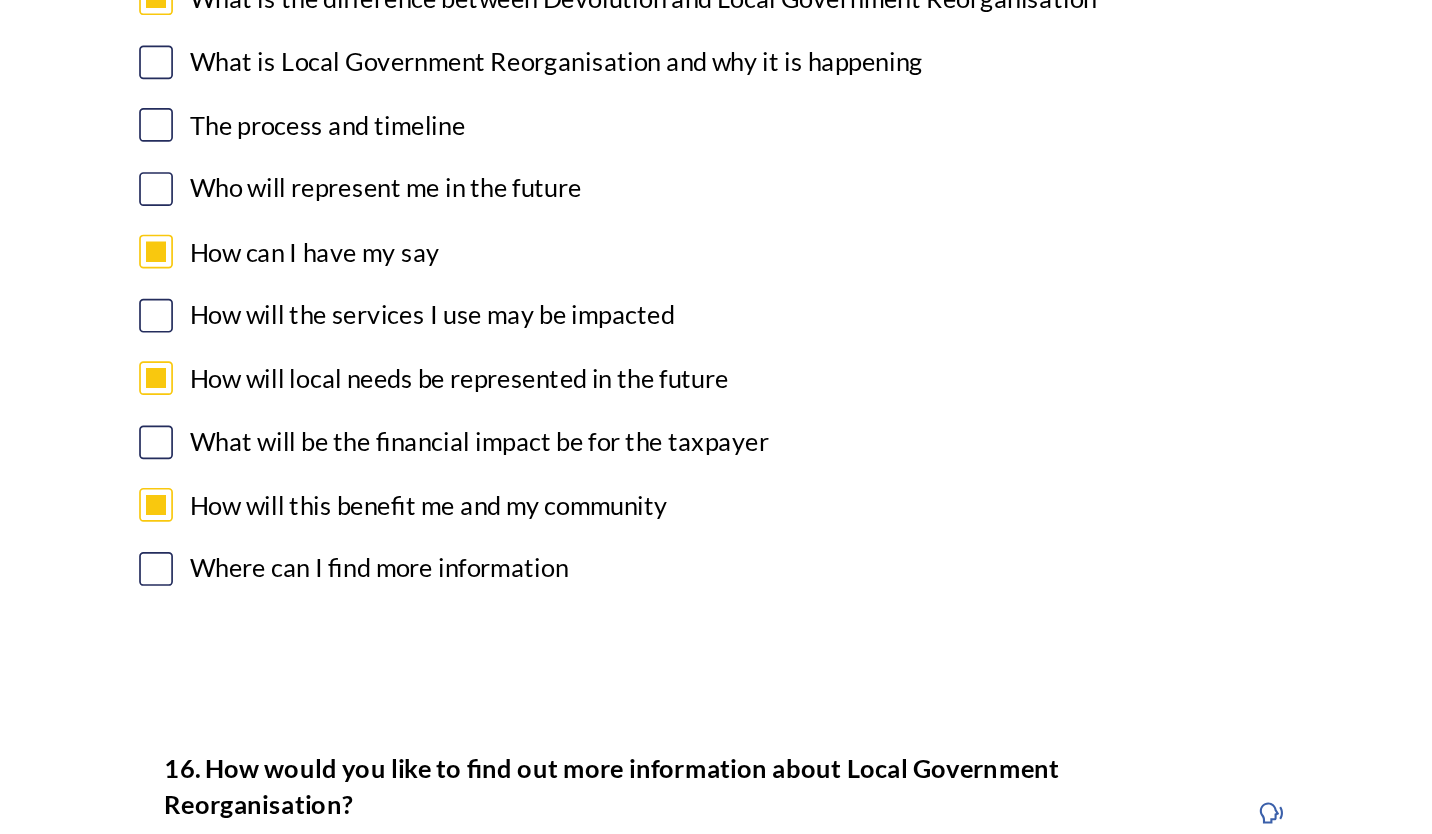 scroll, scrollTop: 6029, scrollLeft: 0, axis: vertical 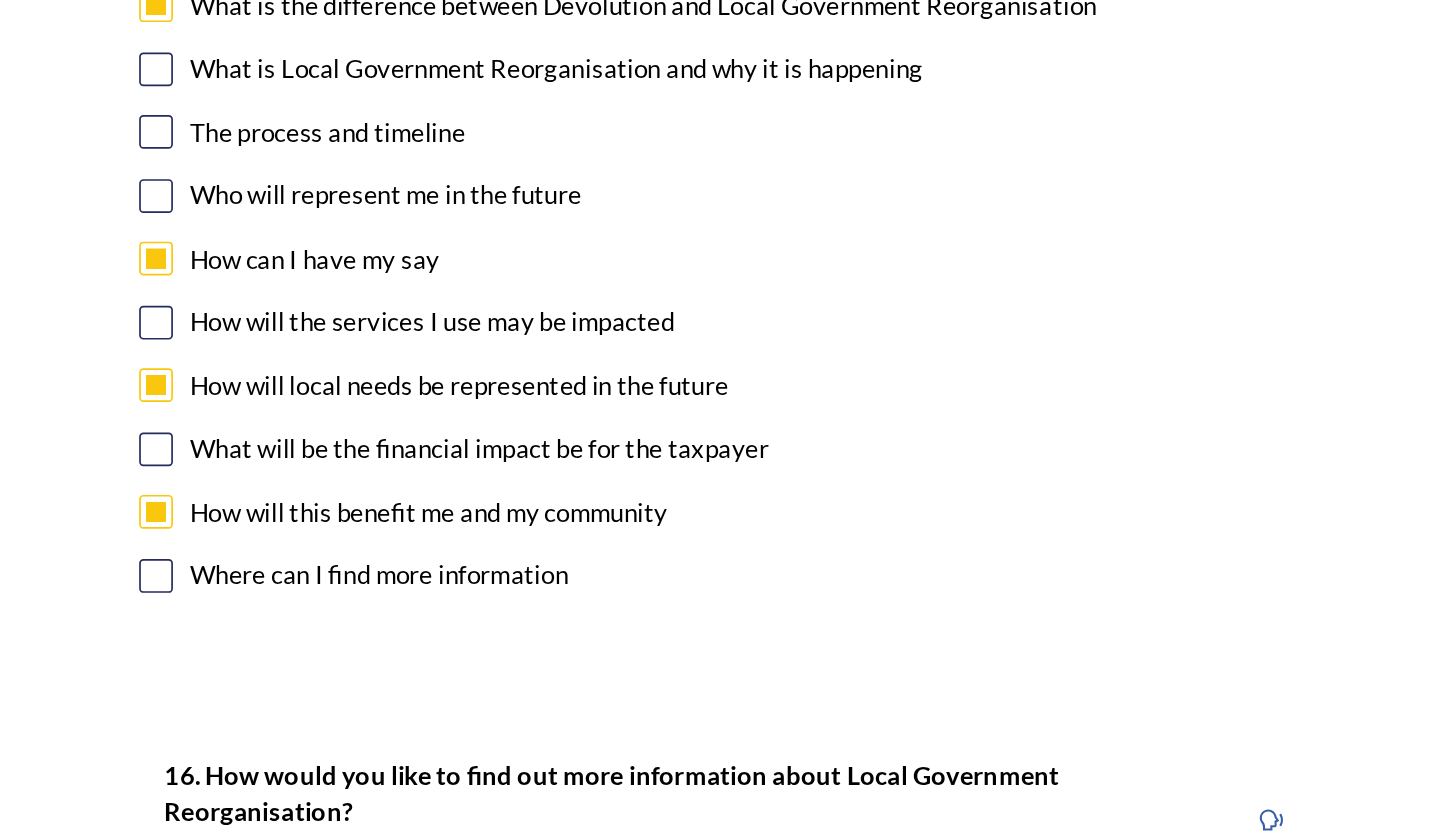 click at bounding box center (382, 222) 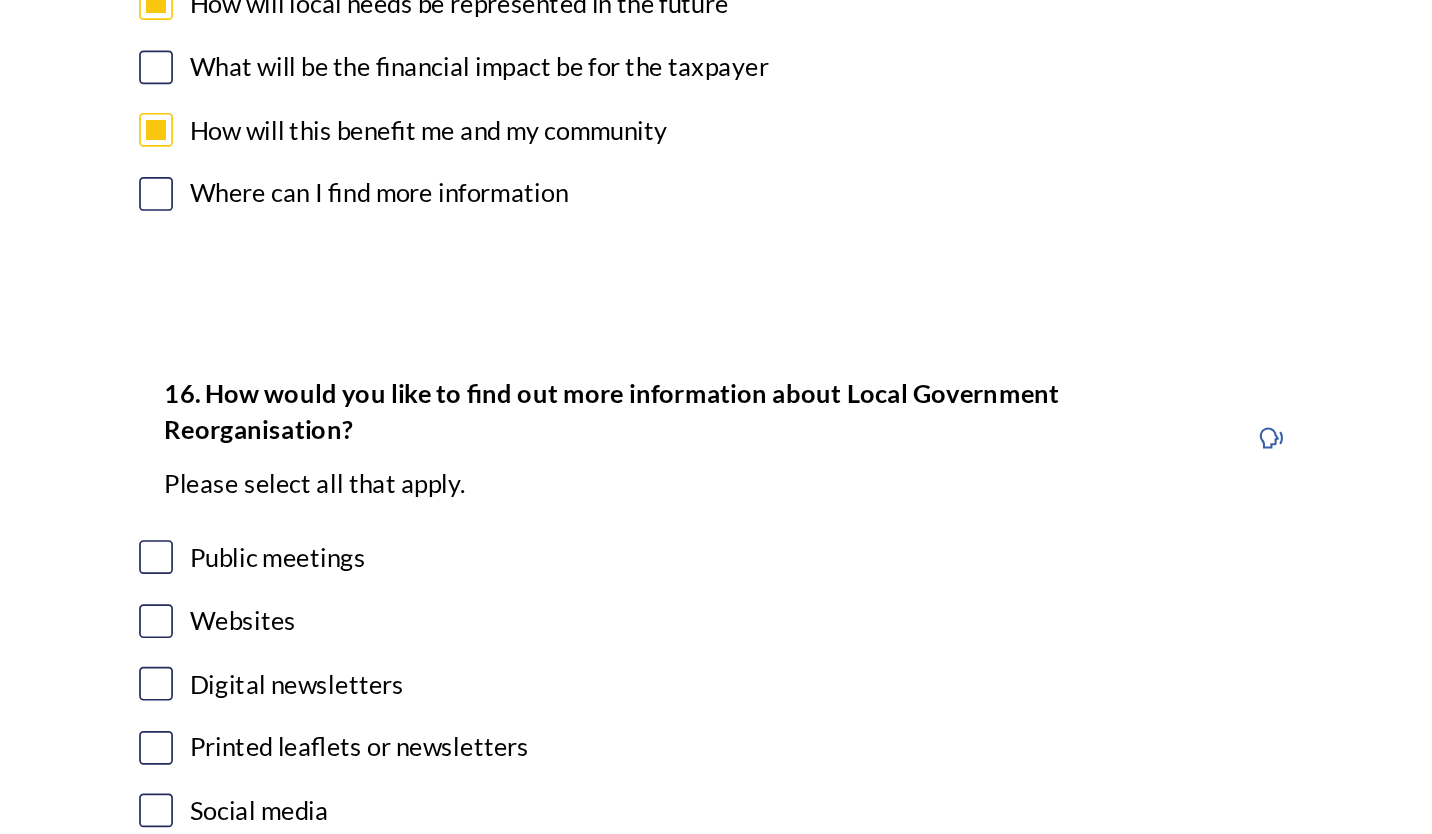 scroll, scrollTop: 6256, scrollLeft: 0, axis: vertical 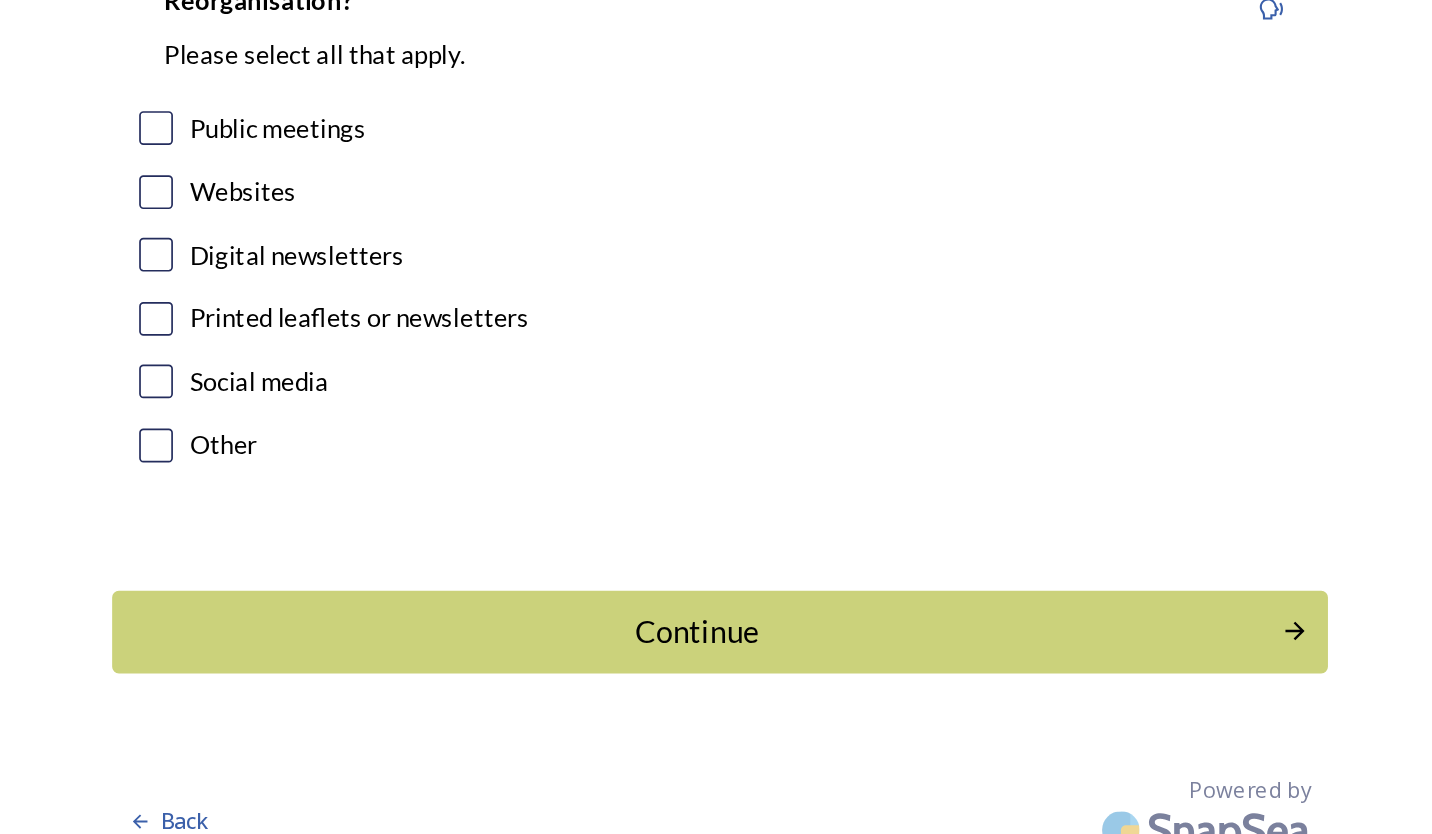 click at bounding box center (382, 436) 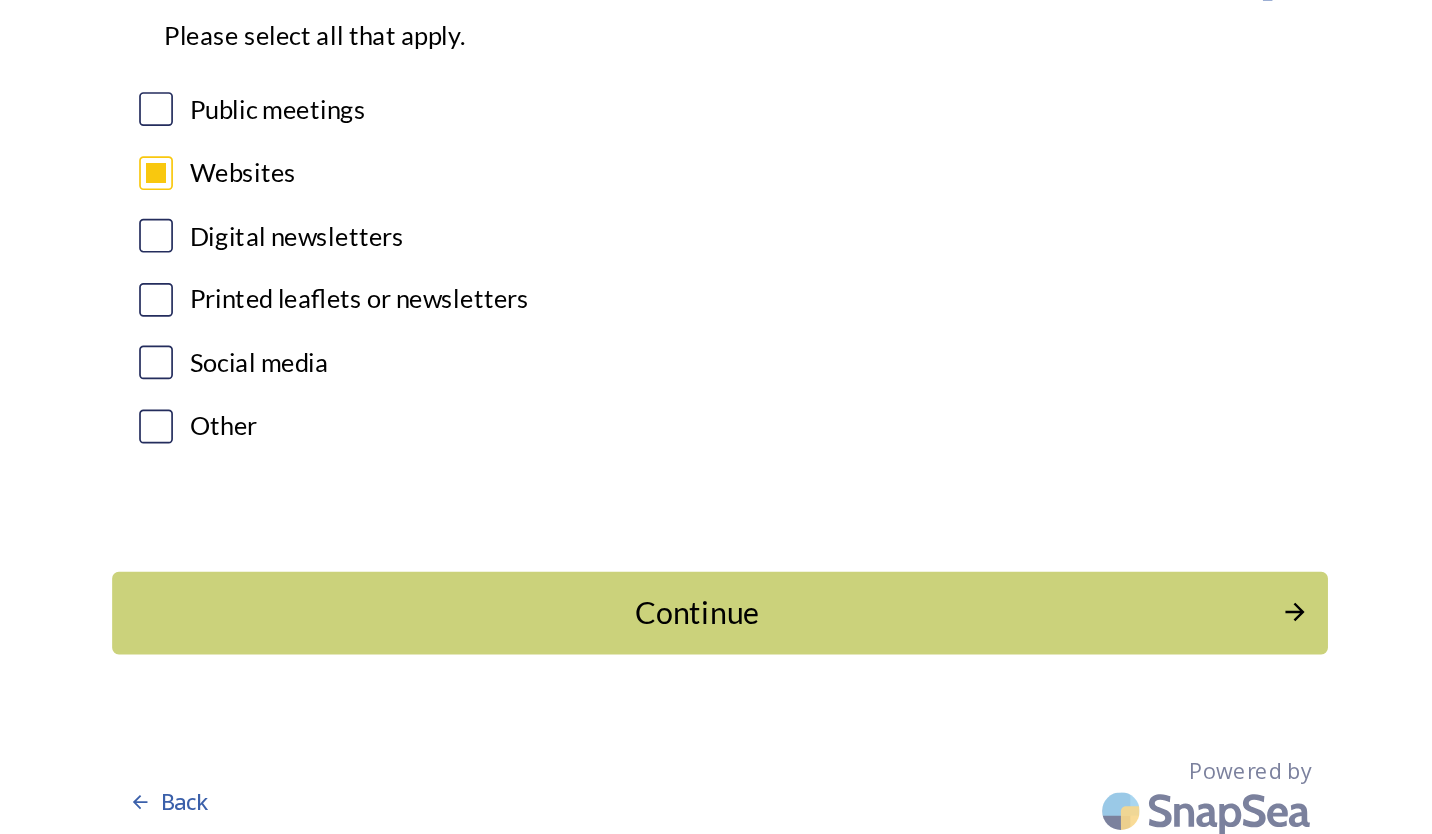 scroll, scrollTop: 0, scrollLeft: 0, axis: both 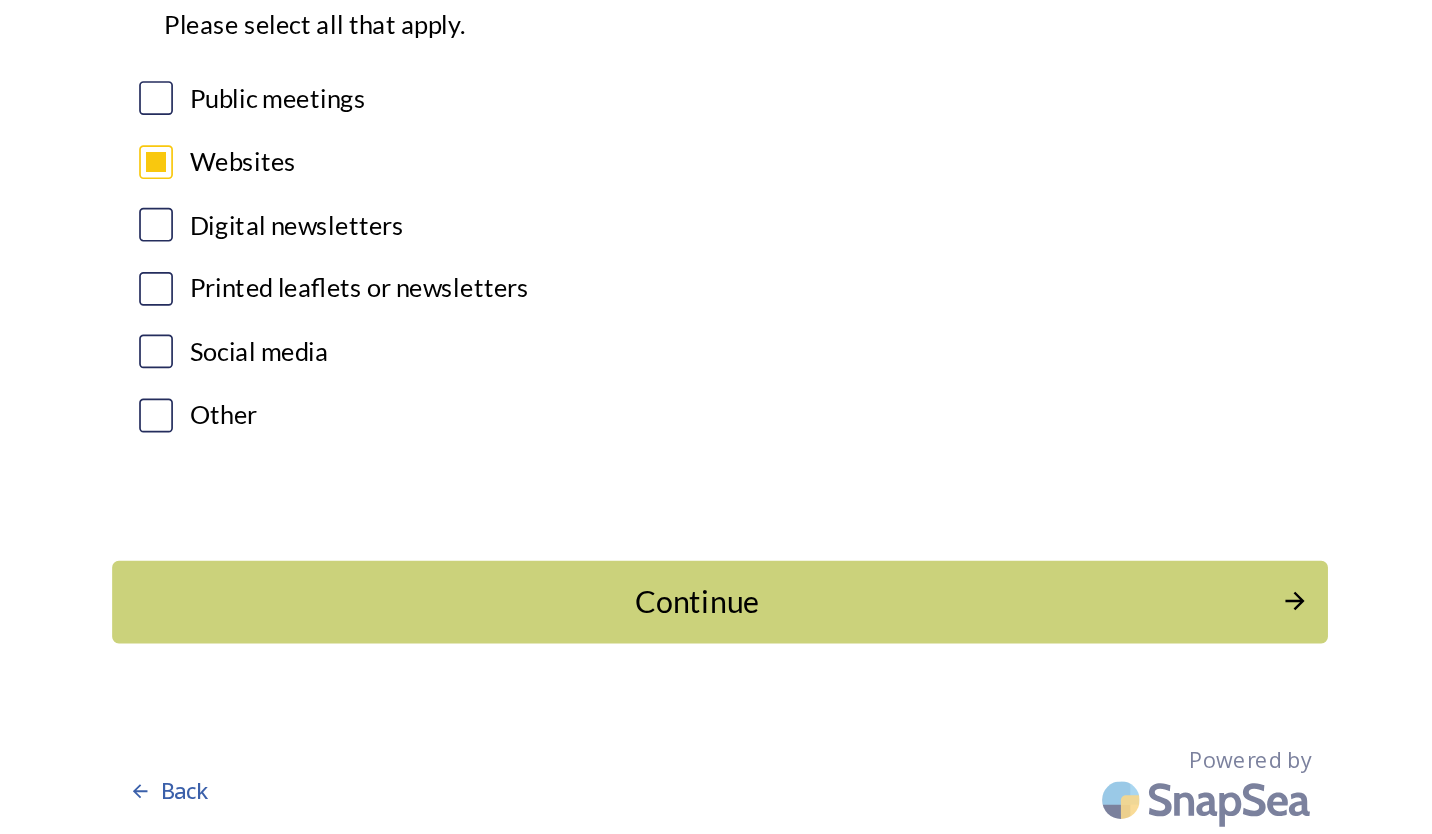 click at bounding box center [382, 473] 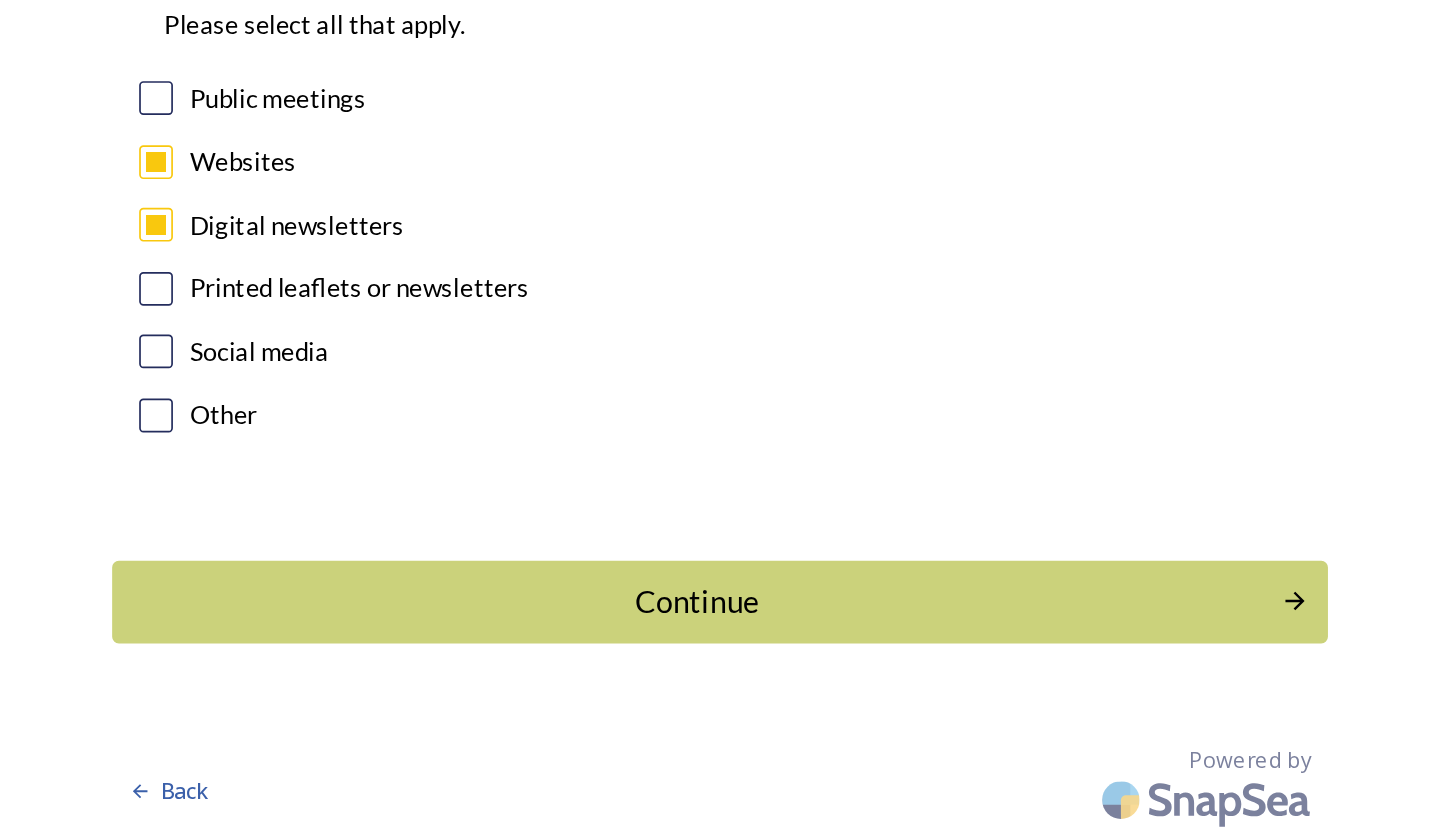 click on "Back Save Prioritising future services As explained on our  Shaping West Sussex hub , Local Government Reorganisation for West Sussex means that the county, district and borough councils will be replaced with one, or more than one, single-tier council (referred to as a unitary council) to deliver all your services.  Options currently being explored within West Sussex are detailed on our  hub , but map visuals can be found below. A single county unitary , bringing the County Council and all seven District and Borough Councils services together to form a new unitary council for West Sussex. Single unitary model (You can enlarge this map by clicking on the square expand icon in the top right of the image) Two unitary option, variation 1  -   one unitary combining Arun, Chichester and Worthing footprints and one unitary combining Adur, Crawley, Horsham, and Mid-Sussex footprints. Two unitary model variation 1 (You can enlarge this map by clicking on the square expand icon in the top right of the image) * Other 0" at bounding box center [716, -2710] 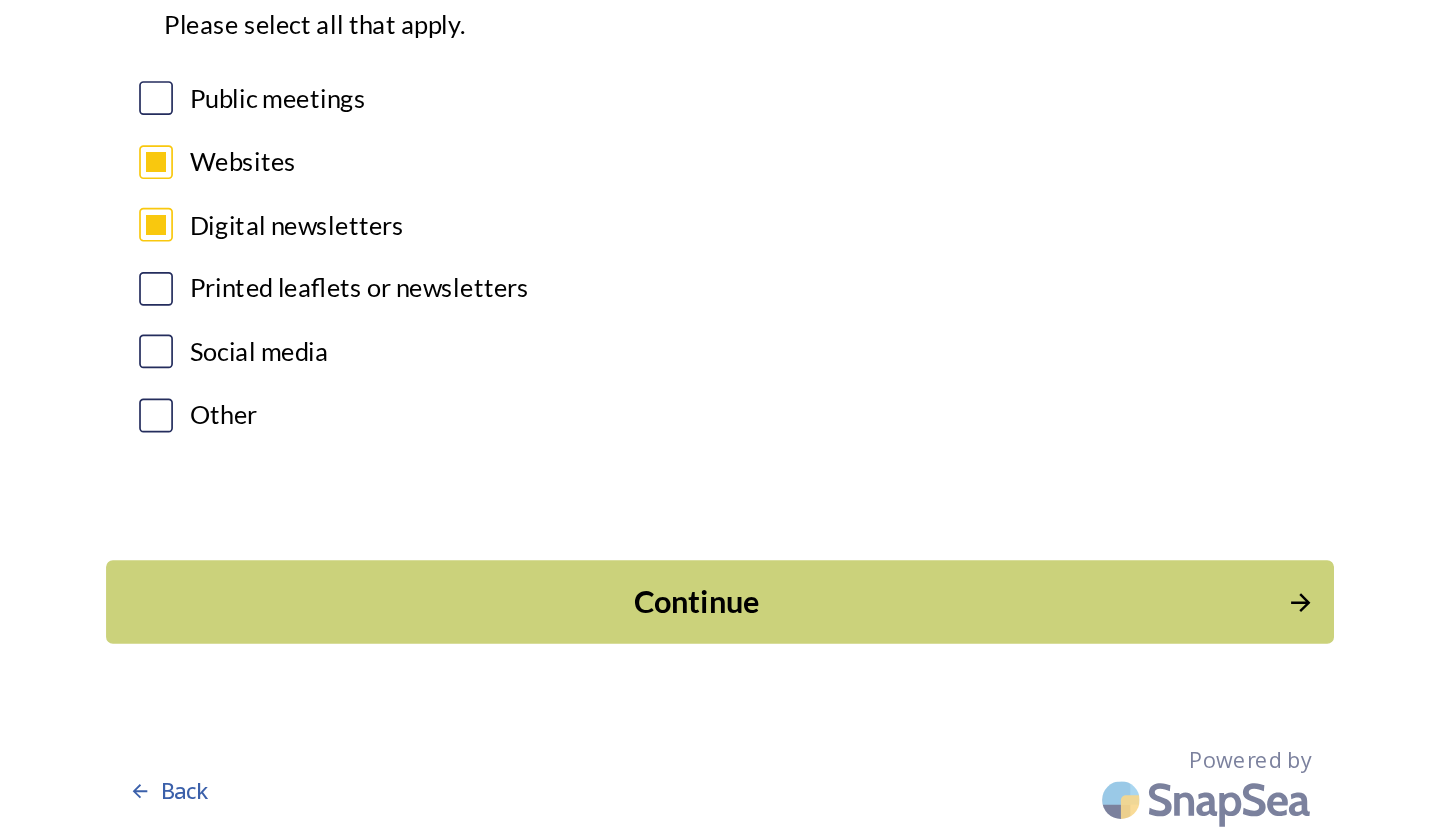 click on "Continue" at bounding box center (702, 696) 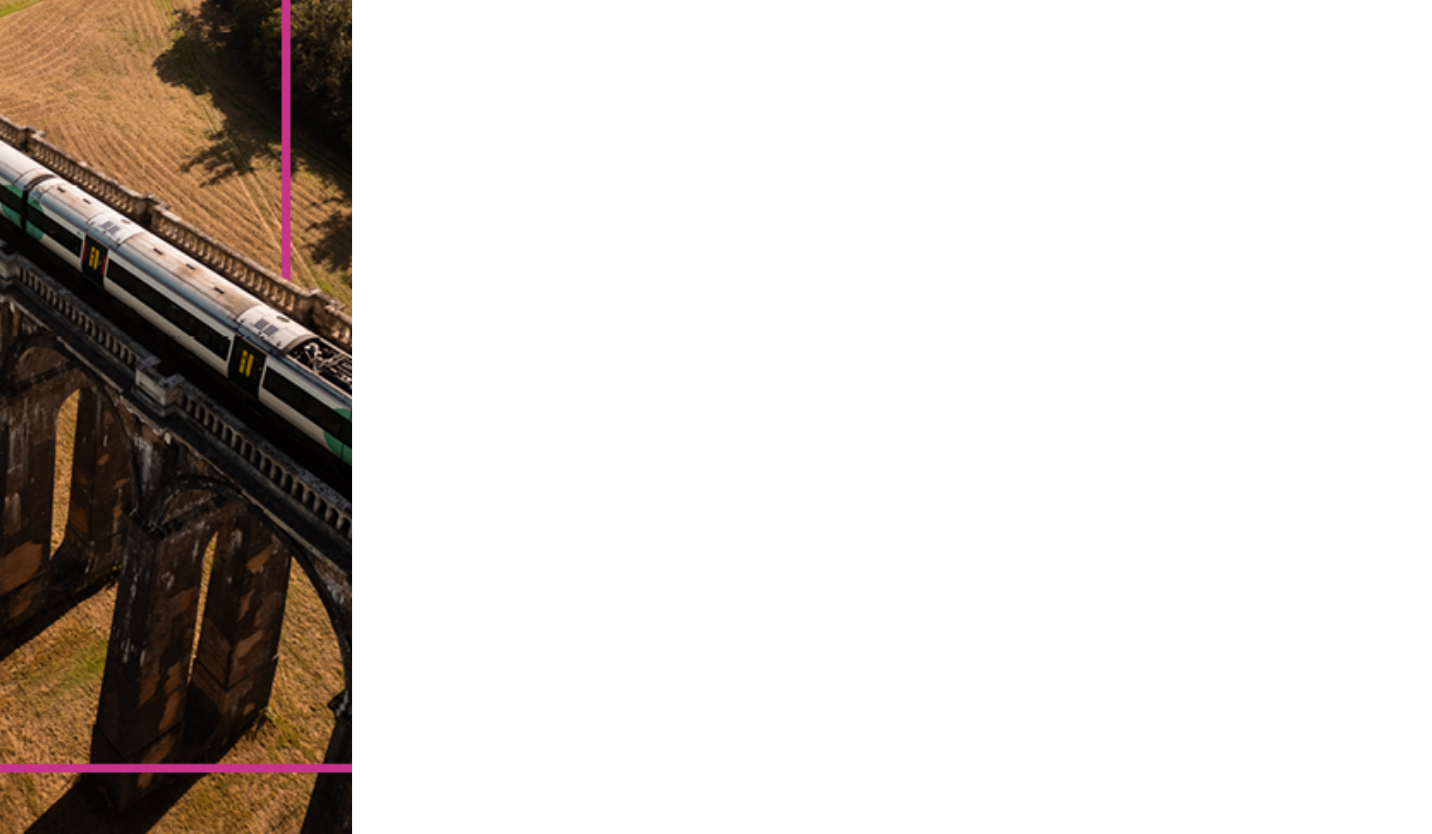 scroll, scrollTop: 0, scrollLeft: 0, axis: both 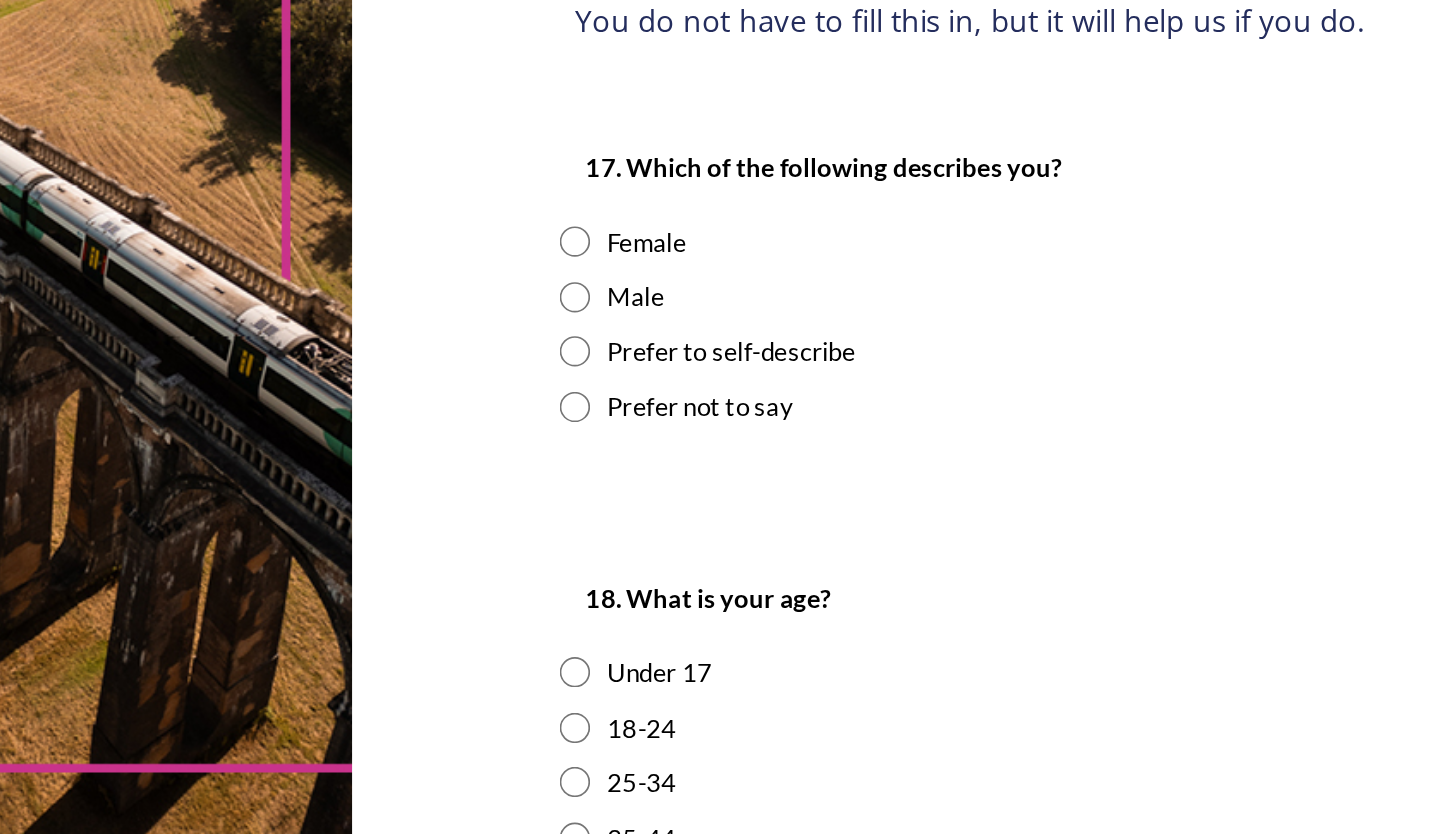 click at bounding box center [630, 516] 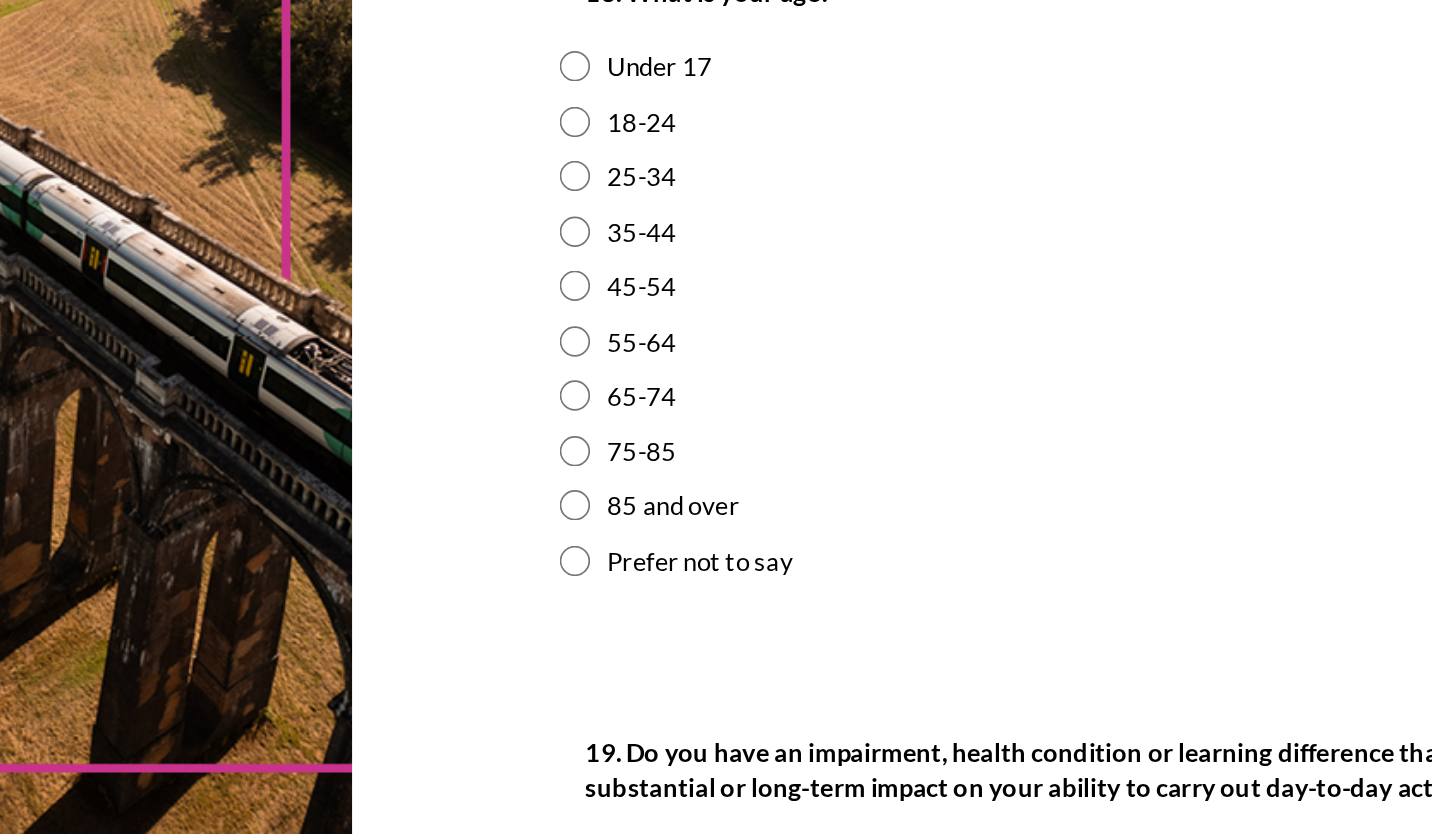 scroll, scrollTop: 367, scrollLeft: 0, axis: vertical 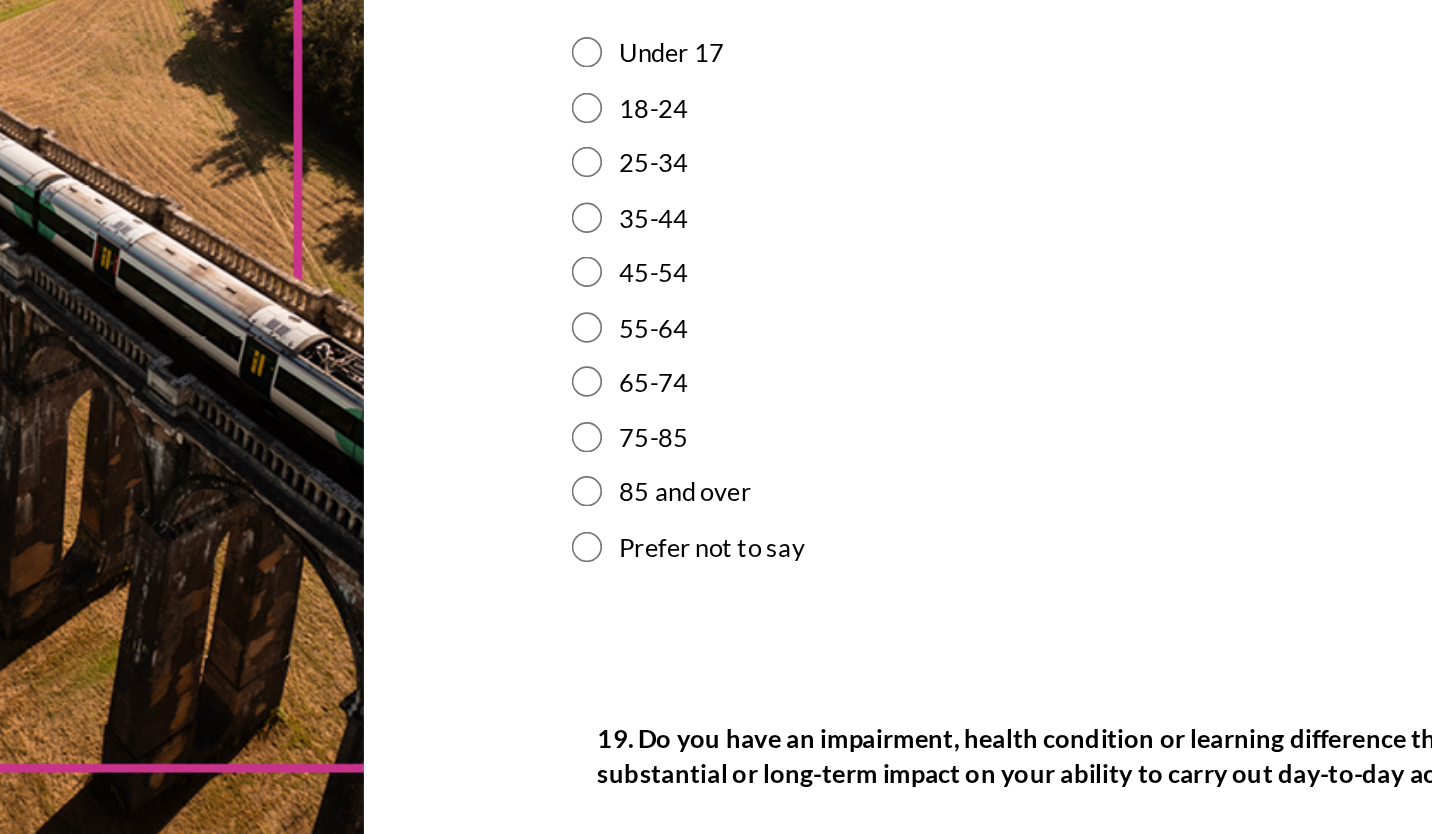 click at bounding box center [630, 566] 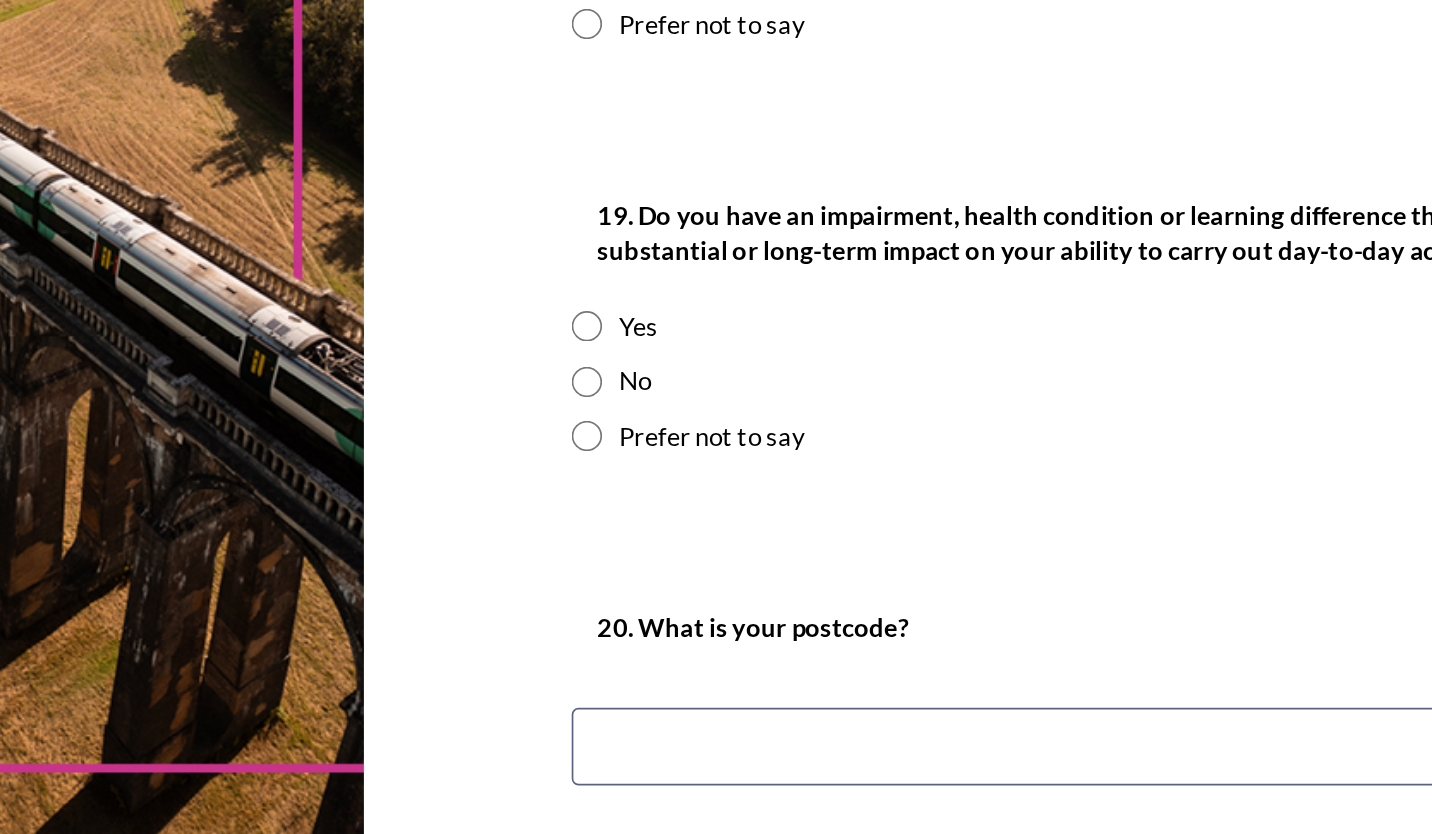 scroll, scrollTop: 692, scrollLeft: 0, axis: vertical 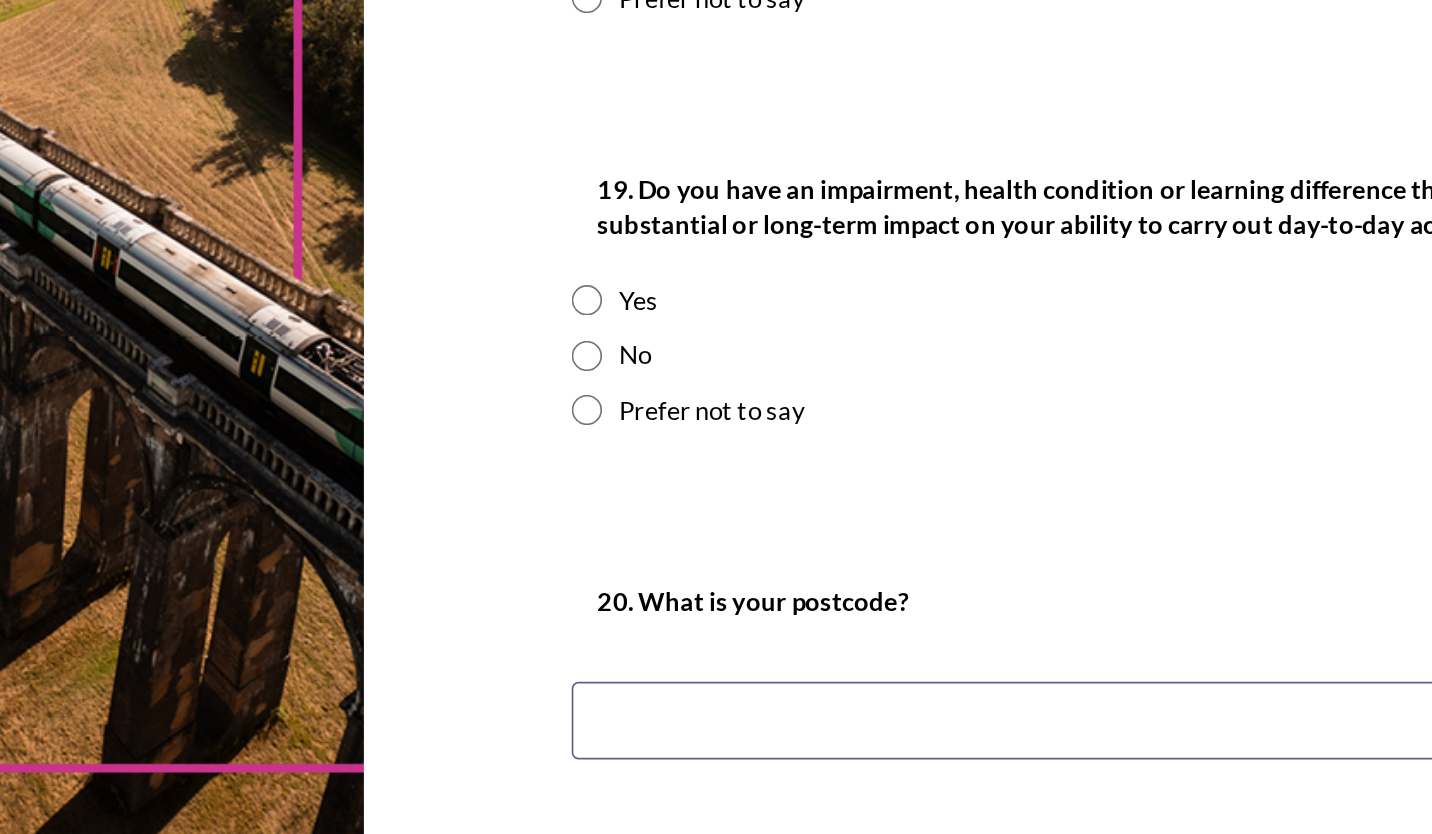 click at bounding box center [630, 551] 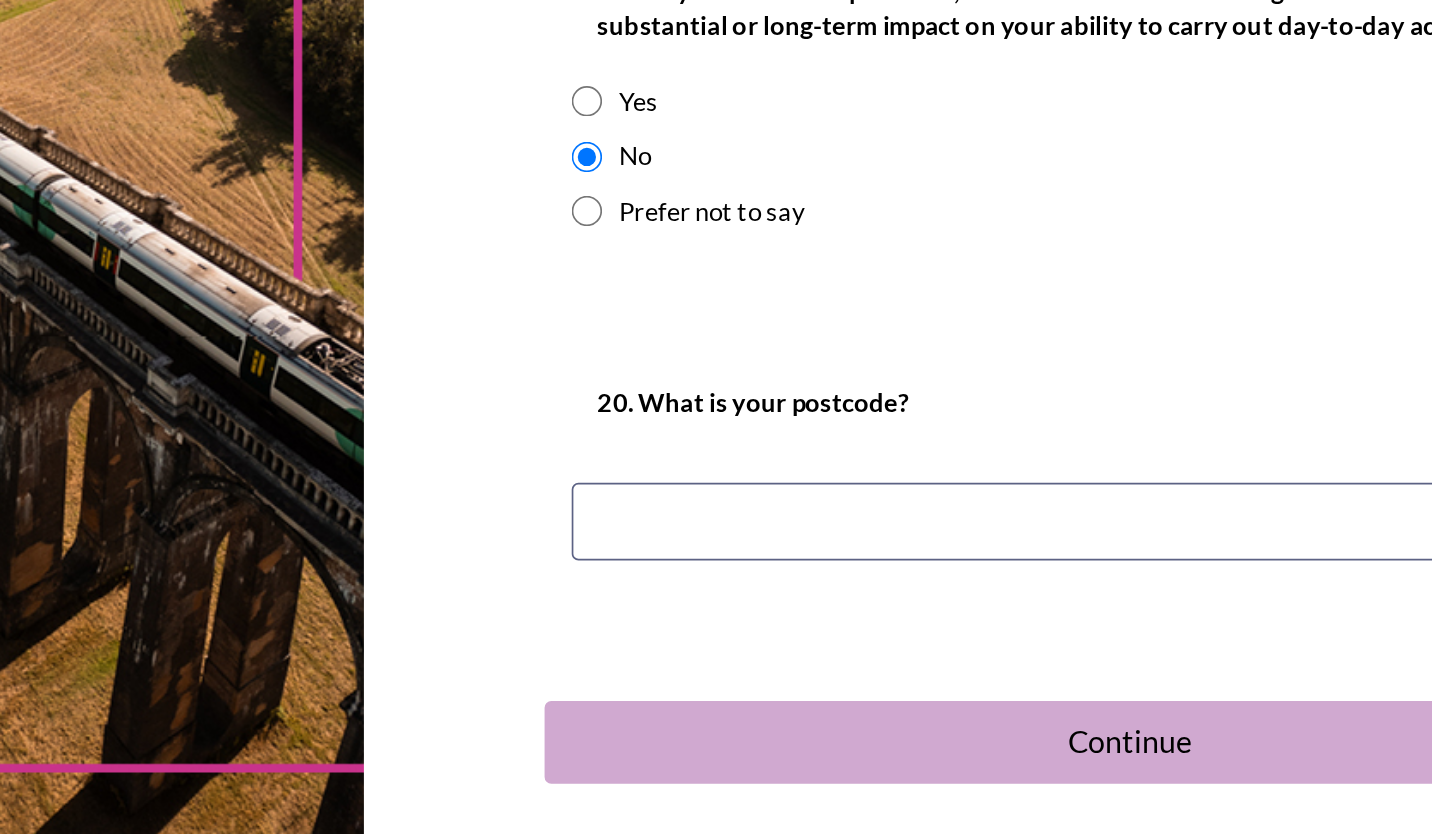 scroll, scrollTop: 851, scrollLeft: 0, axis: vertical 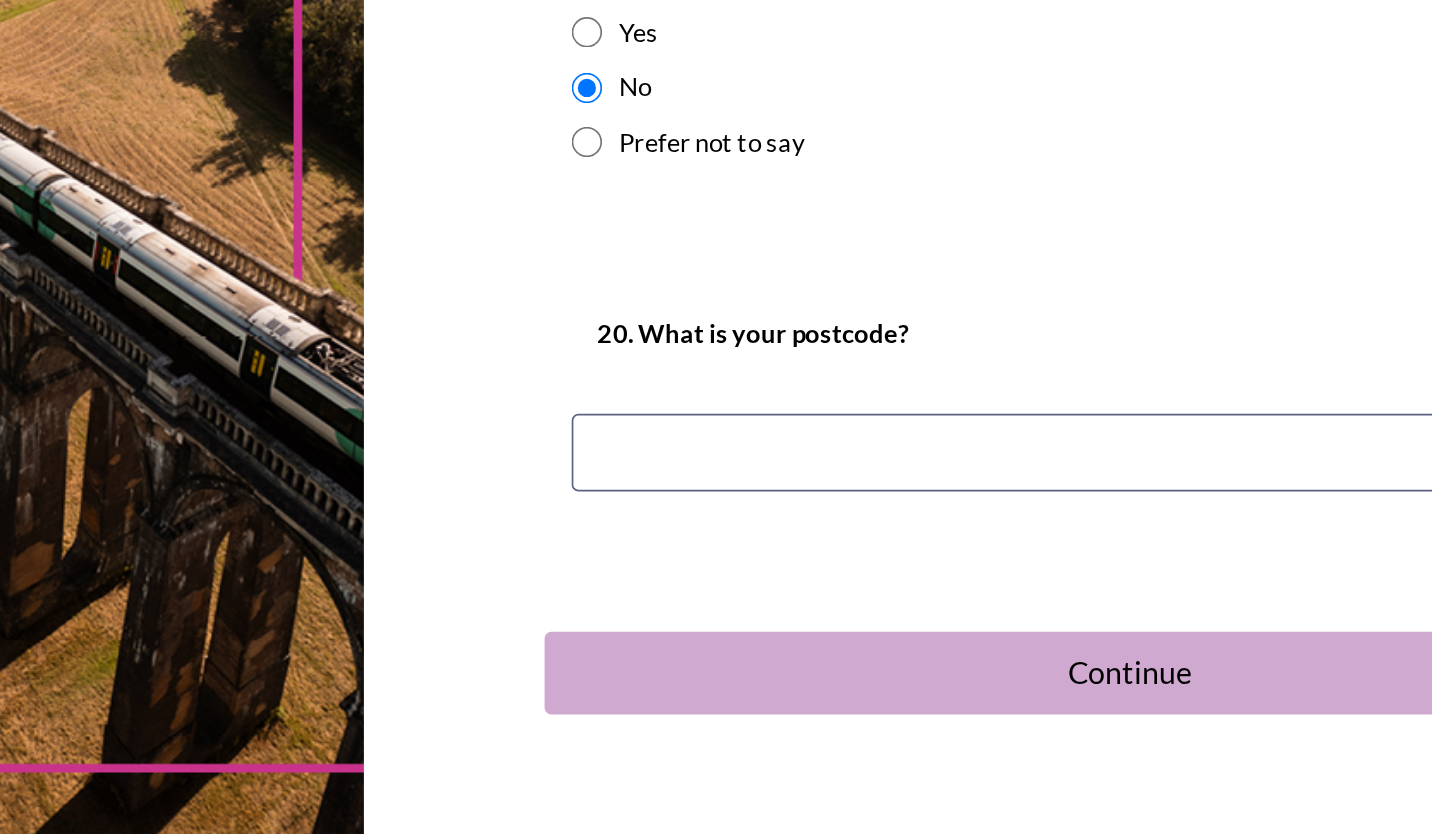 click at bounding box center (965, 608) 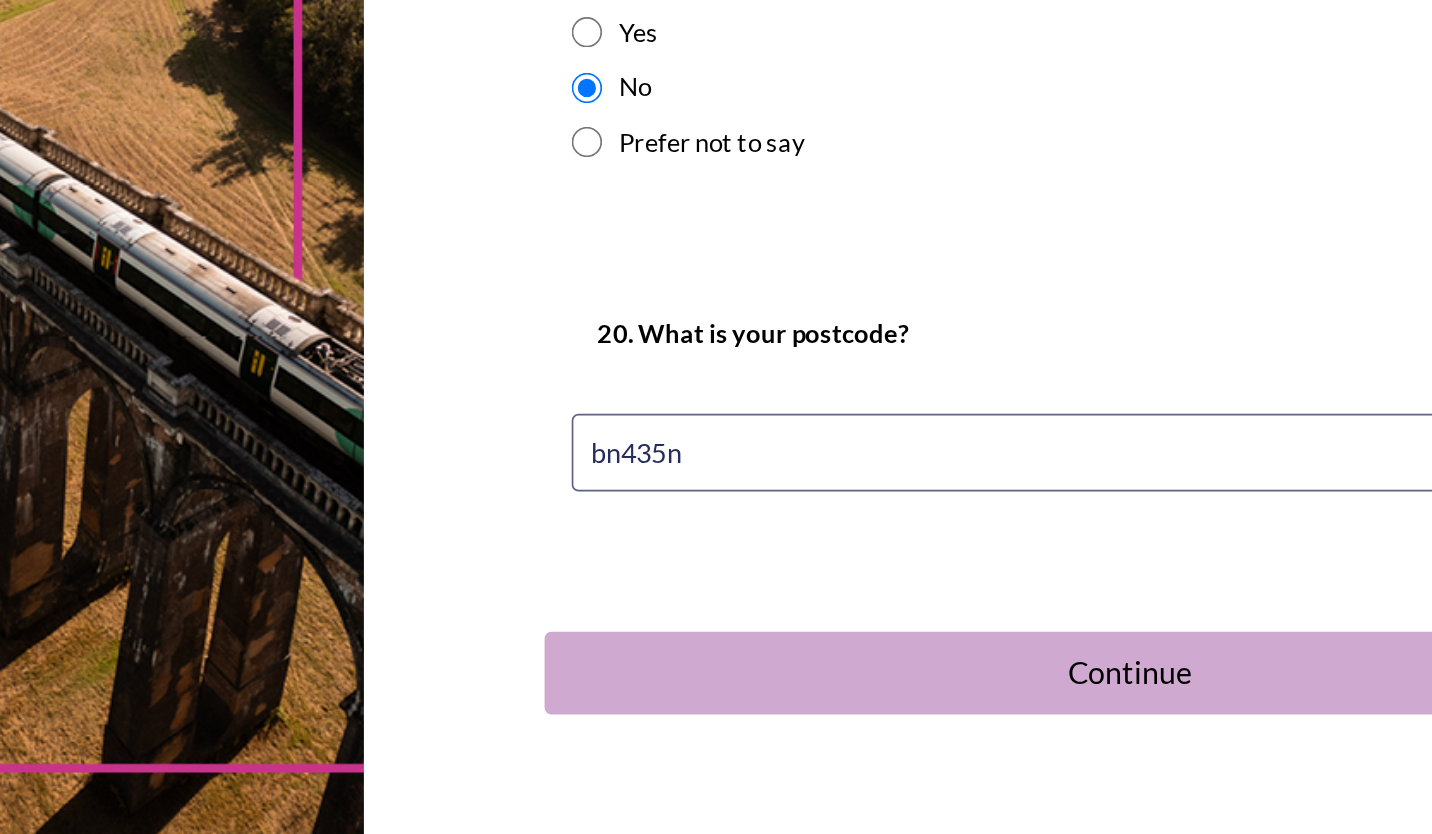 type on "bn435nj" 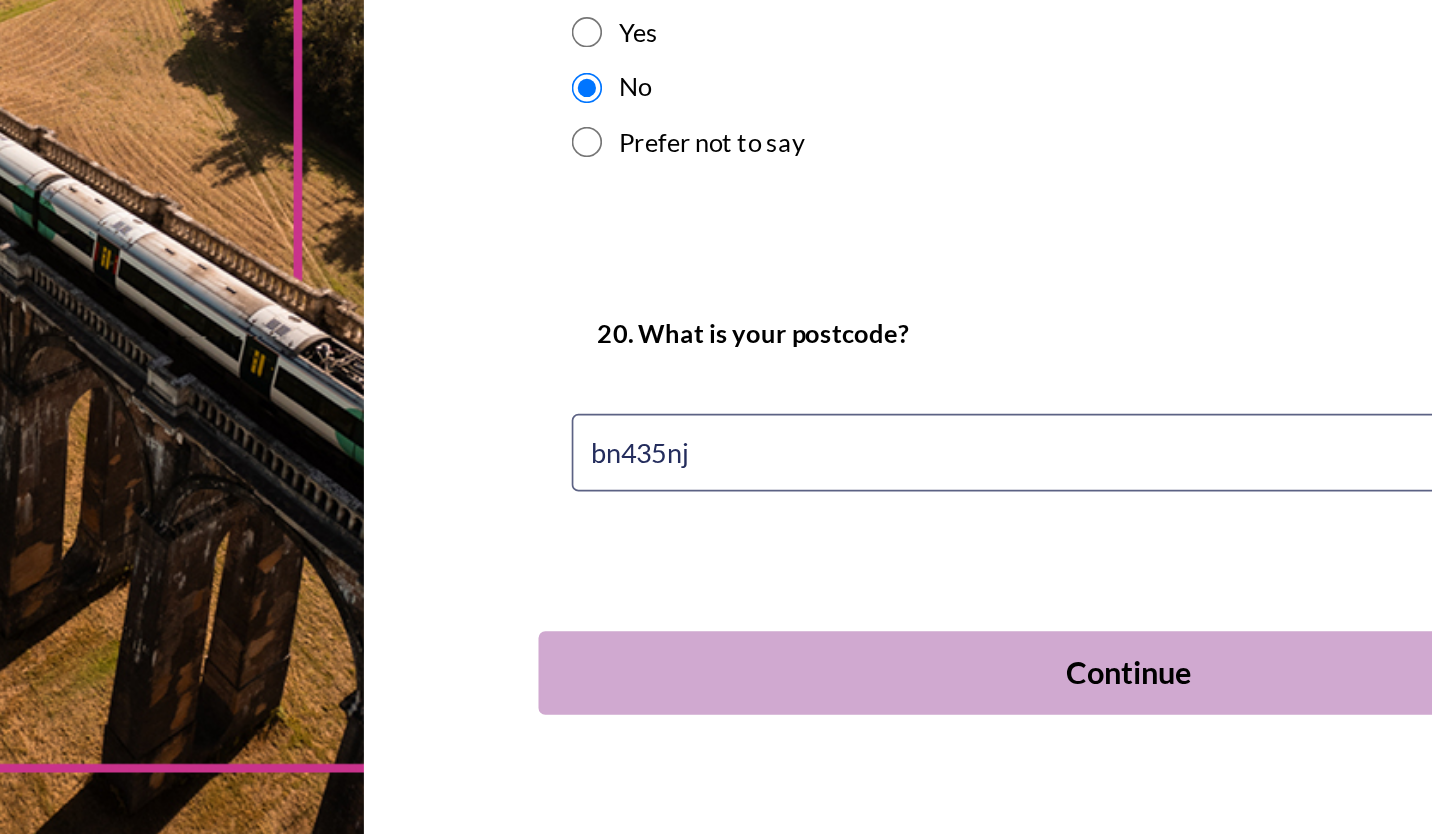 click on "Continue" at bounding box center (951, 738) 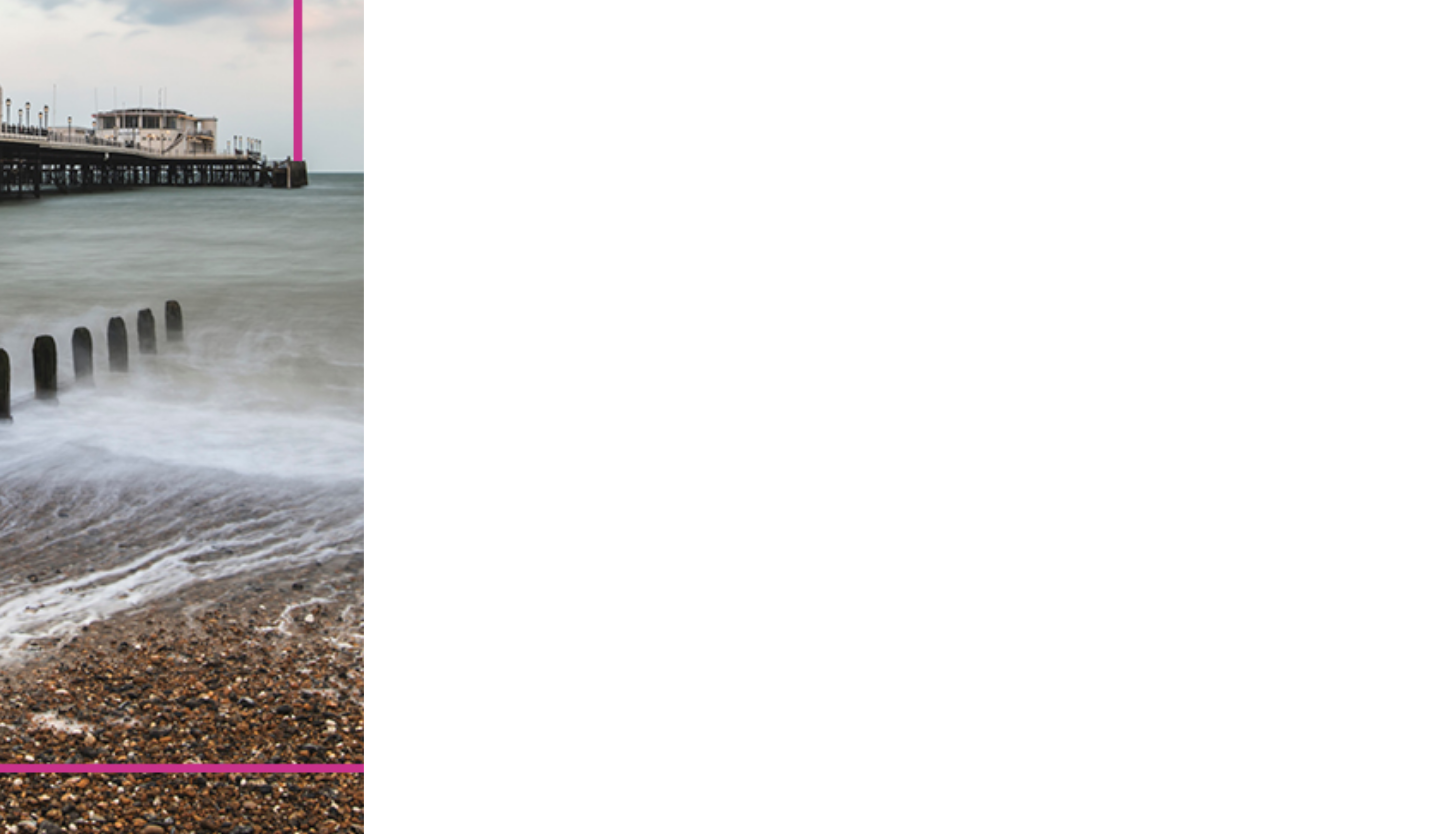 scroll, scrollTop: 0, scrollLeft: 0, axis: both 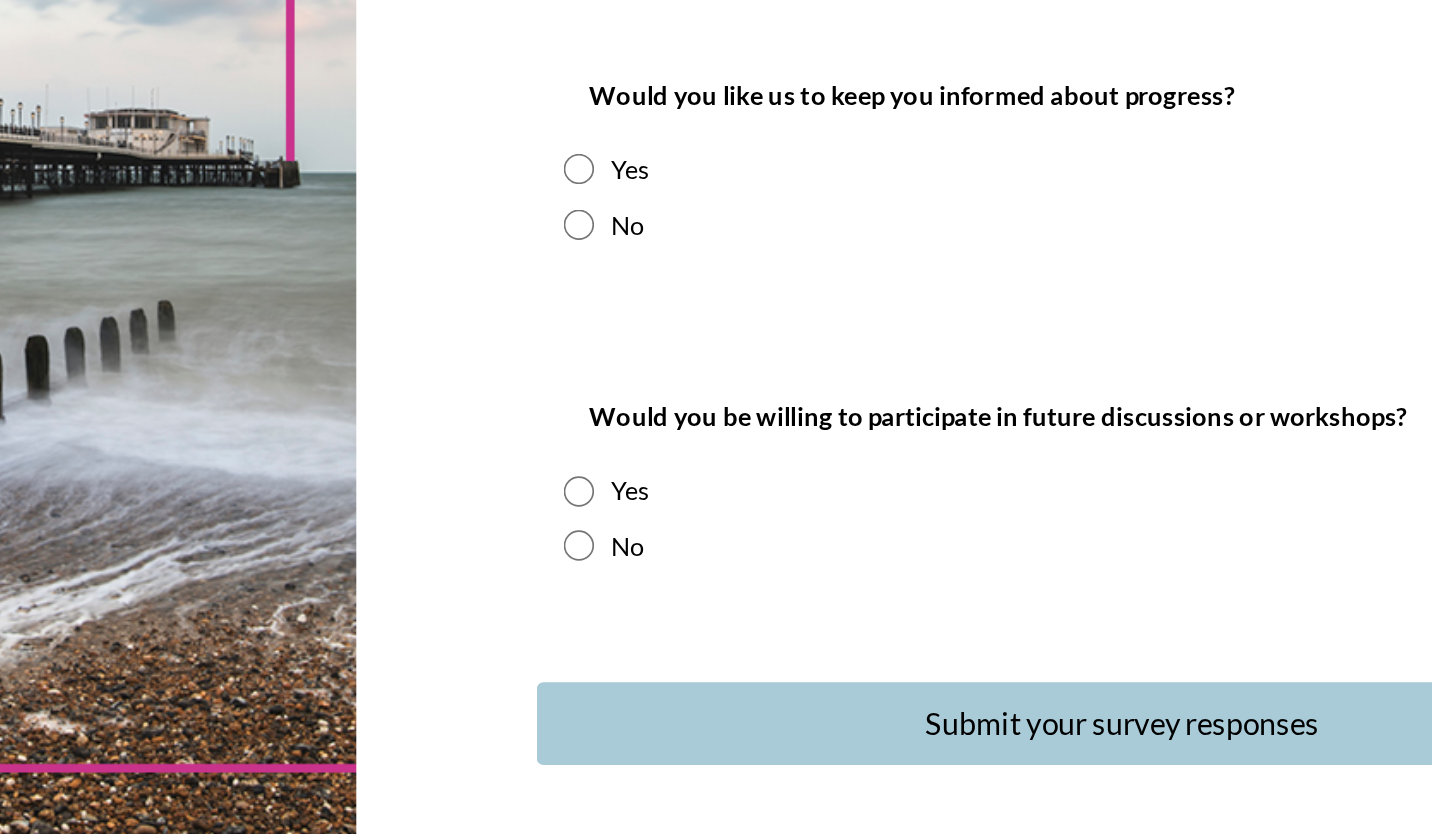 click at bounding box center [630, 631] 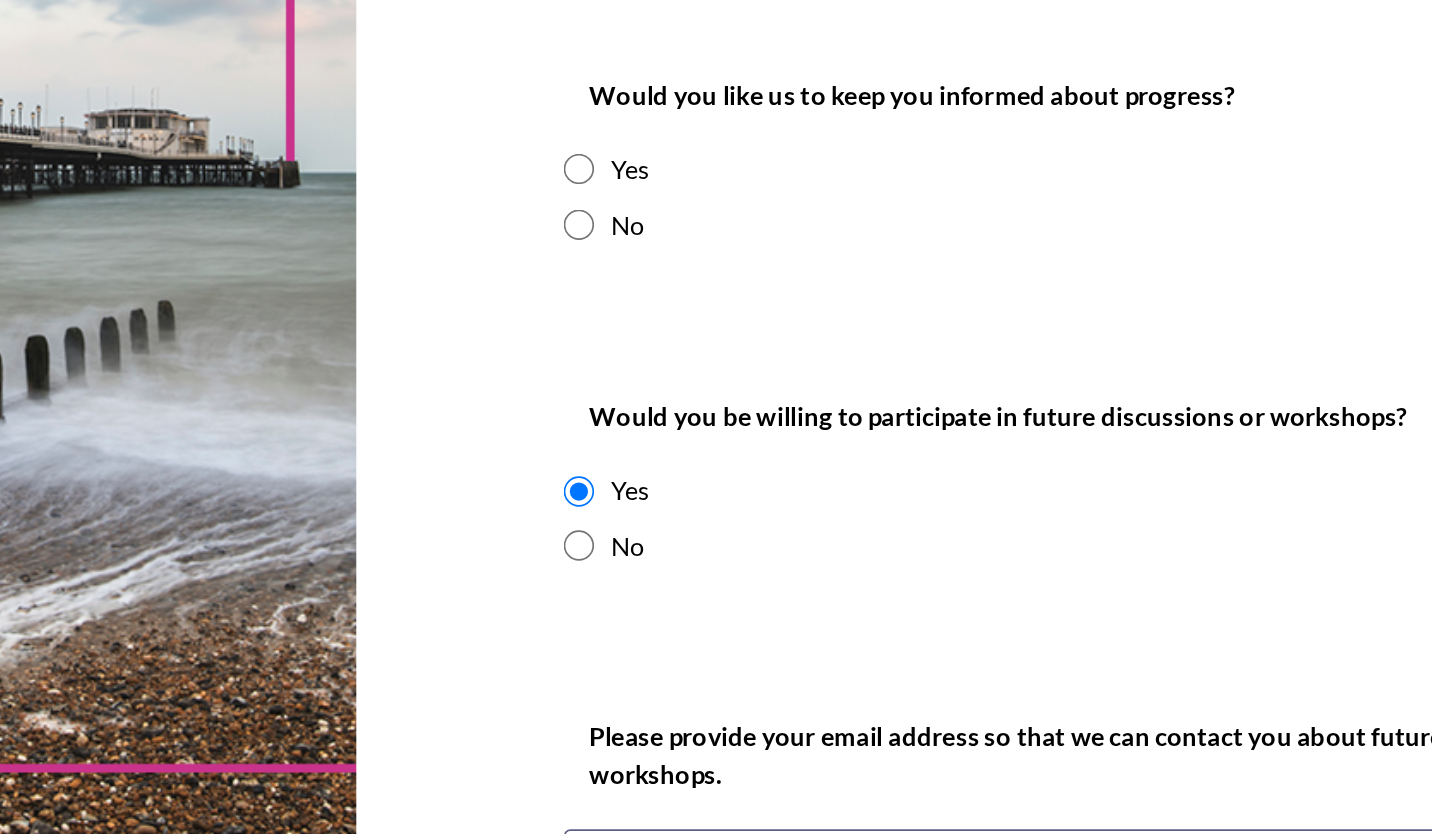 click at bounding box center [630, 440] 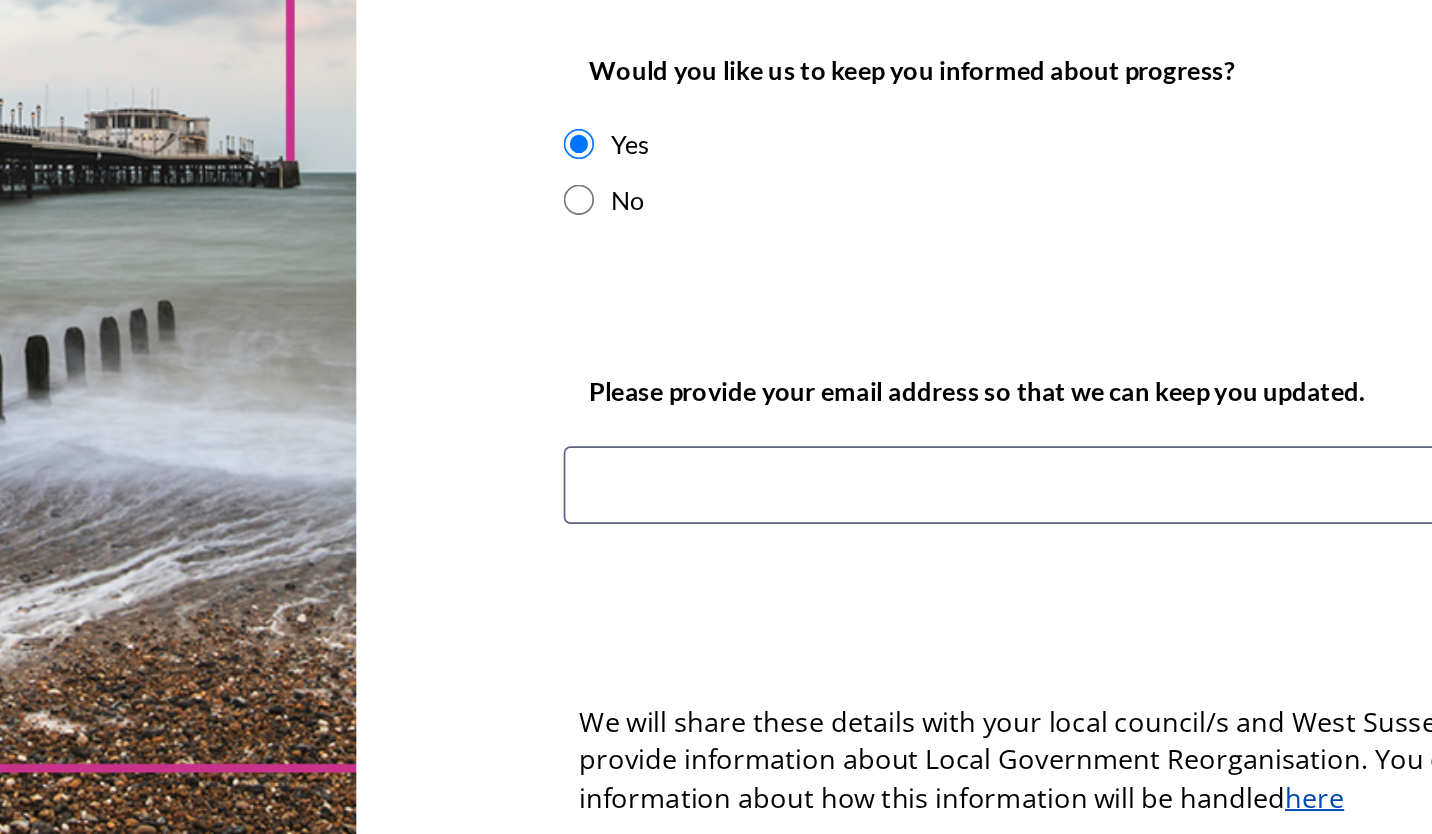 scroll, scrollTop: 47, scrollLeft: 0, axis: vertical 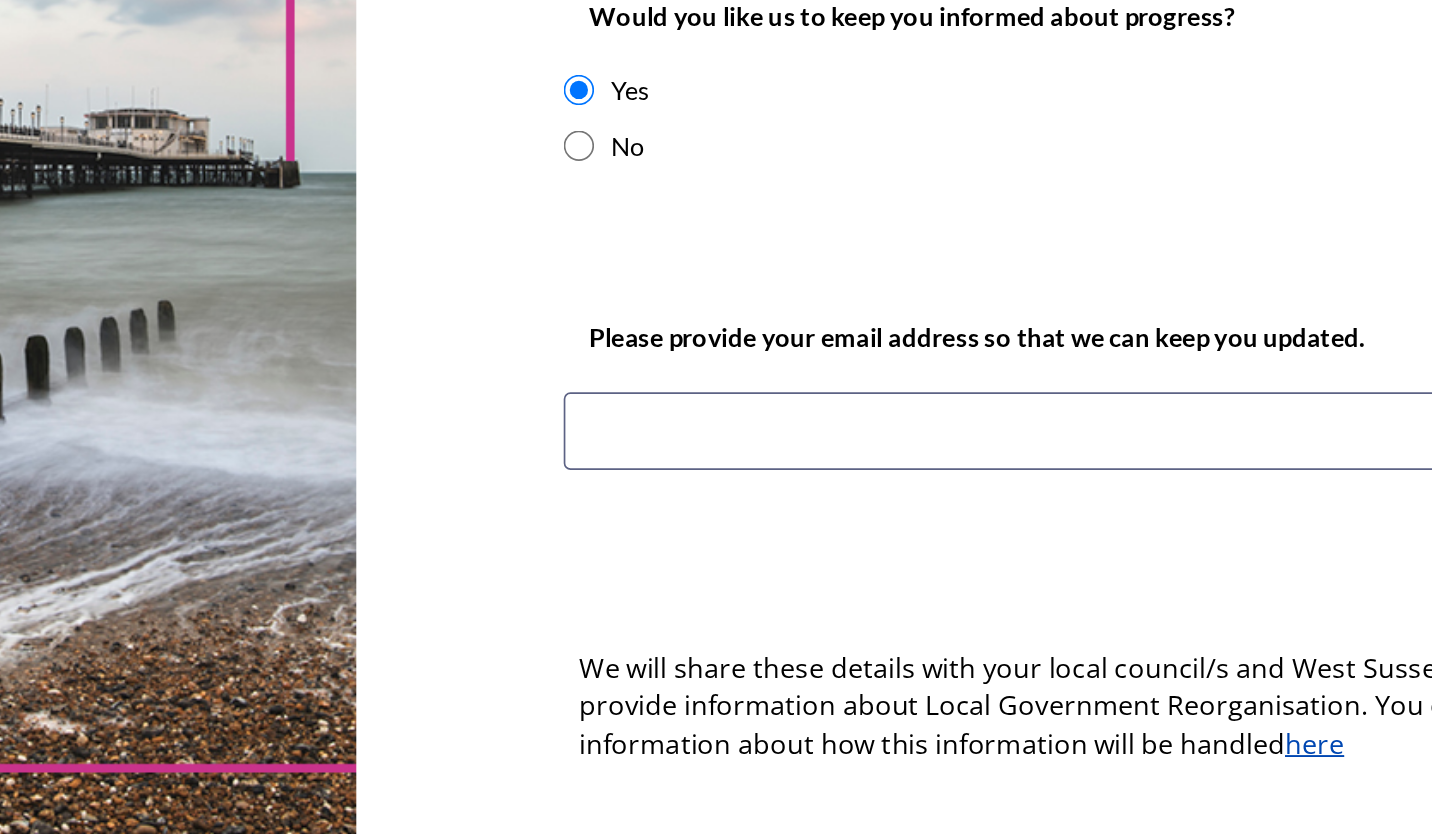 click at bounding box center [965, 595] 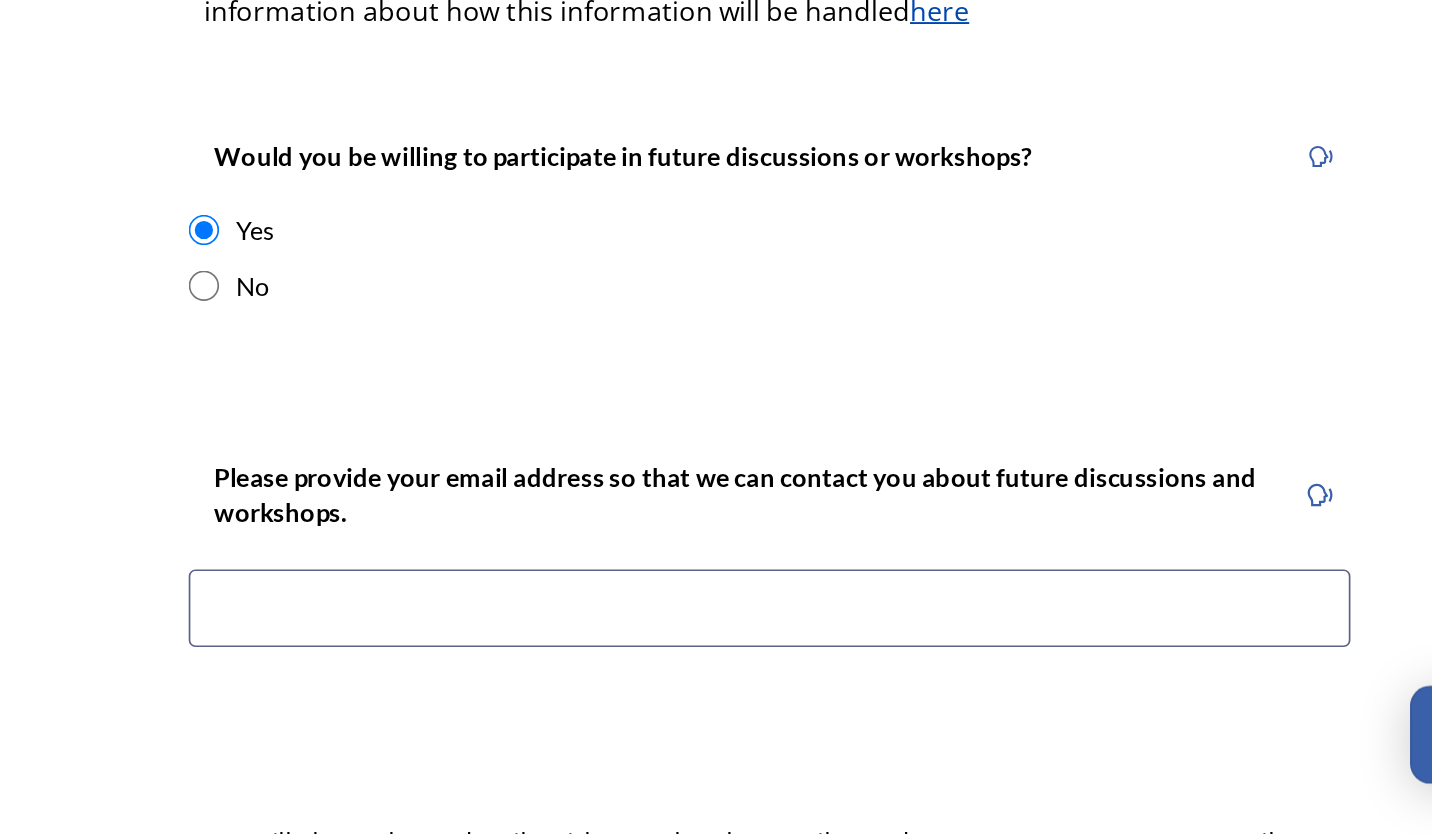 scroll, scrollTop: 480, scrollLeft: 0, axis: vertical 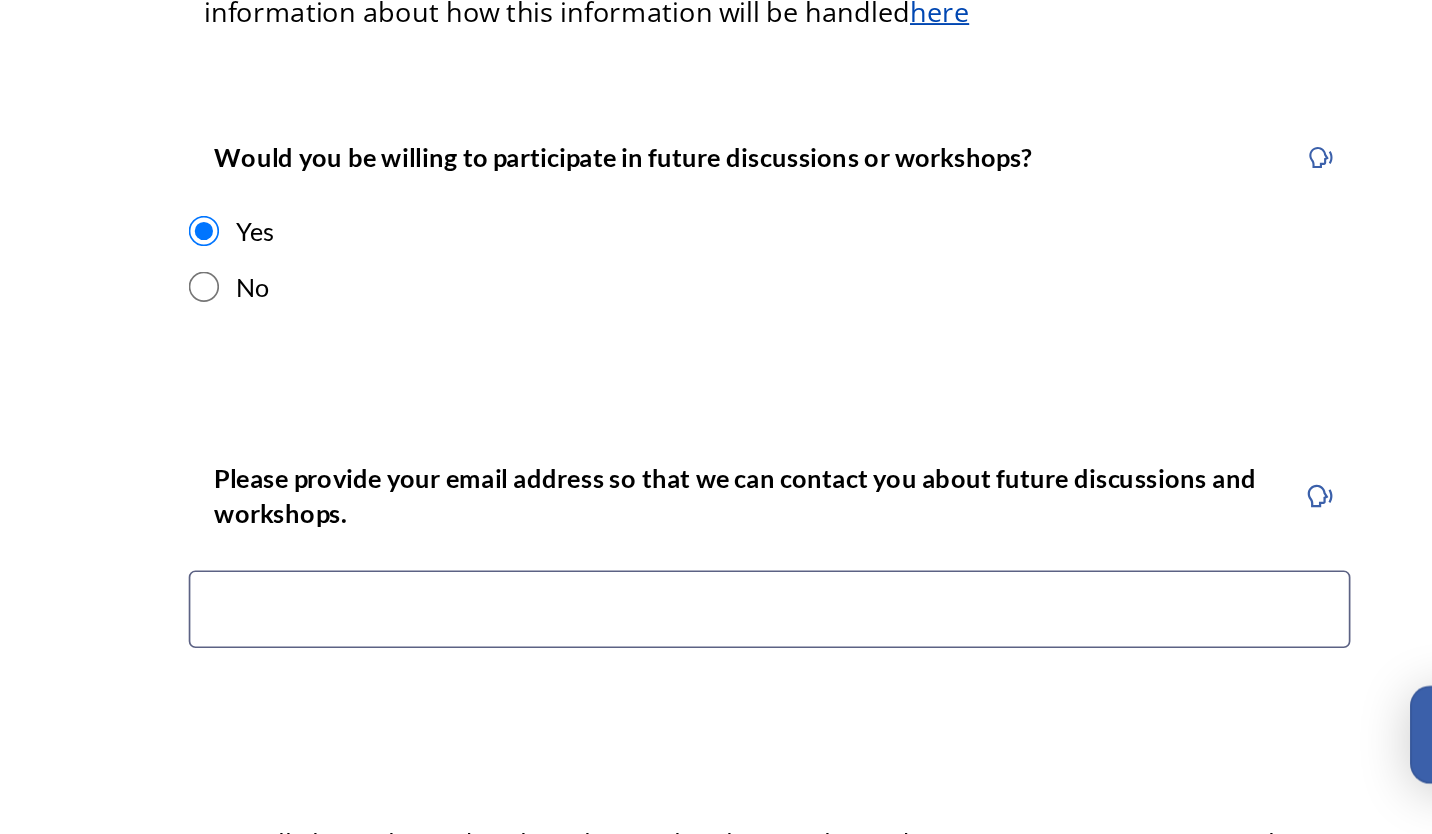 click at bounding box center (630, 510) 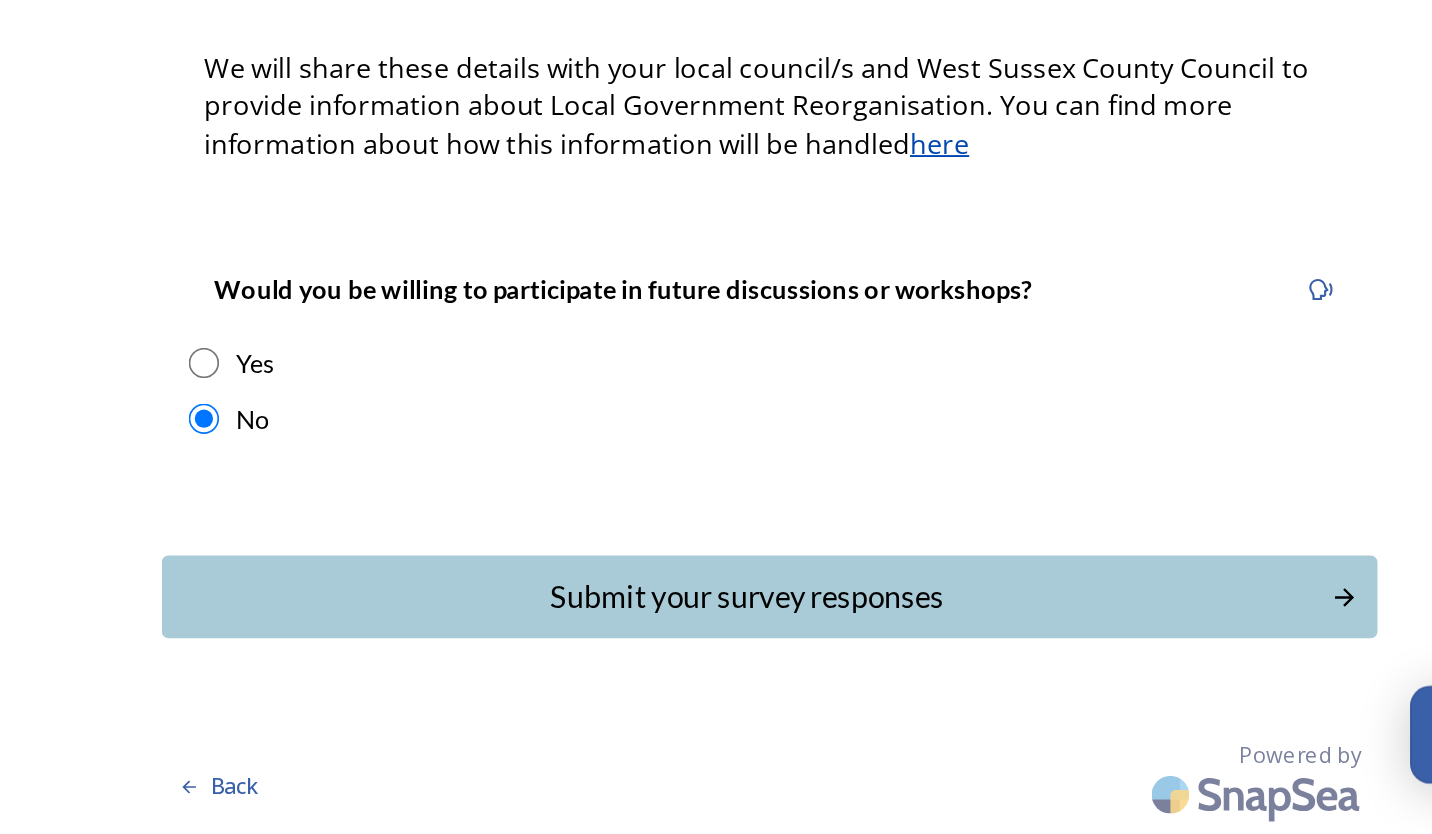 scroll, scrollTop: 375, scrollLeft: 0, axis: vertical 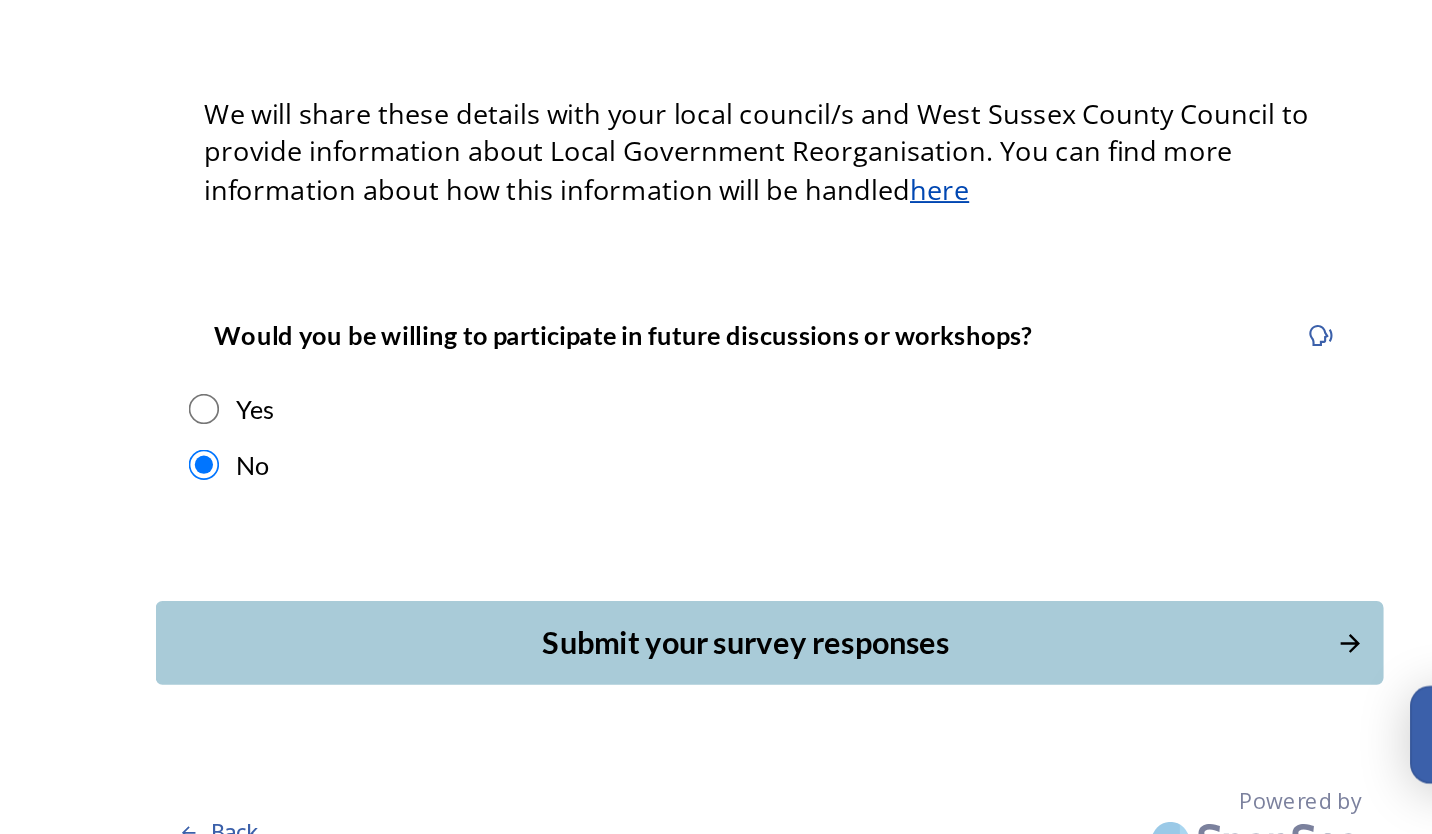 click on "Submit your survey responses" at bounding box center [951, 720] 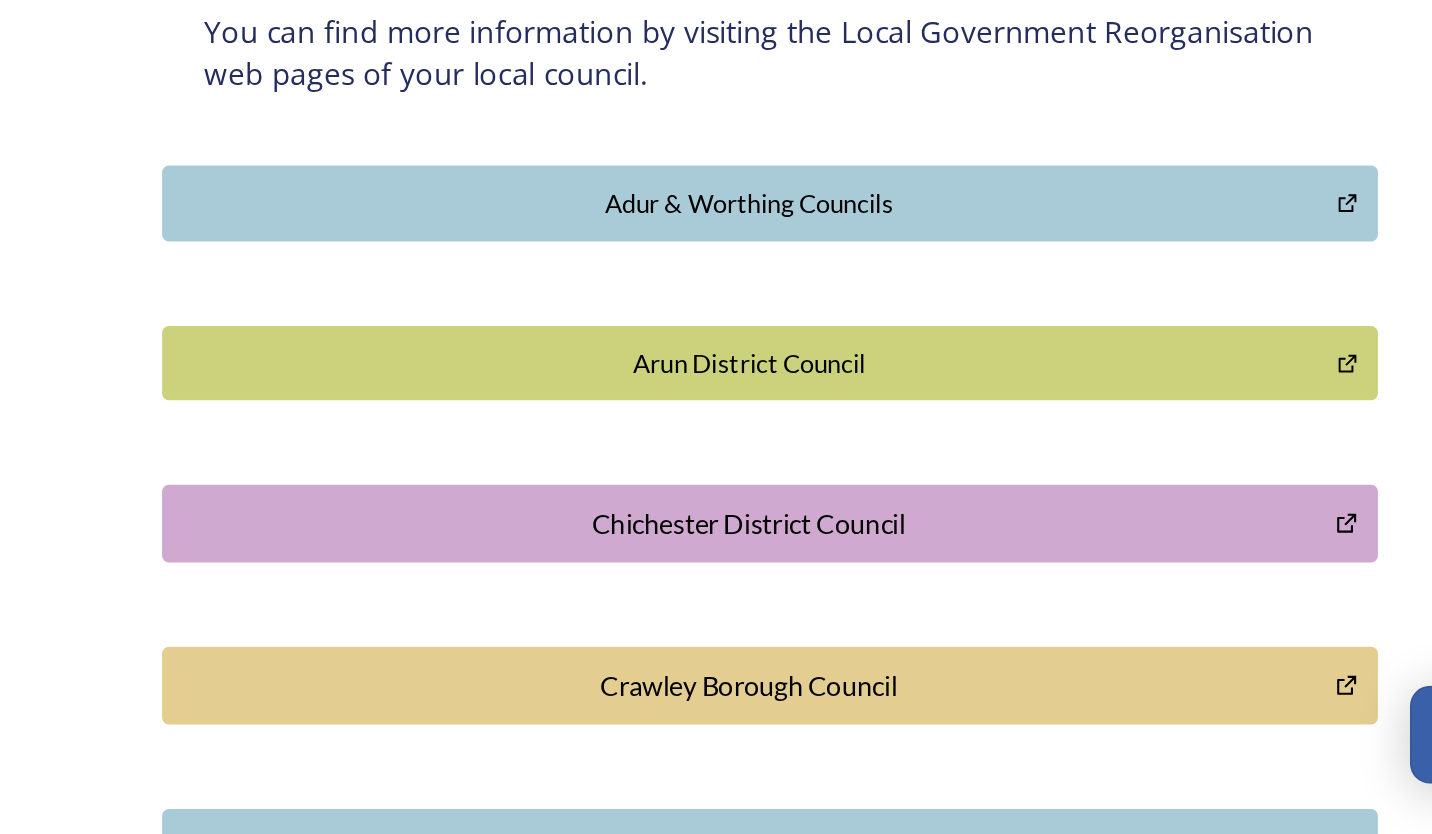 scroll, scrollTop: 114, scrollLeft: 0, axis: vertical 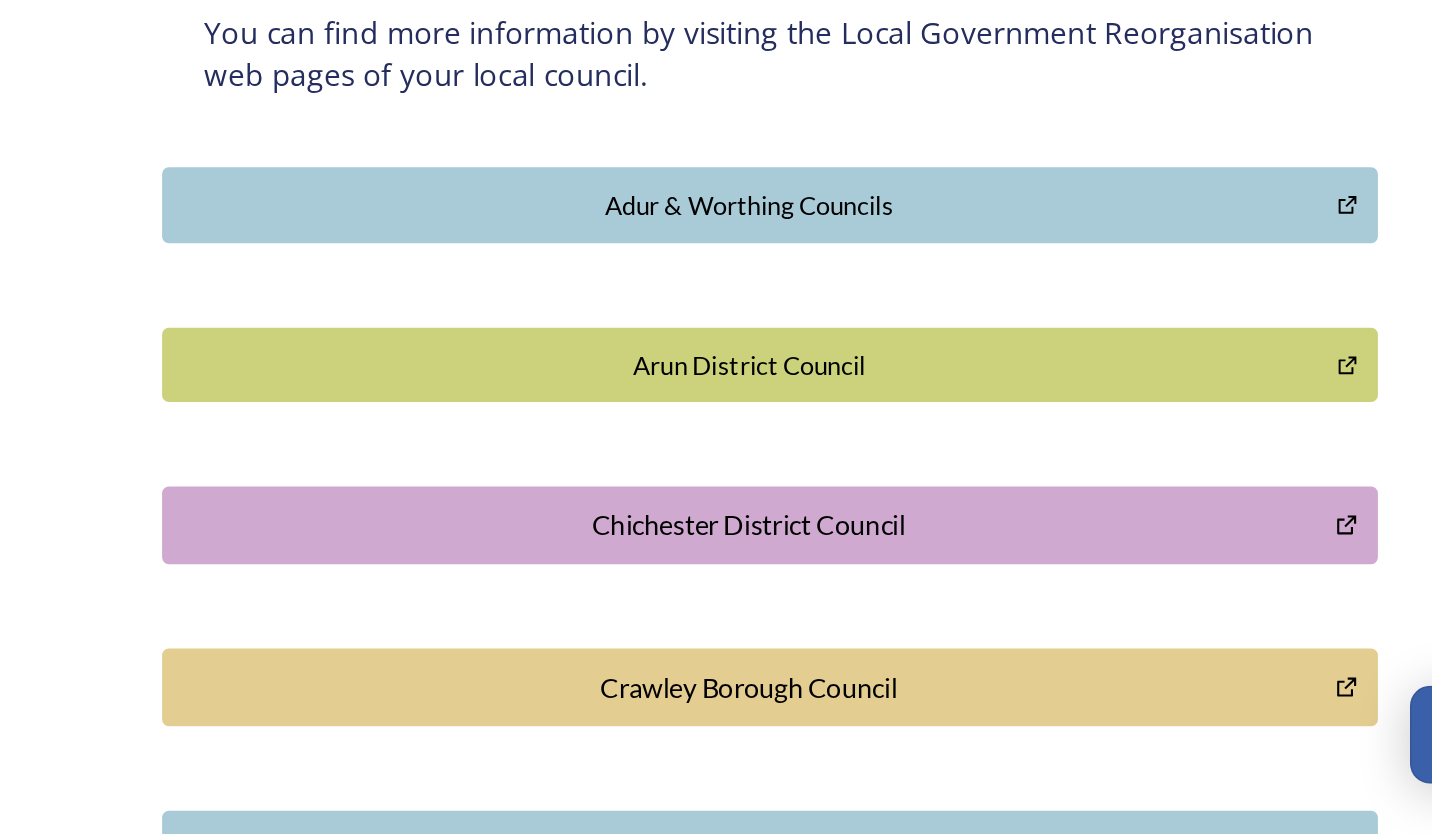 click on "Adur & Worthing Councils" at bounding box center [953, 461] 